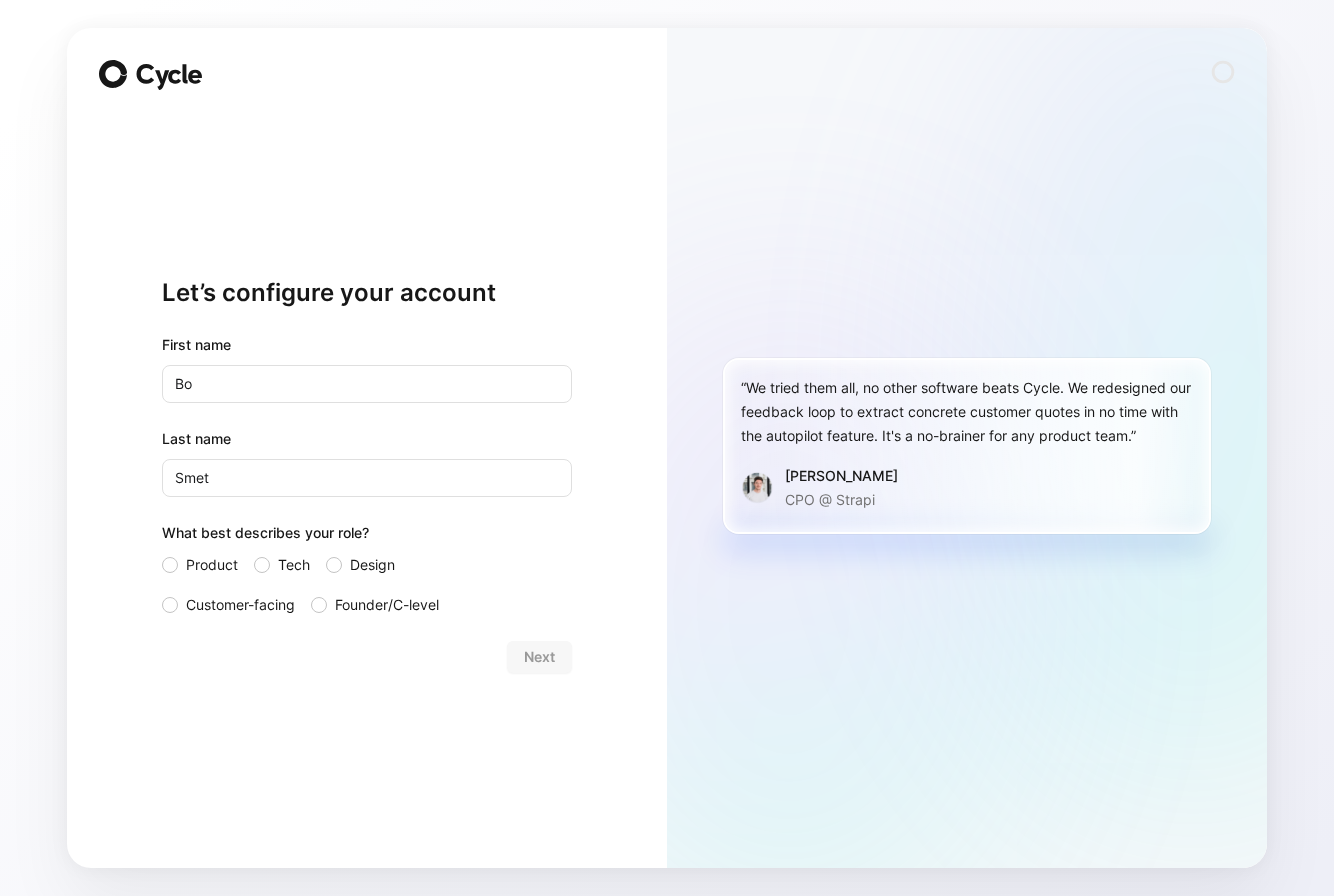 scroll, scrollTop: 0, scrollLeft: 0, axis: both 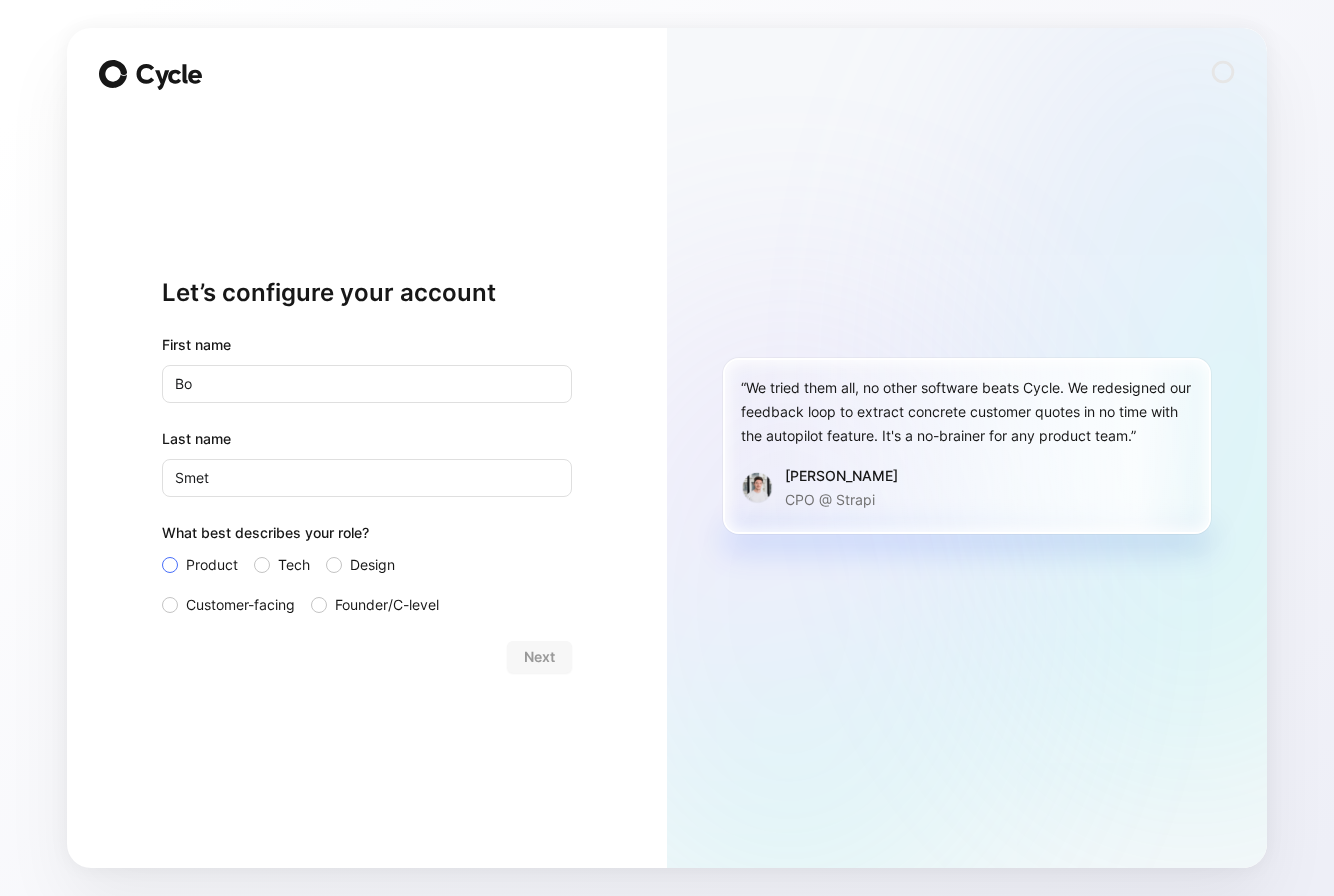 click on "Product" at bounding box center [212, 565] 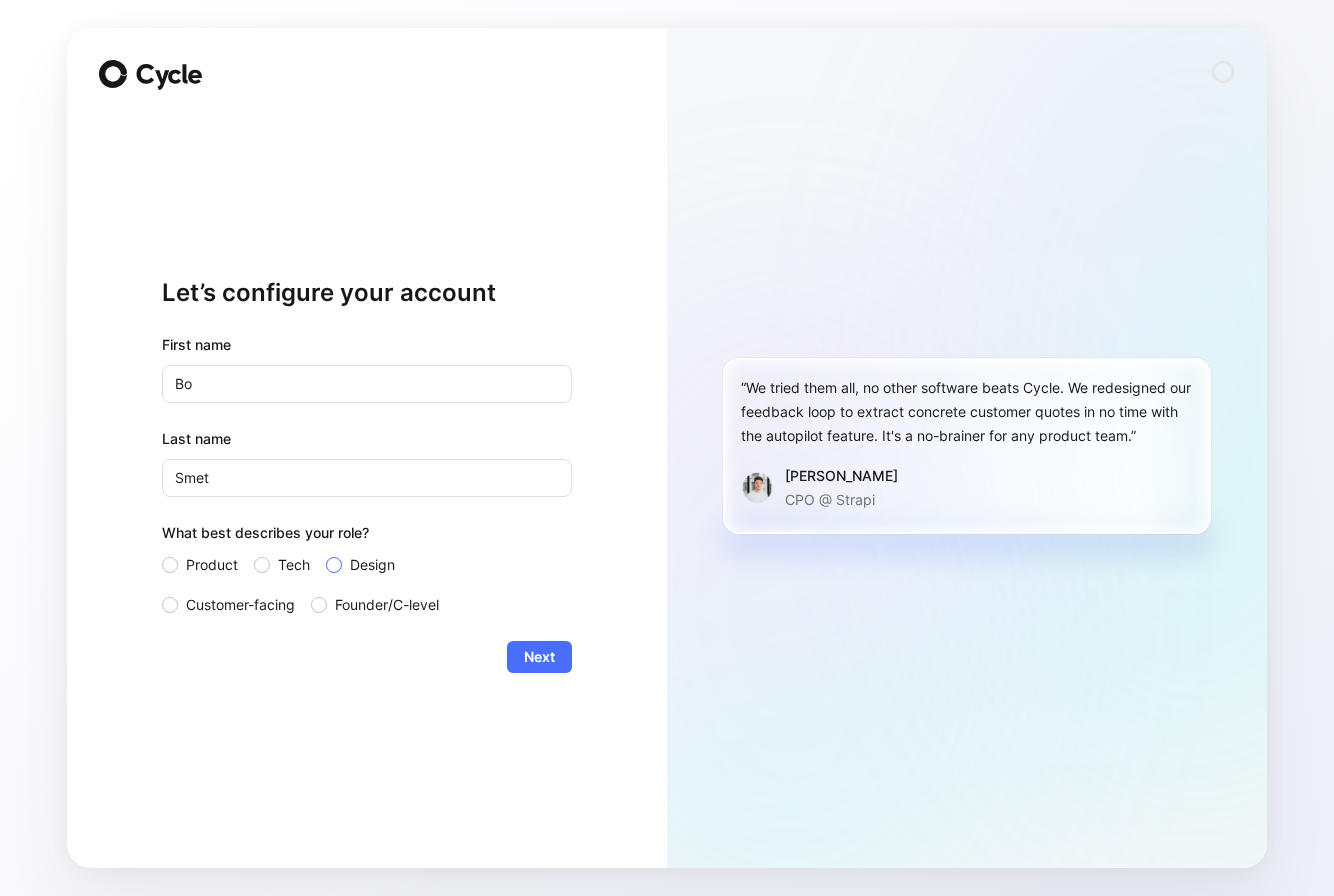 click on "Design" at bounding box center (376, 565) 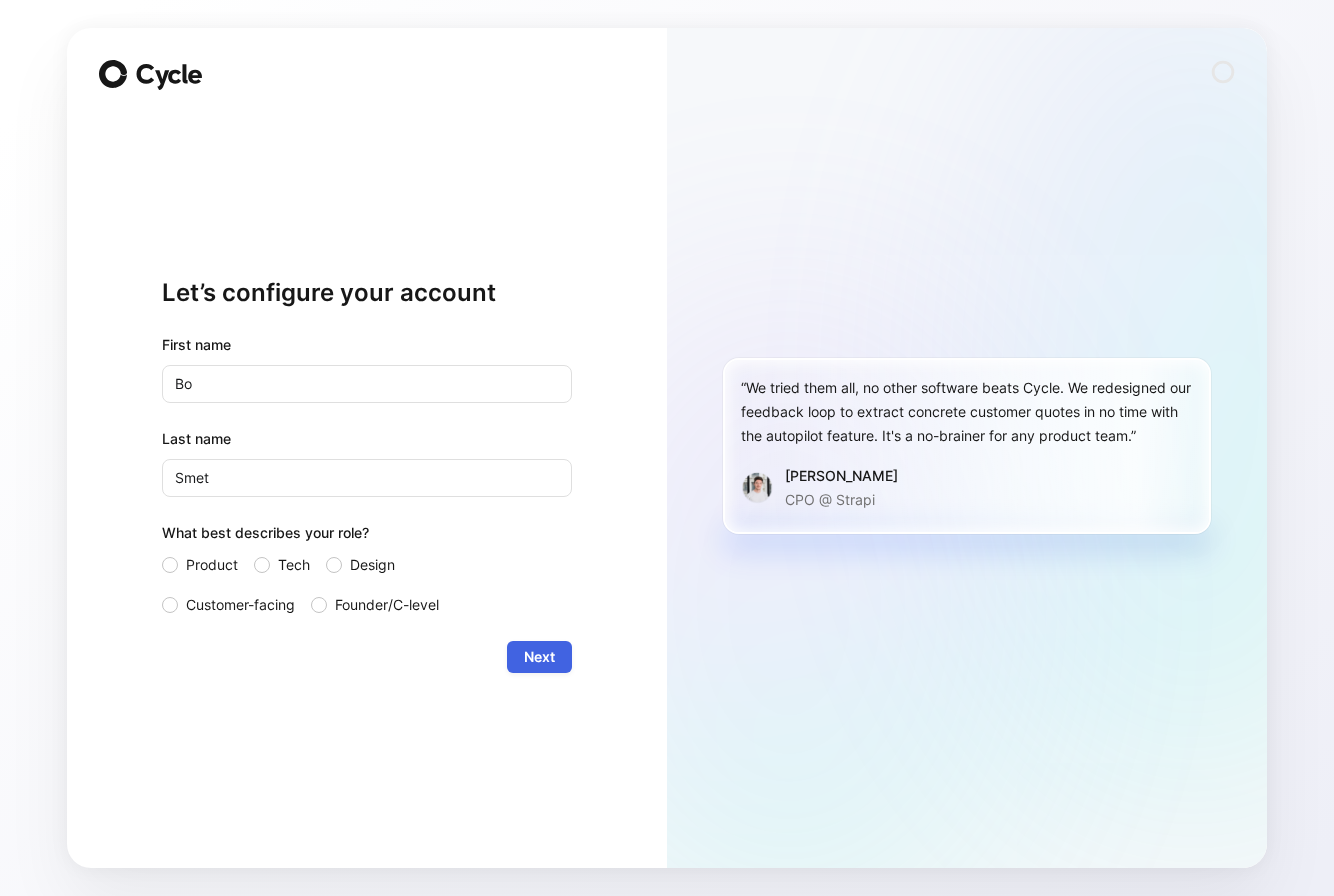 click on "Next" at bounding box center (539, 657) 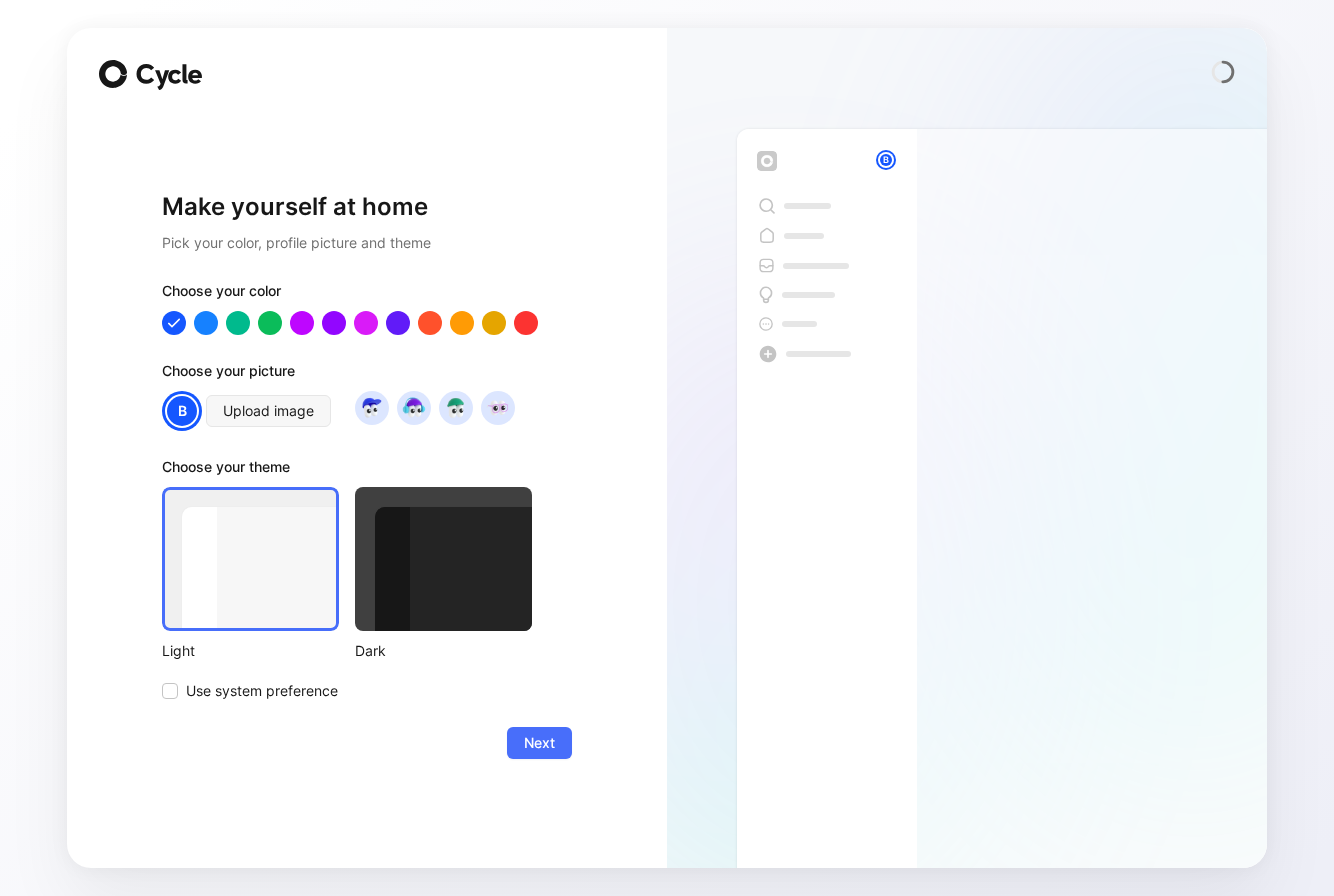 click on "B" at bounding box center [182, 411] 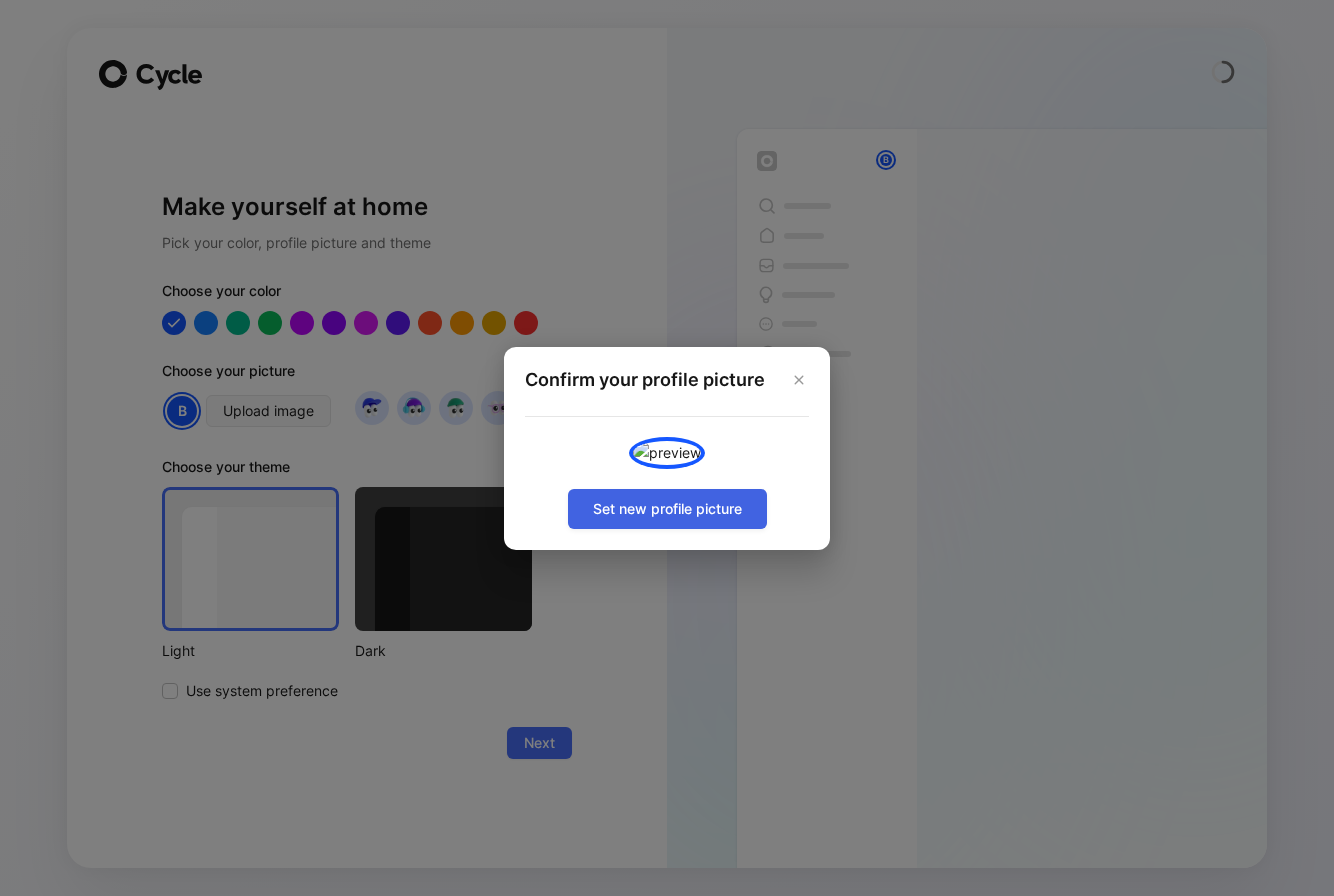 click on "Set new profile picture" at bounding box center [667, 509] 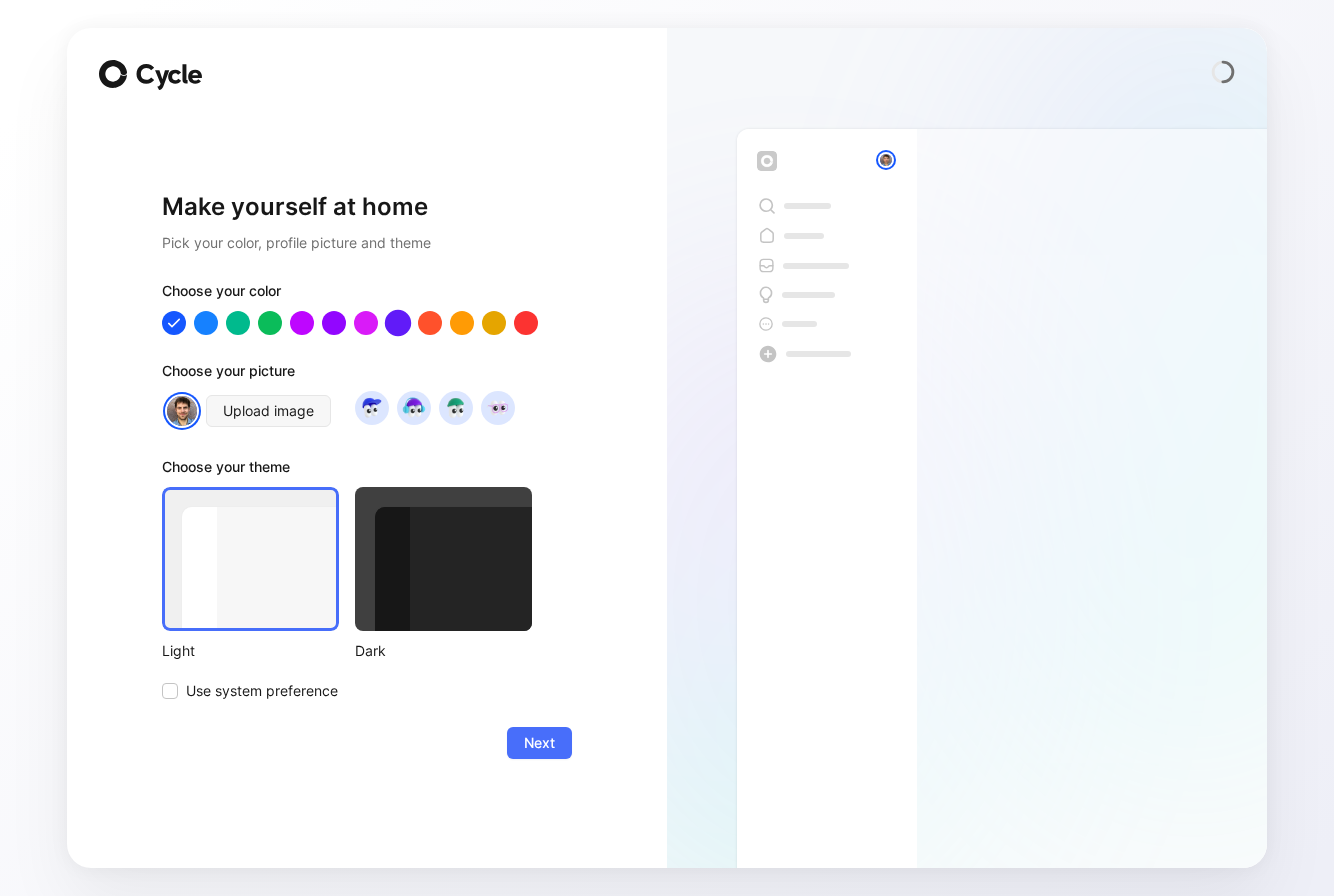 click at bounding box center (398, 323) 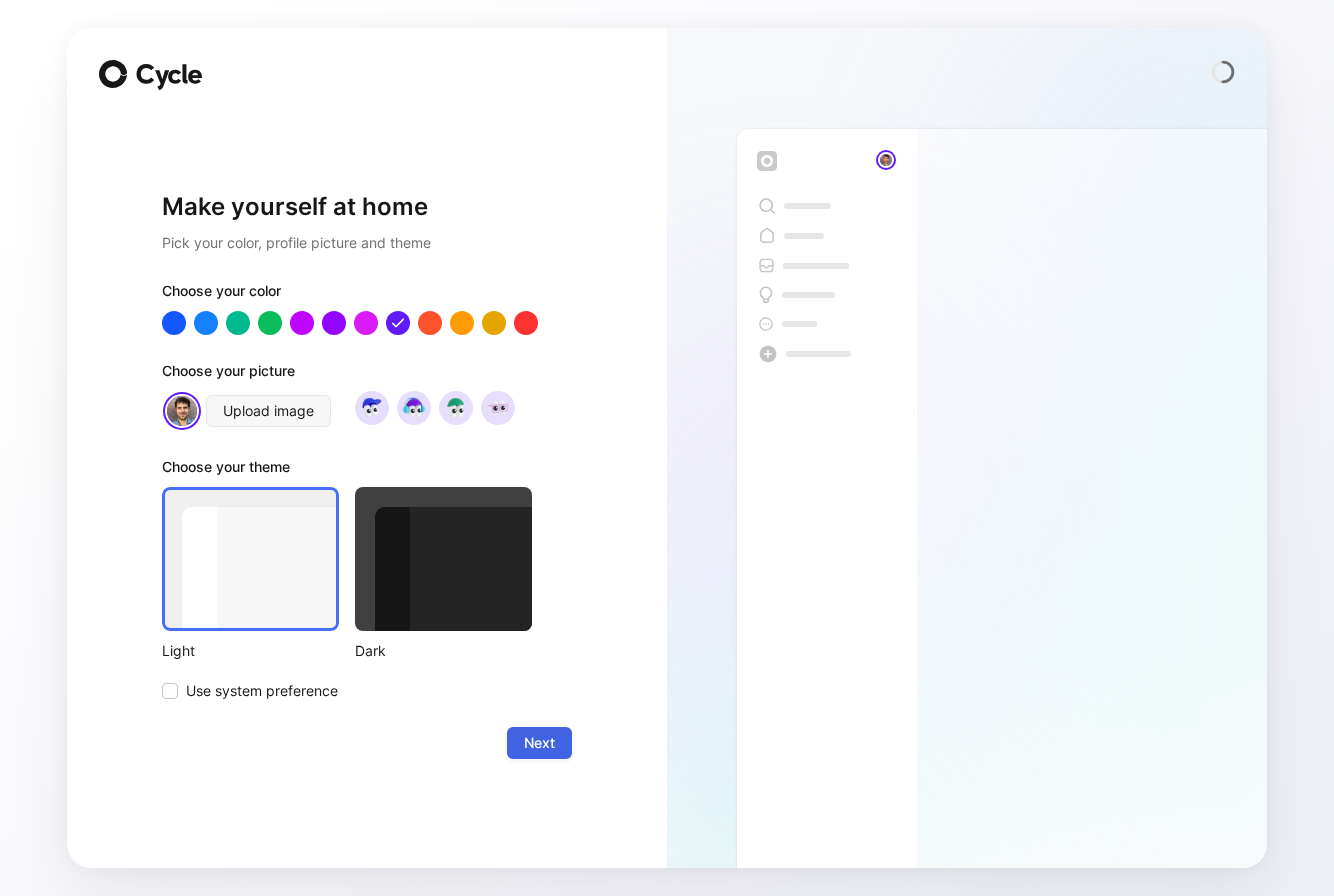 click on "Next" at bounding box center (539, 743) 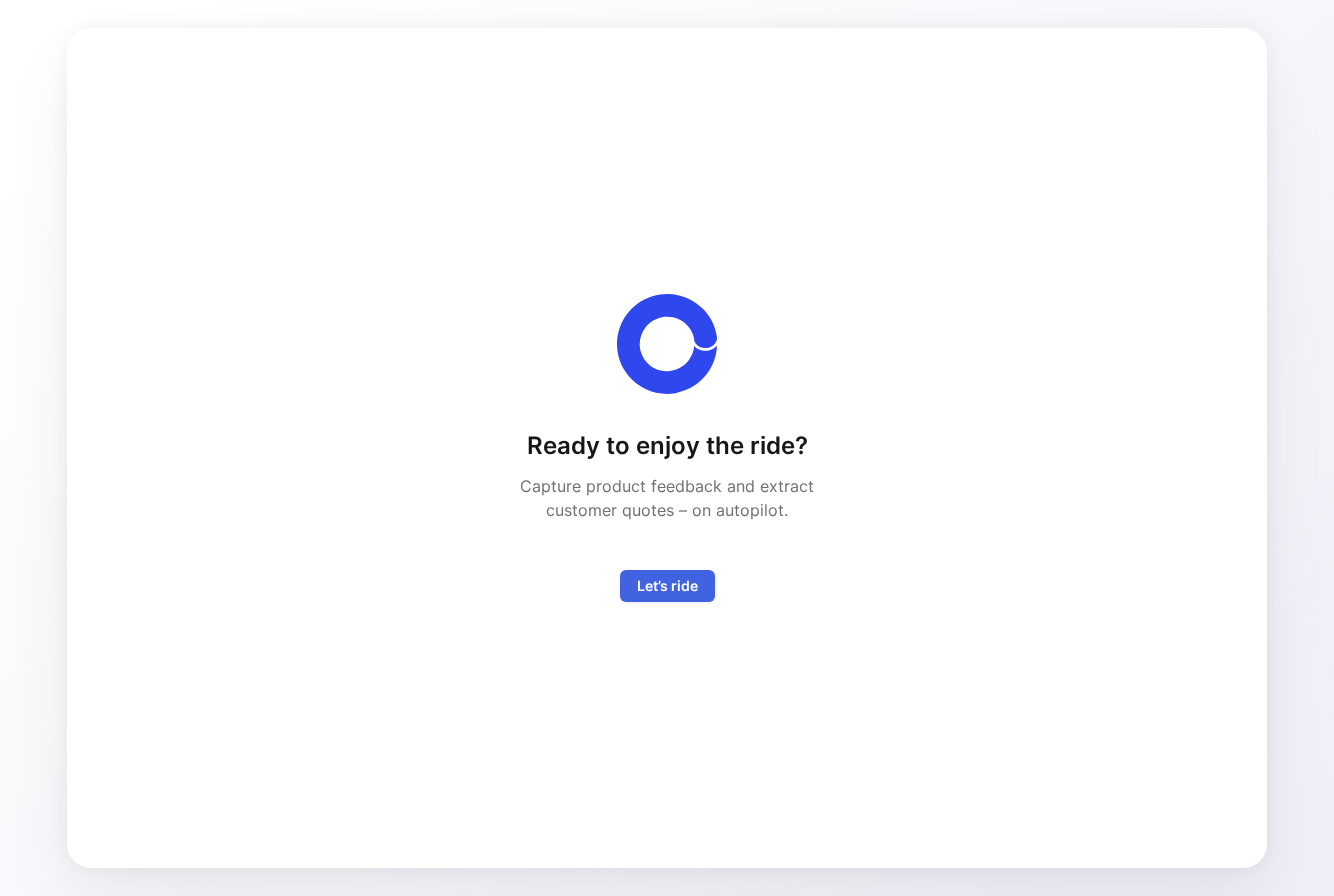 click on "Let’s ride" at bounding box center (667, 586) 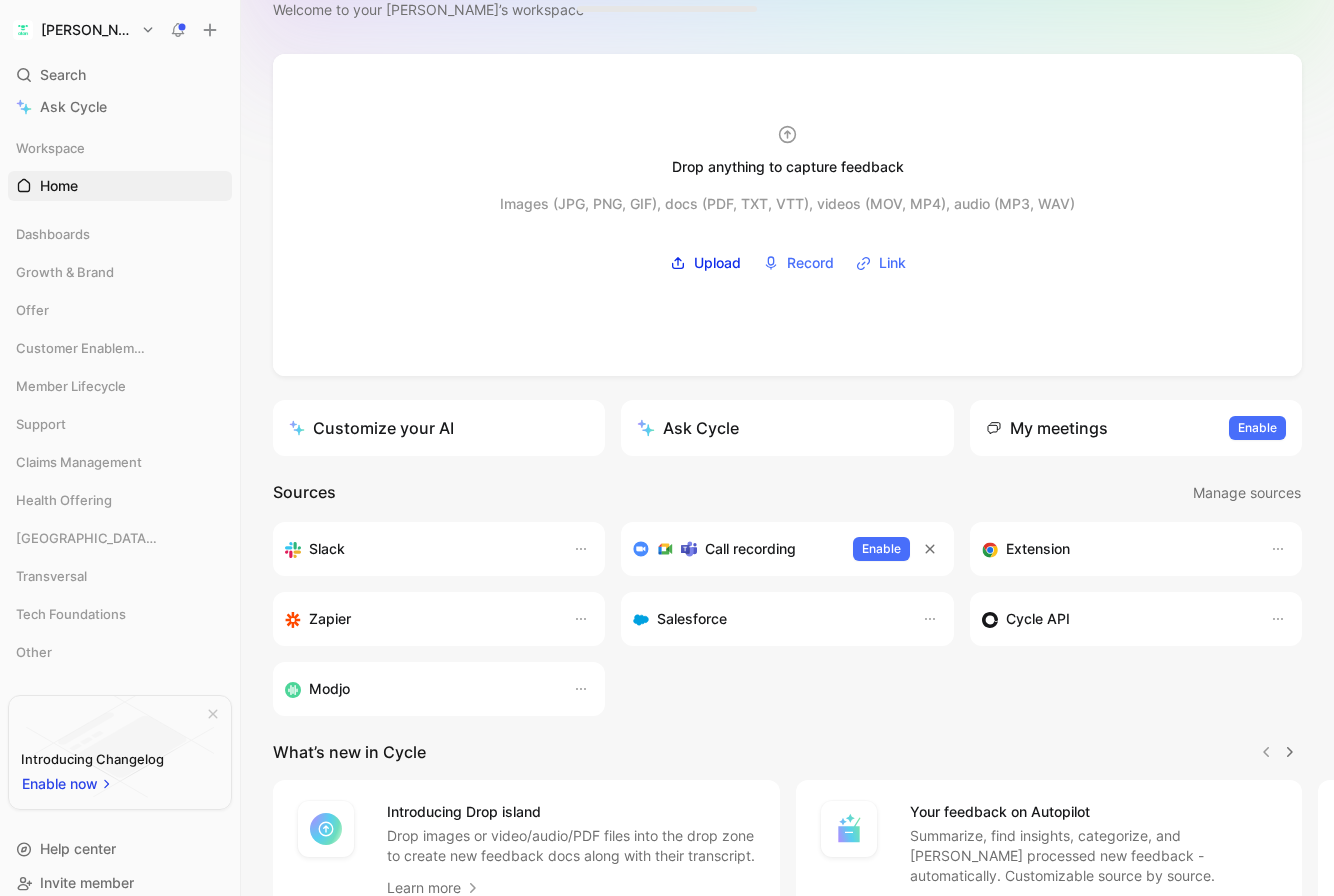 scroll, scrollTop: 212, scrollLeft: 0, axis: vertical 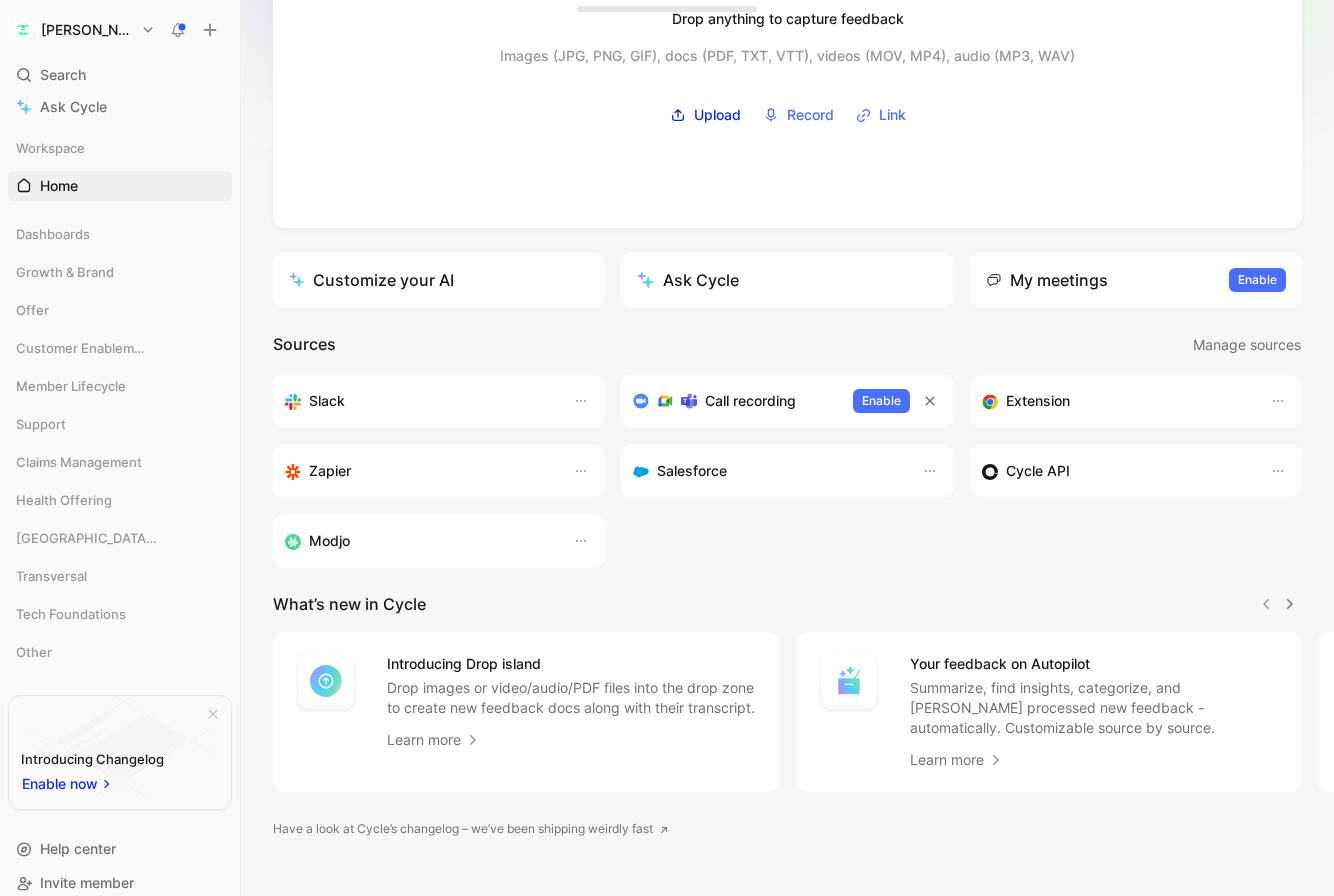 click on "Enable now" at bounding box center (61, 784) 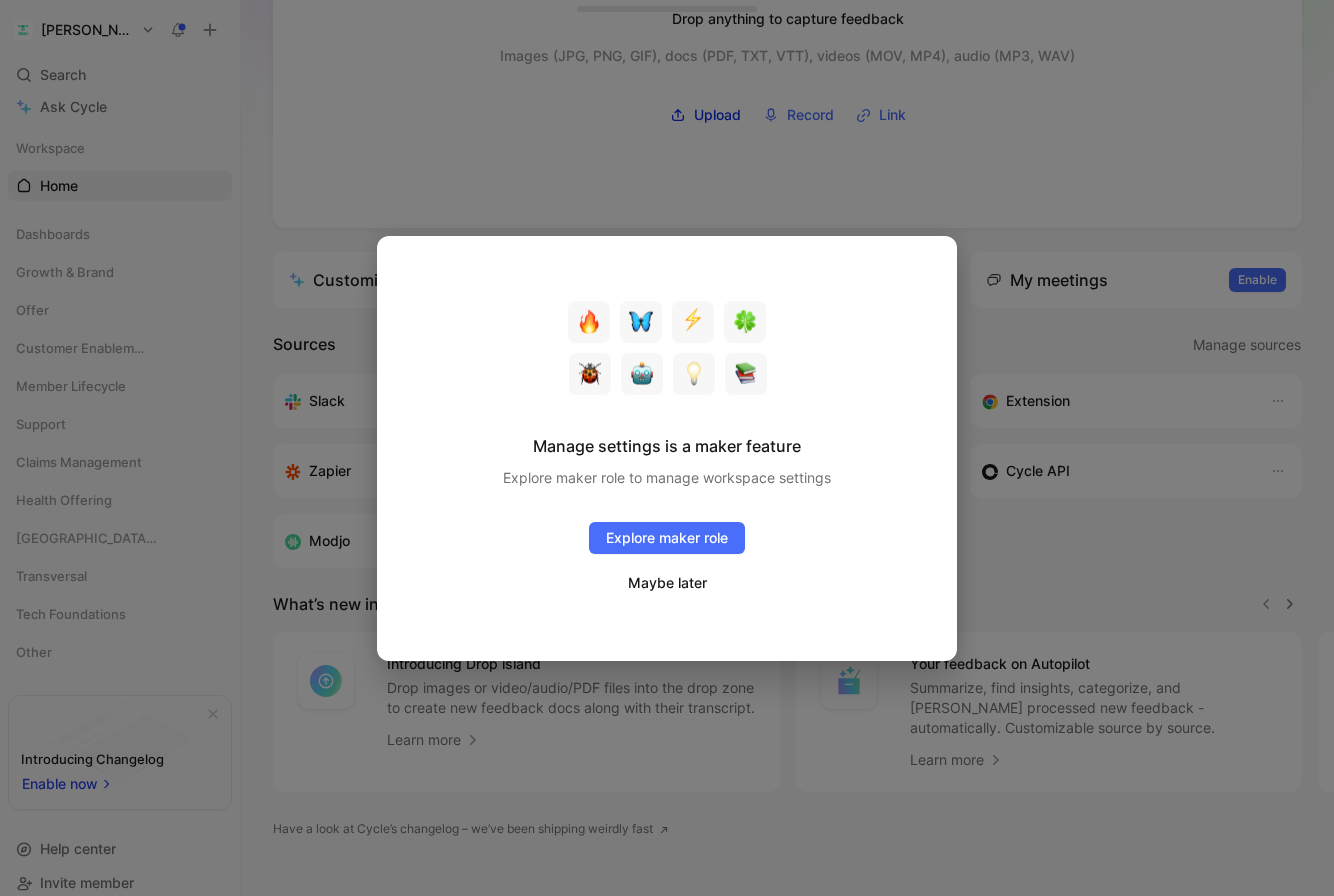 click on "Maybe later" at bounding box center (667, 583) 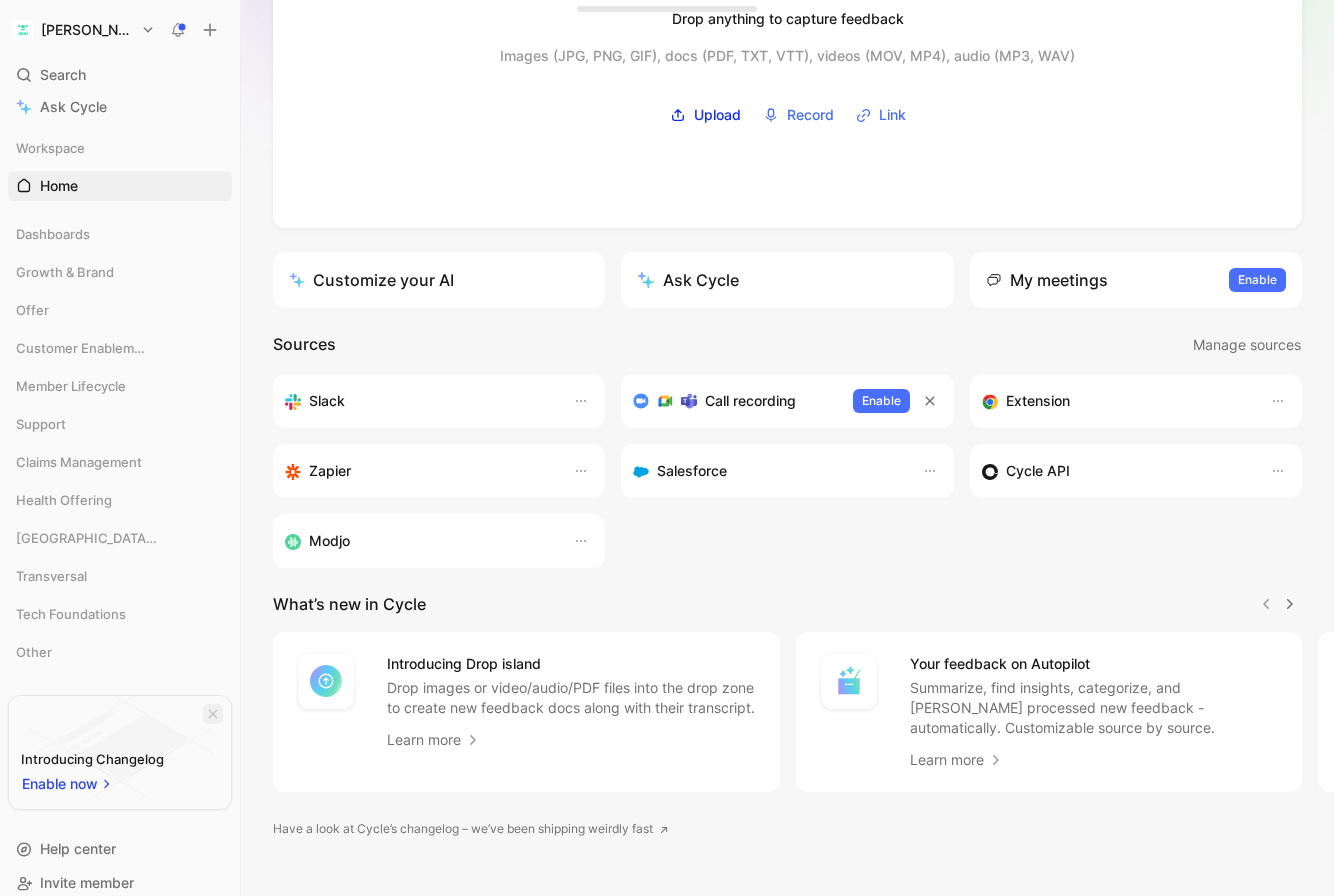 click 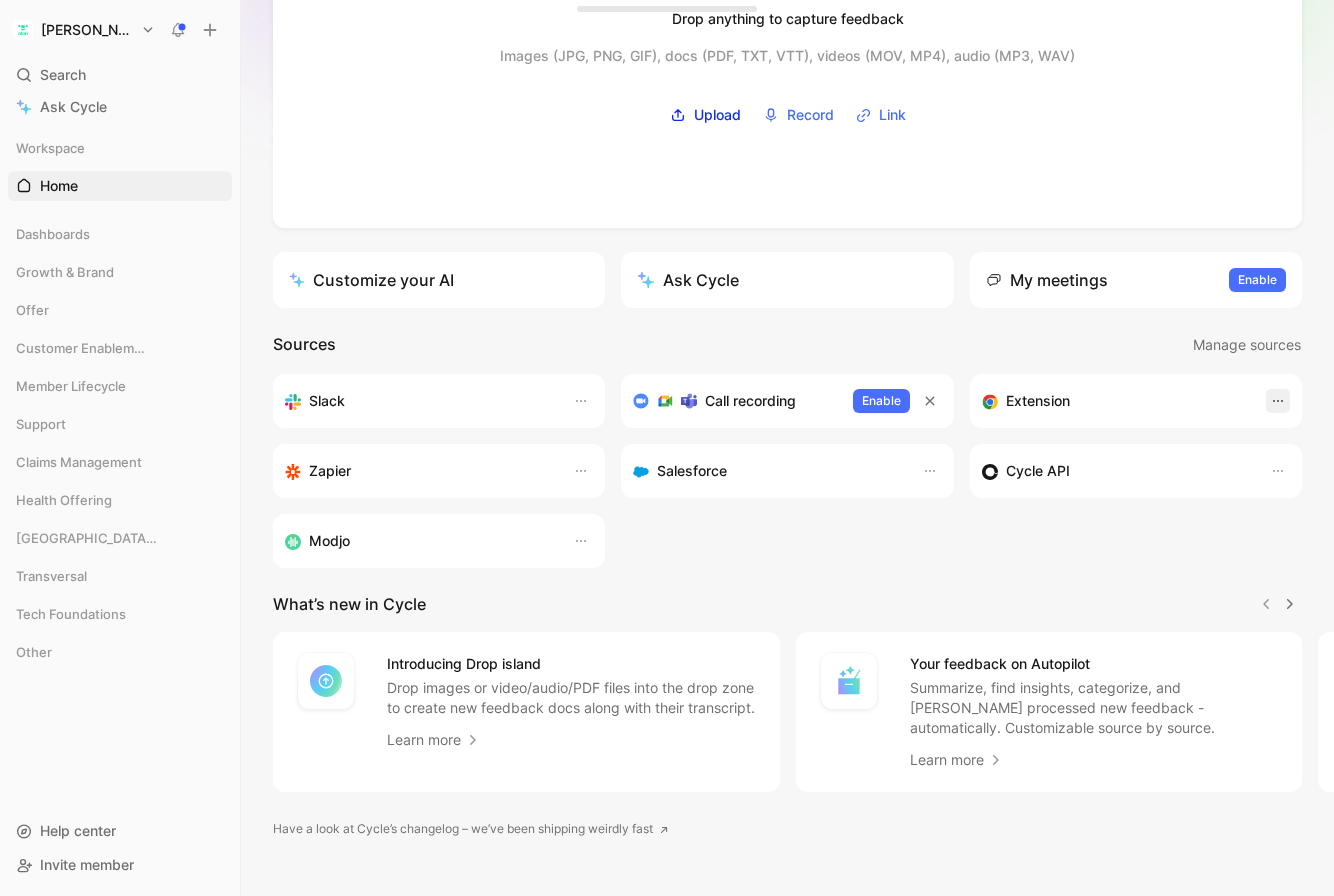 click 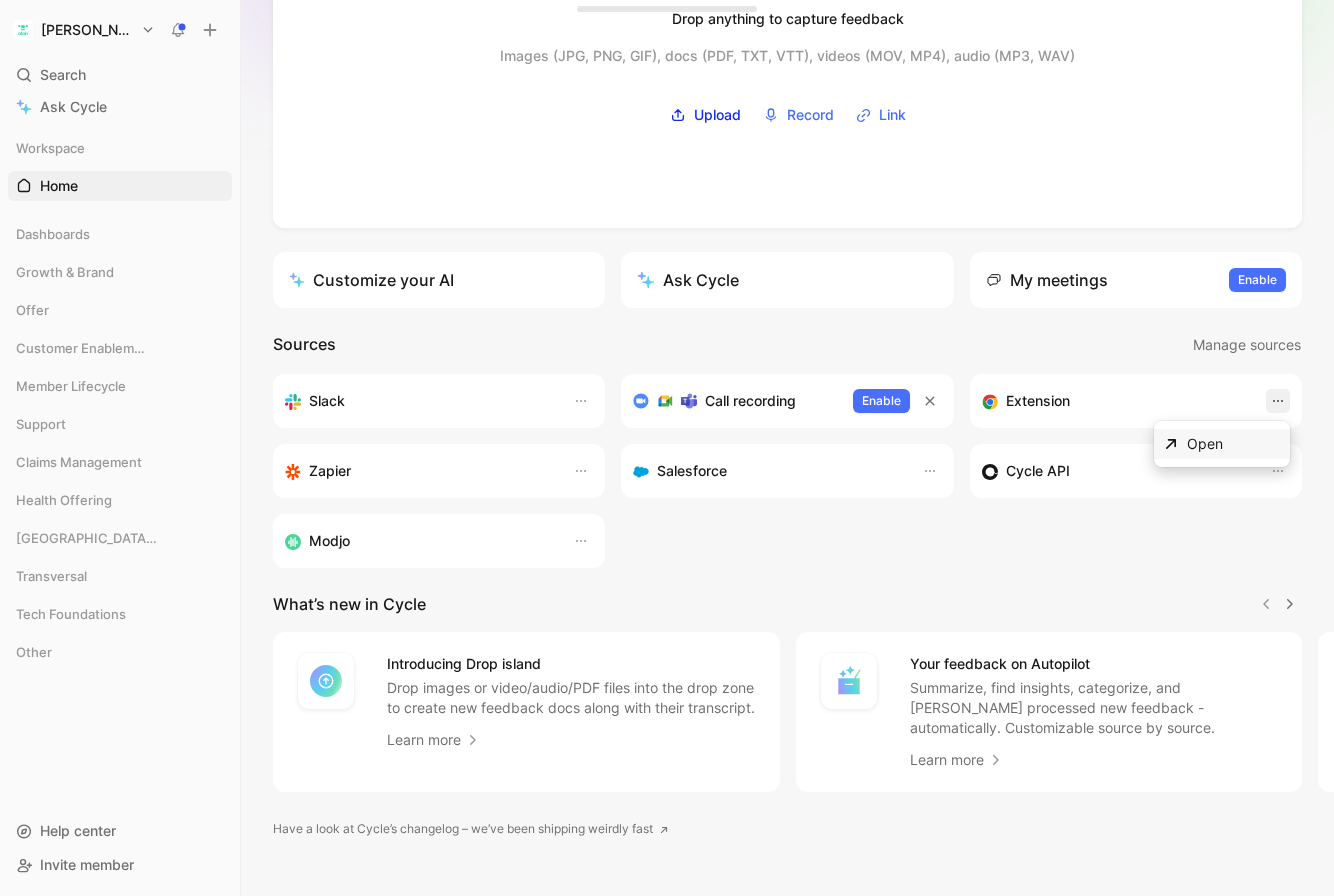 click on "Open" at bounding box center (1205, 443) 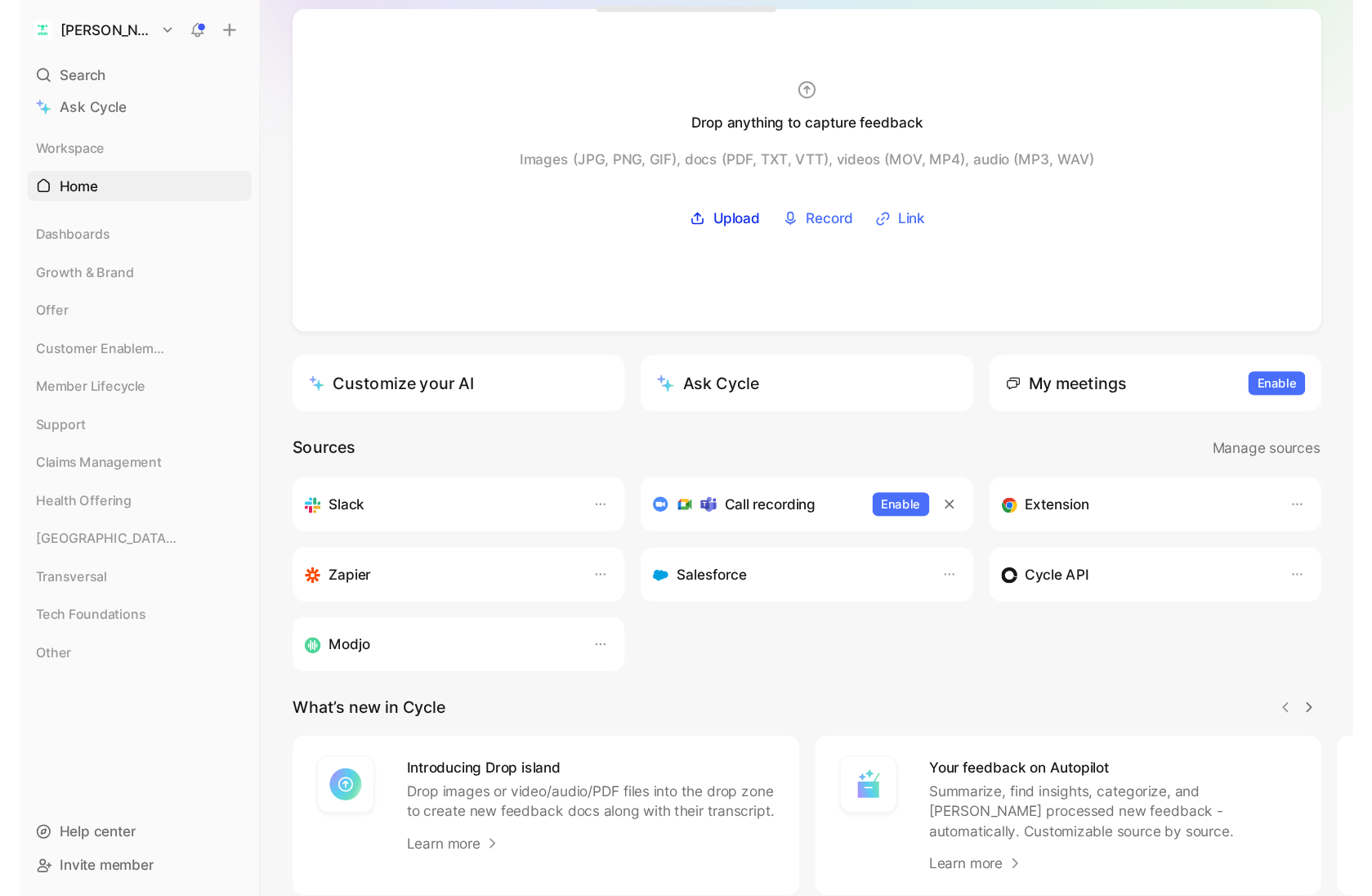 scroll, scrollTop: 13, scrollLeft: 0, axis: vertical 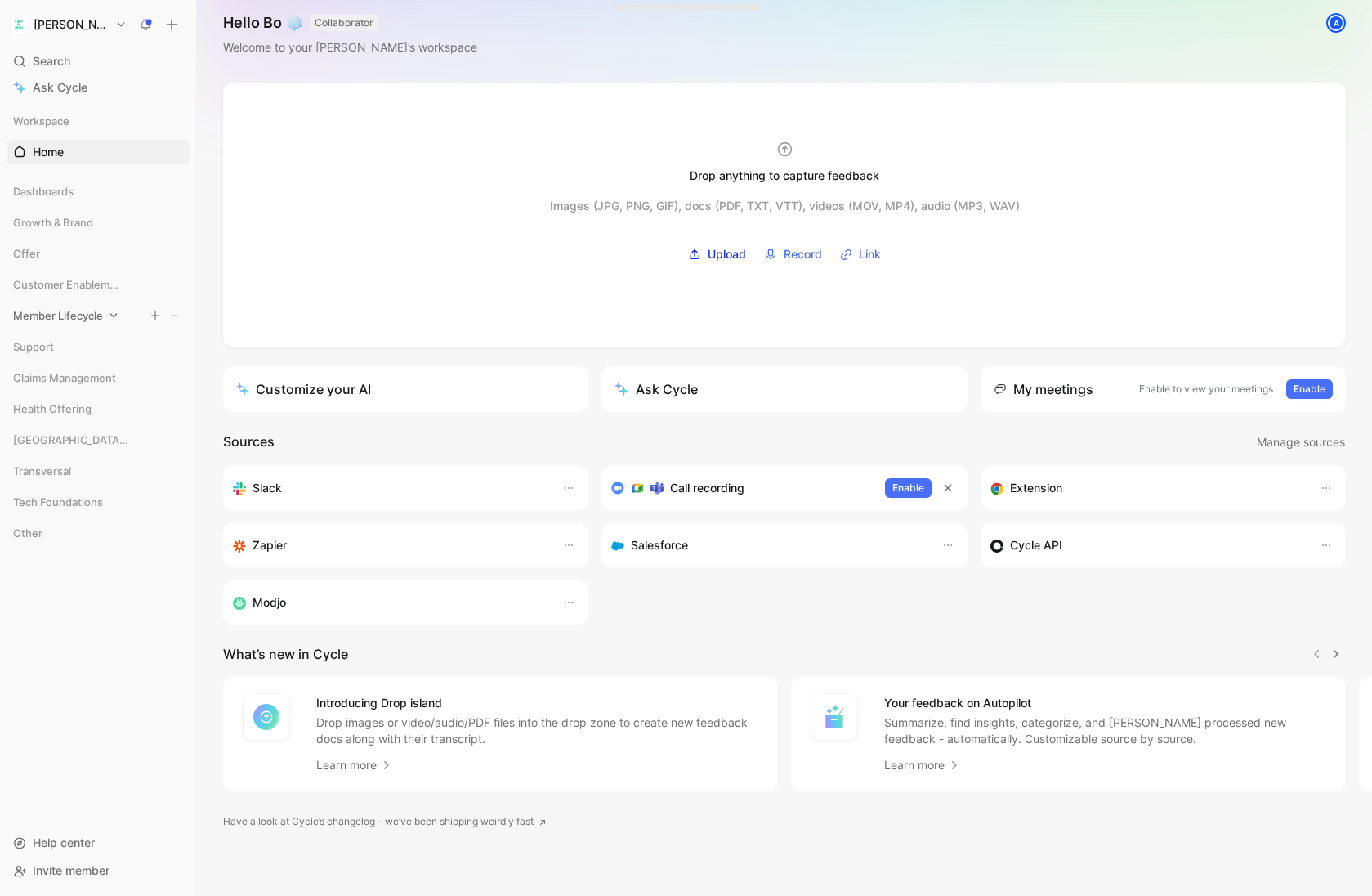 click on "Member Lifecycle" at bounding box center [58, 316] 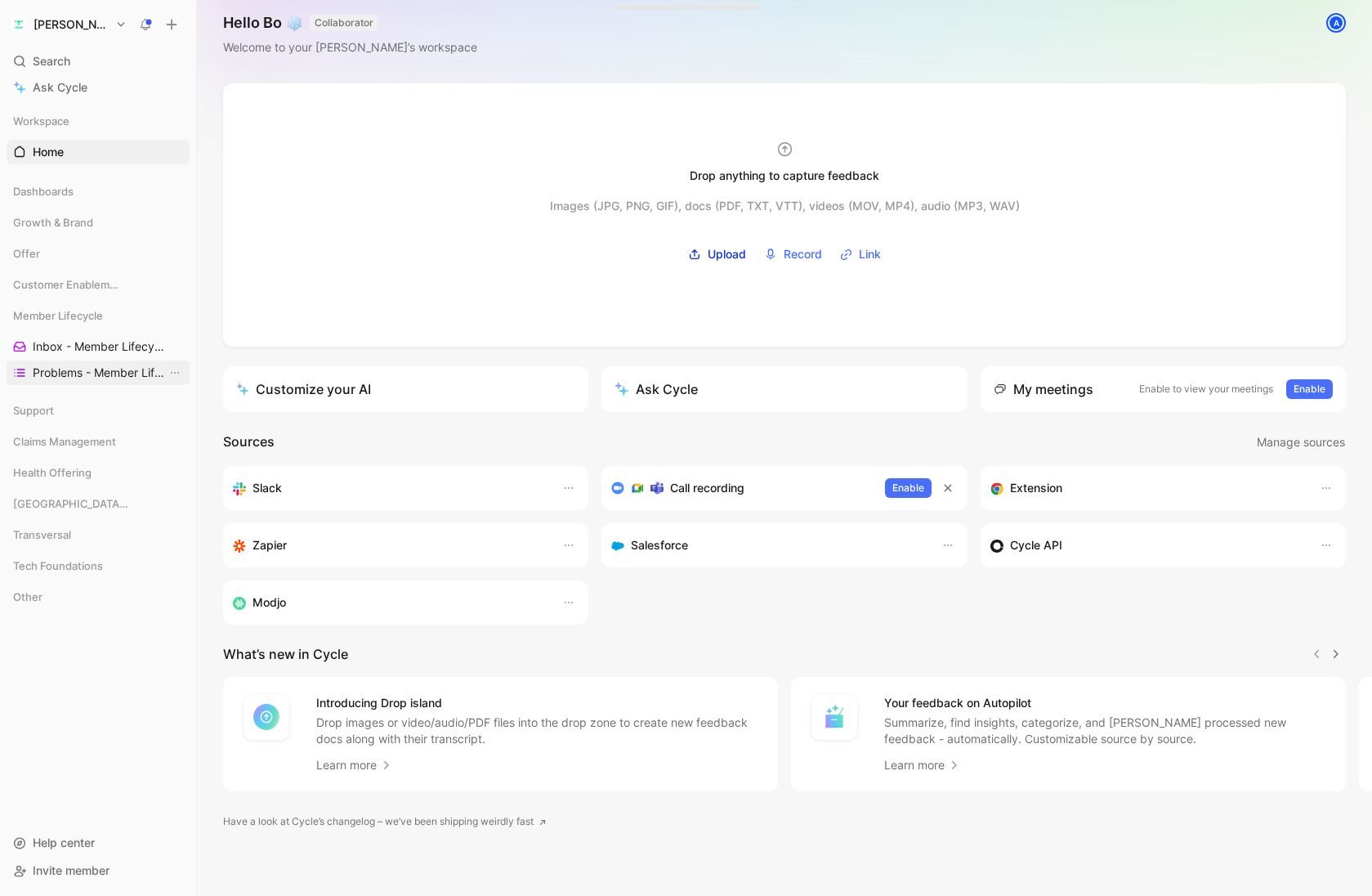 click on "Problems - Member Lifecycle XP" at bounding box center (100, 373) 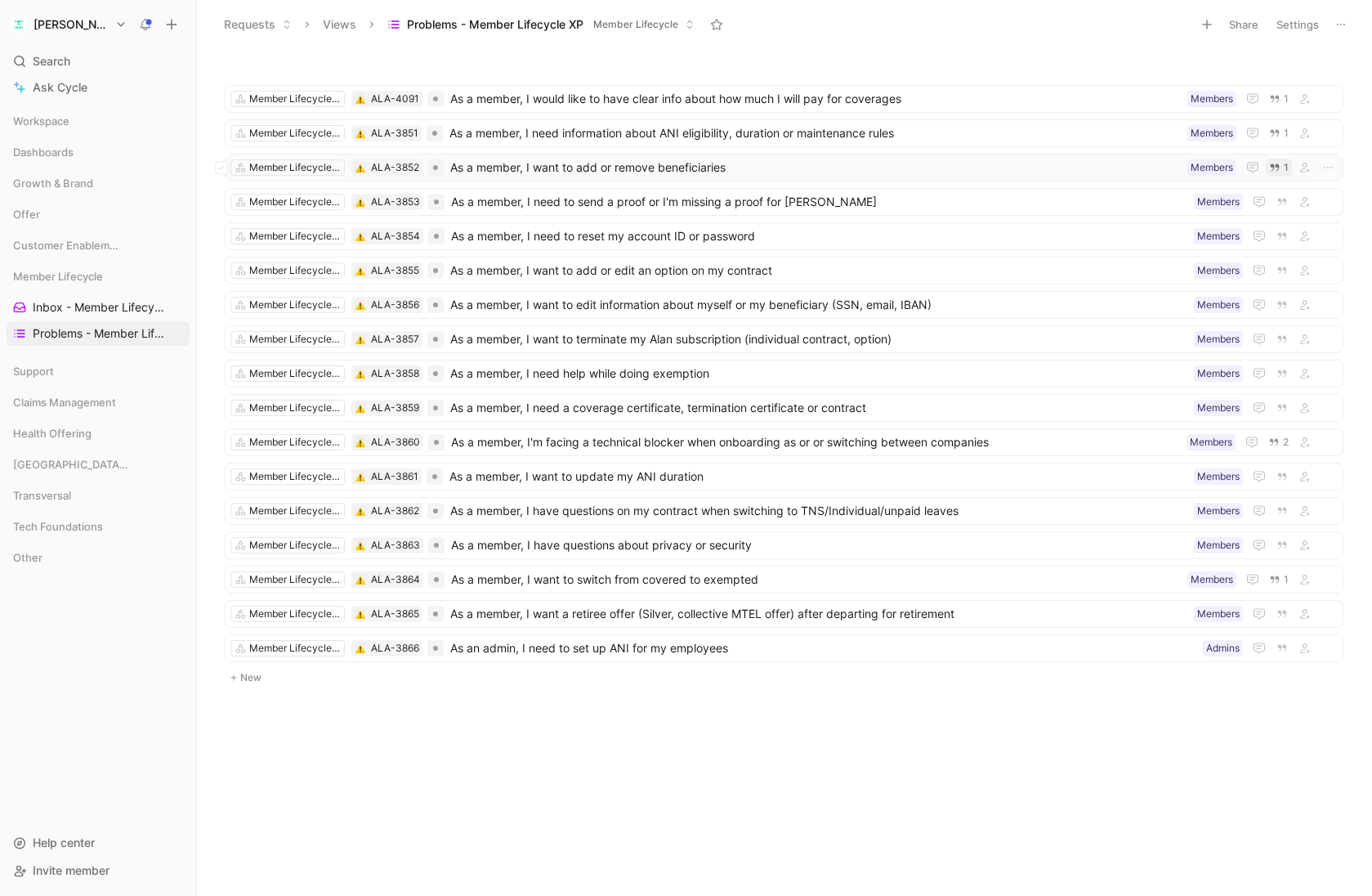 click on "1" at bounding box center (1279, 168) 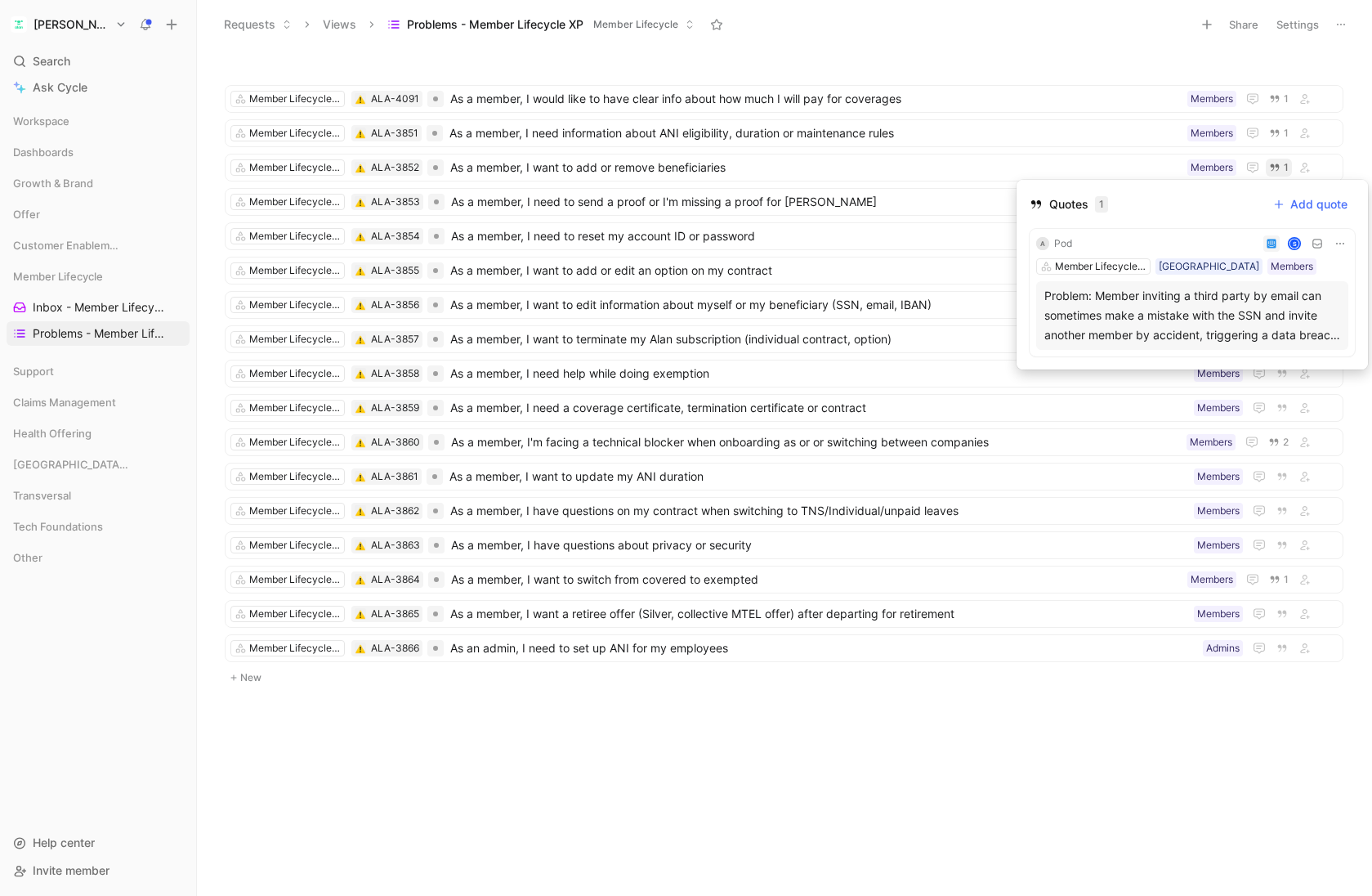 click on "Problem: Member inviting a third party by email can sometimes make a mistake with the SSN and invite another member by accident, triggering a data breach.  Context / Details: Members need to send an email invite to invite a beneficiary. If they make a typo in the SSN, it can invite someone else  Why should we solve?:  - Decrease contact rate and improve CX. Decrease GDPR issues  Potential solution (optional) : Add an extra layer of security if we see that the email invite is not matching with the email we already have on file." at bounding box center (1192, 316) 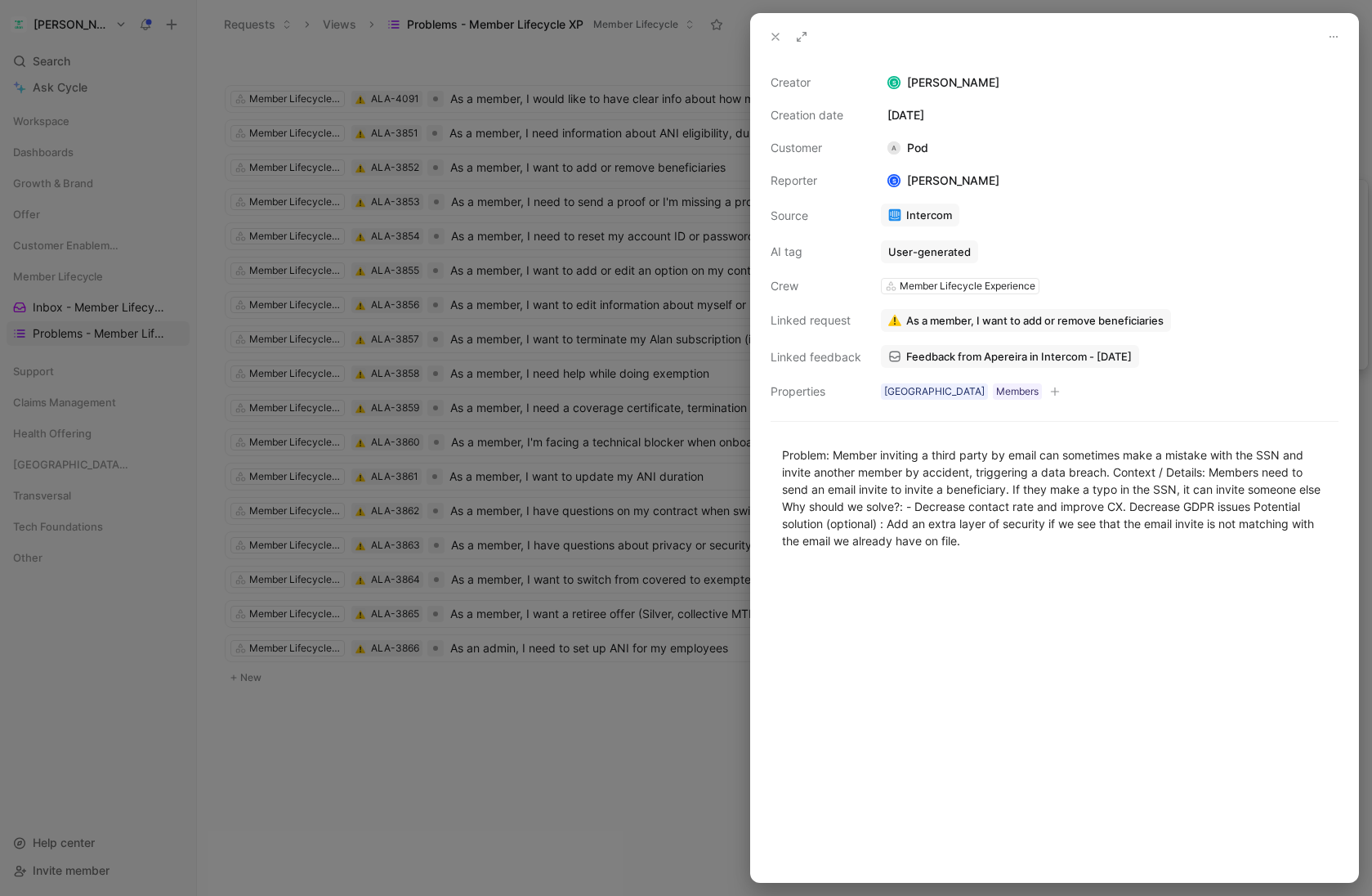 click on "Feedback from Apereira in Intercom - [DATE]" at bounding box center (1019, 356) 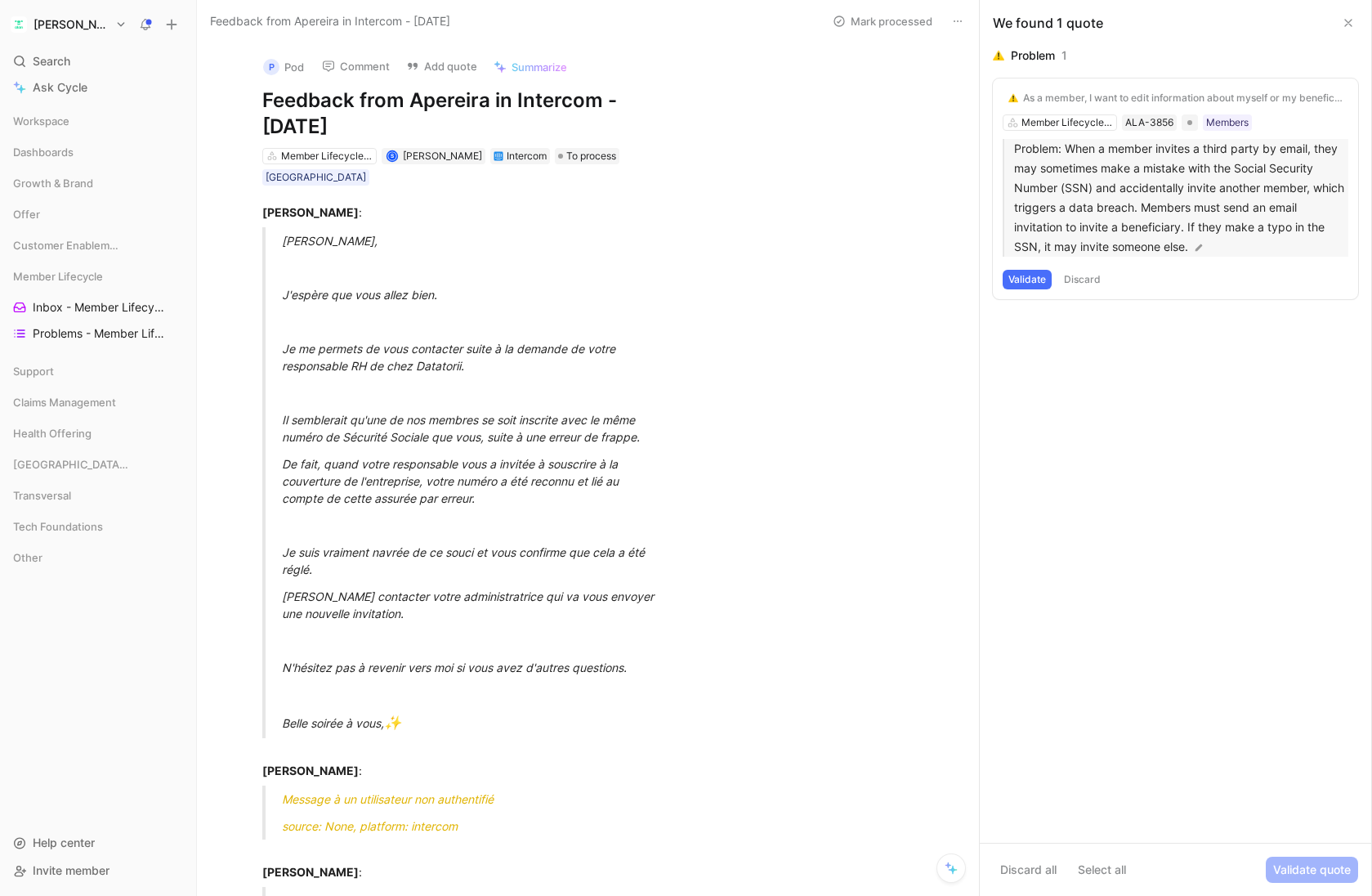 click on "Problem: When a member invites a third party by email, they may sometimes make a mistake with the Social Security Number (SSN) and accidentally invite another member, which triggers a data breach. Members must send an email invitation to invite a beneficiary. If they make a typo in the SSN, it may invite someone else." at bounding box center (1181, 198) 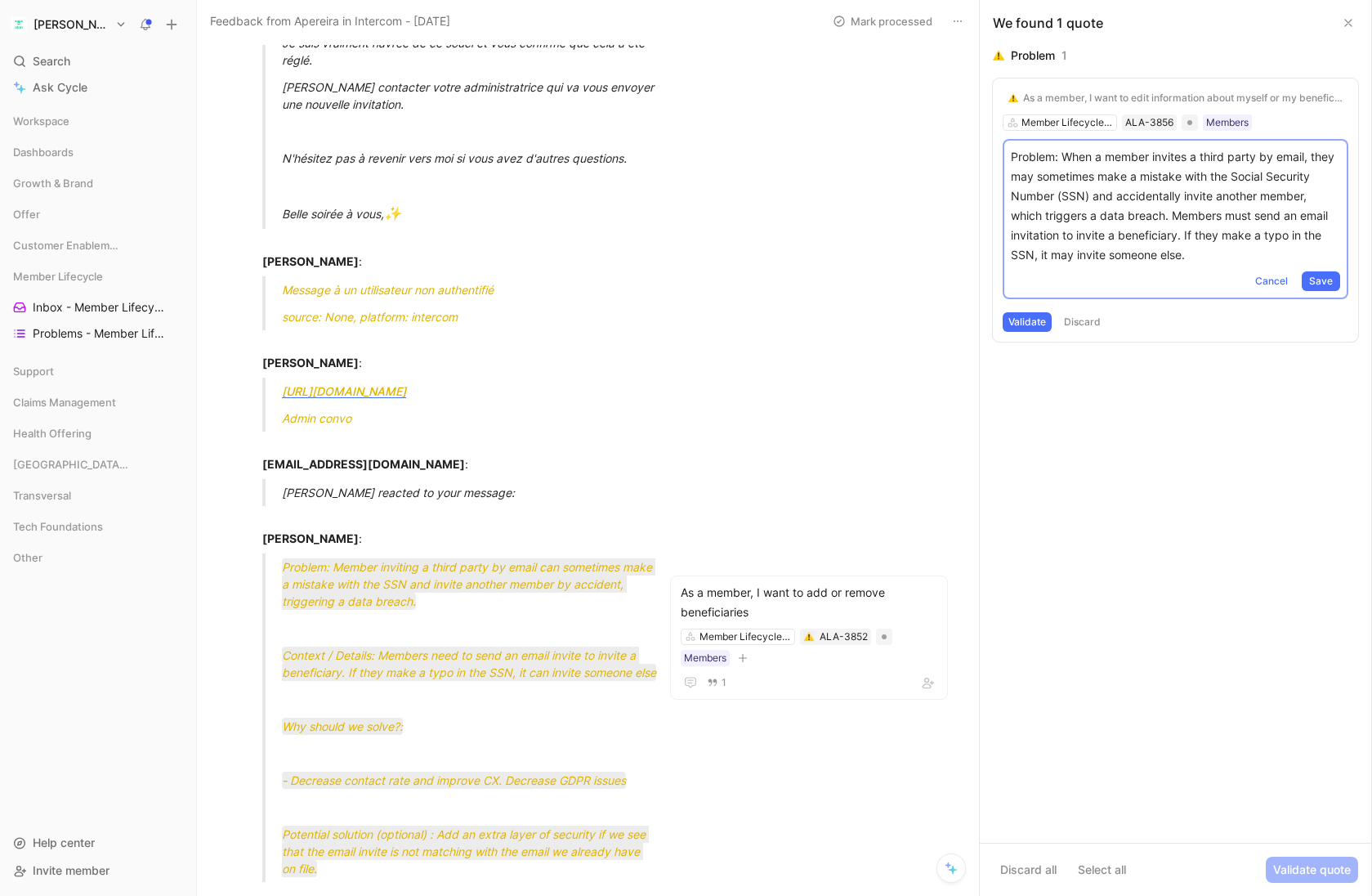 scroll, scrollTop: 621, scrollLeft: 0, axis: vertical 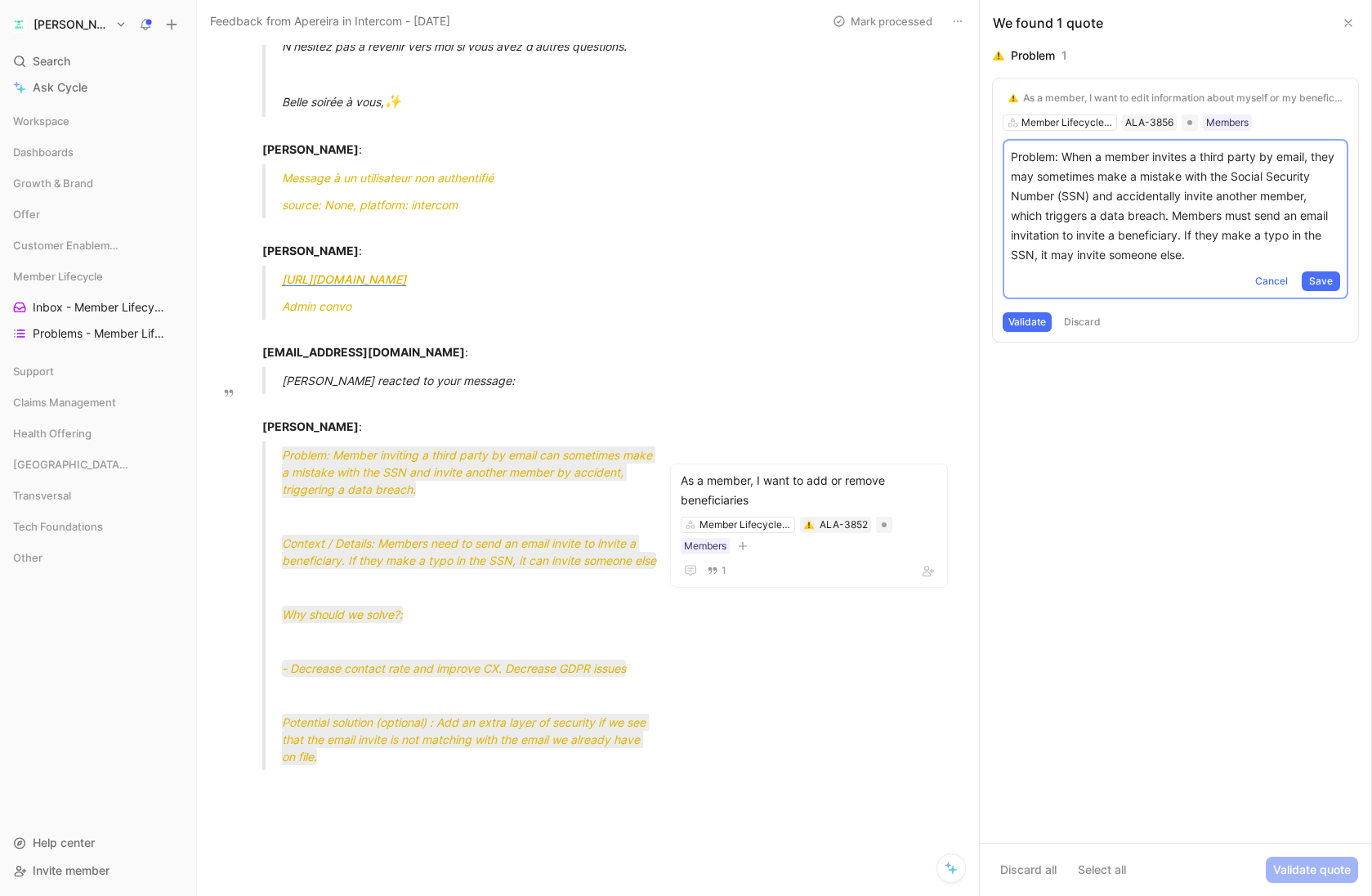 click on "[PERSON_NAME] reacted to your message:" at bounding box center [470, 380] 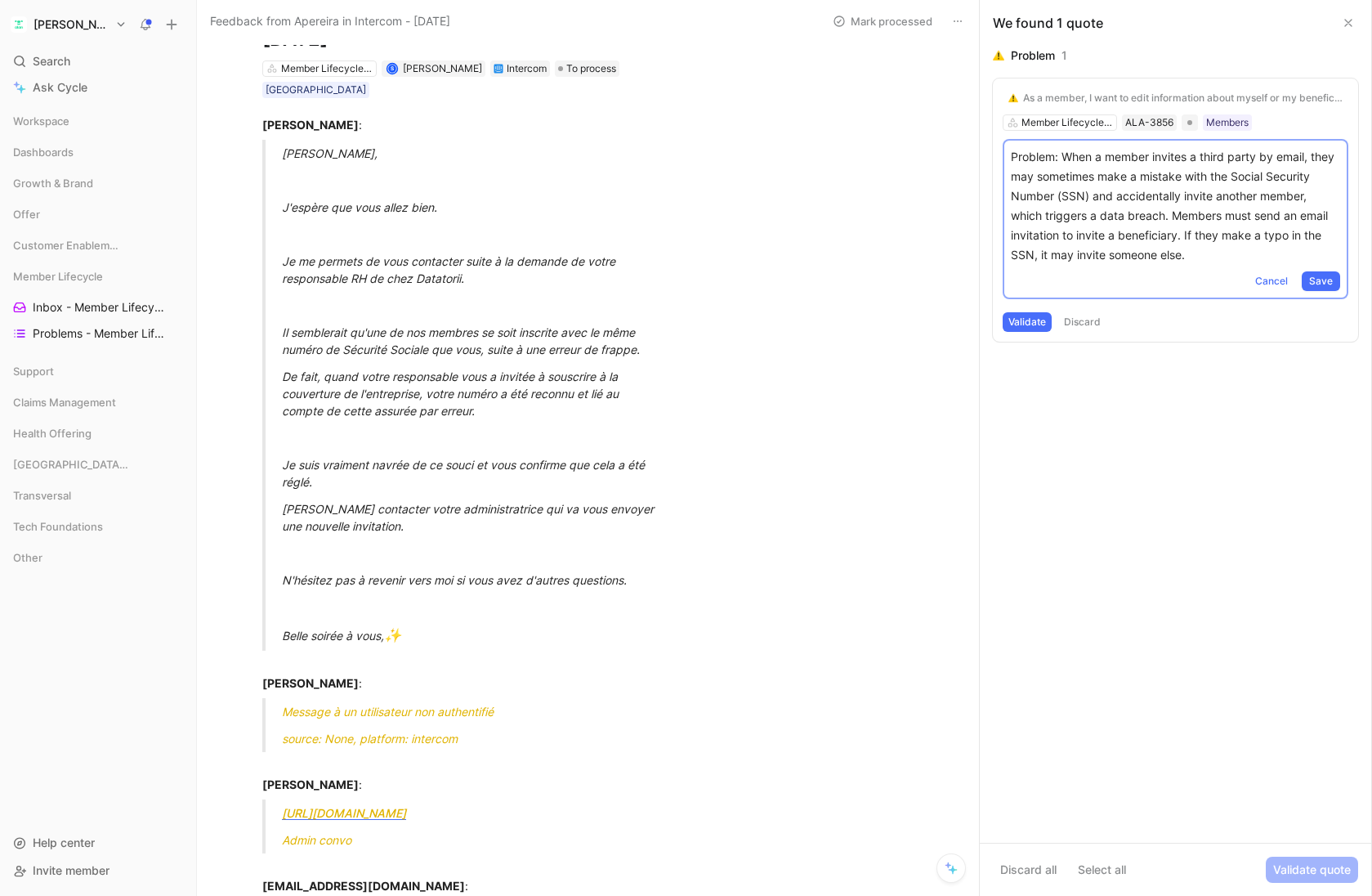 scroll, scrollTop: 9, scrollLeft: 0, axis: vertical 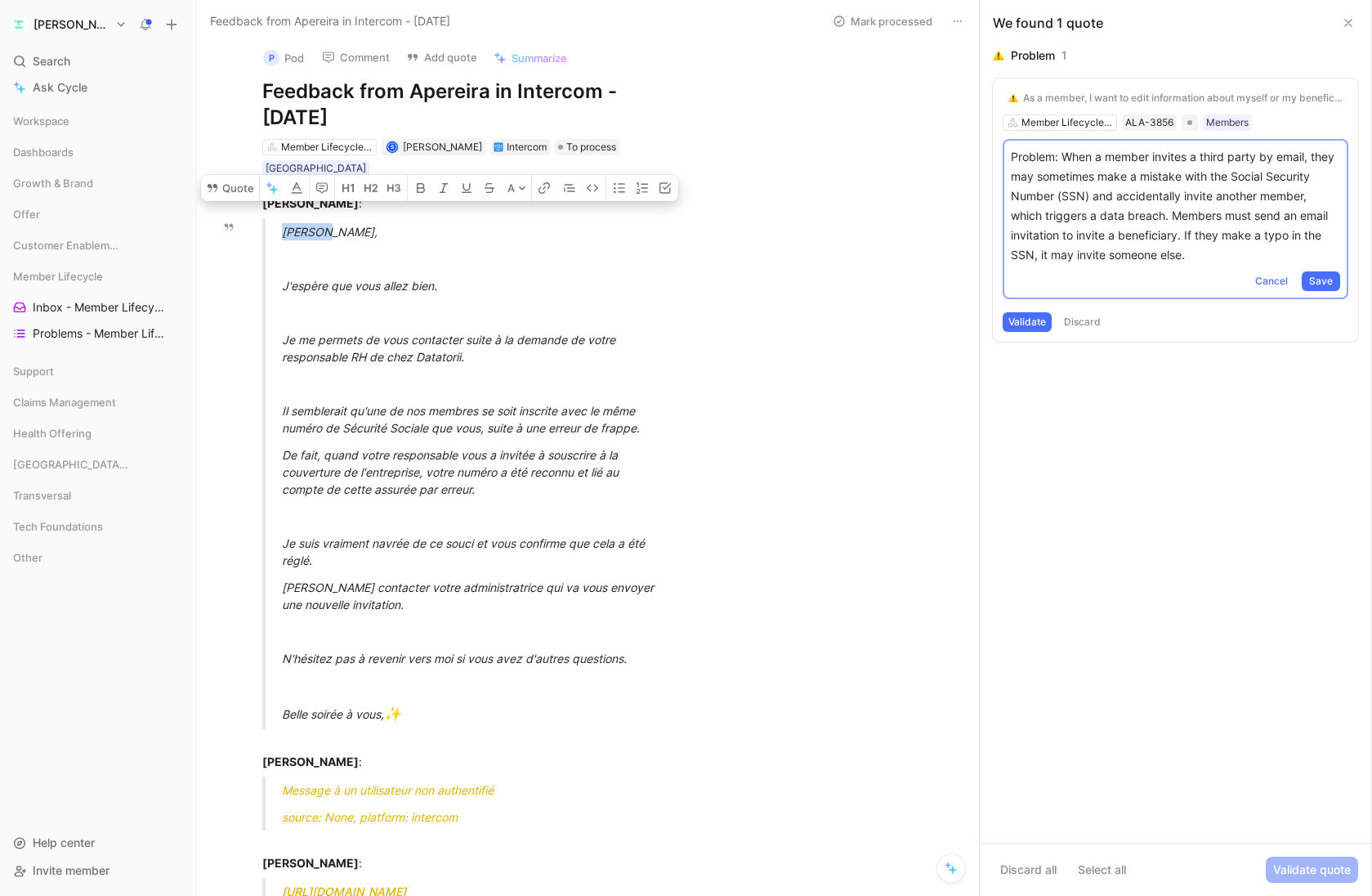 click on "[PERSON_NAME]," at bounding box center [470, 231] 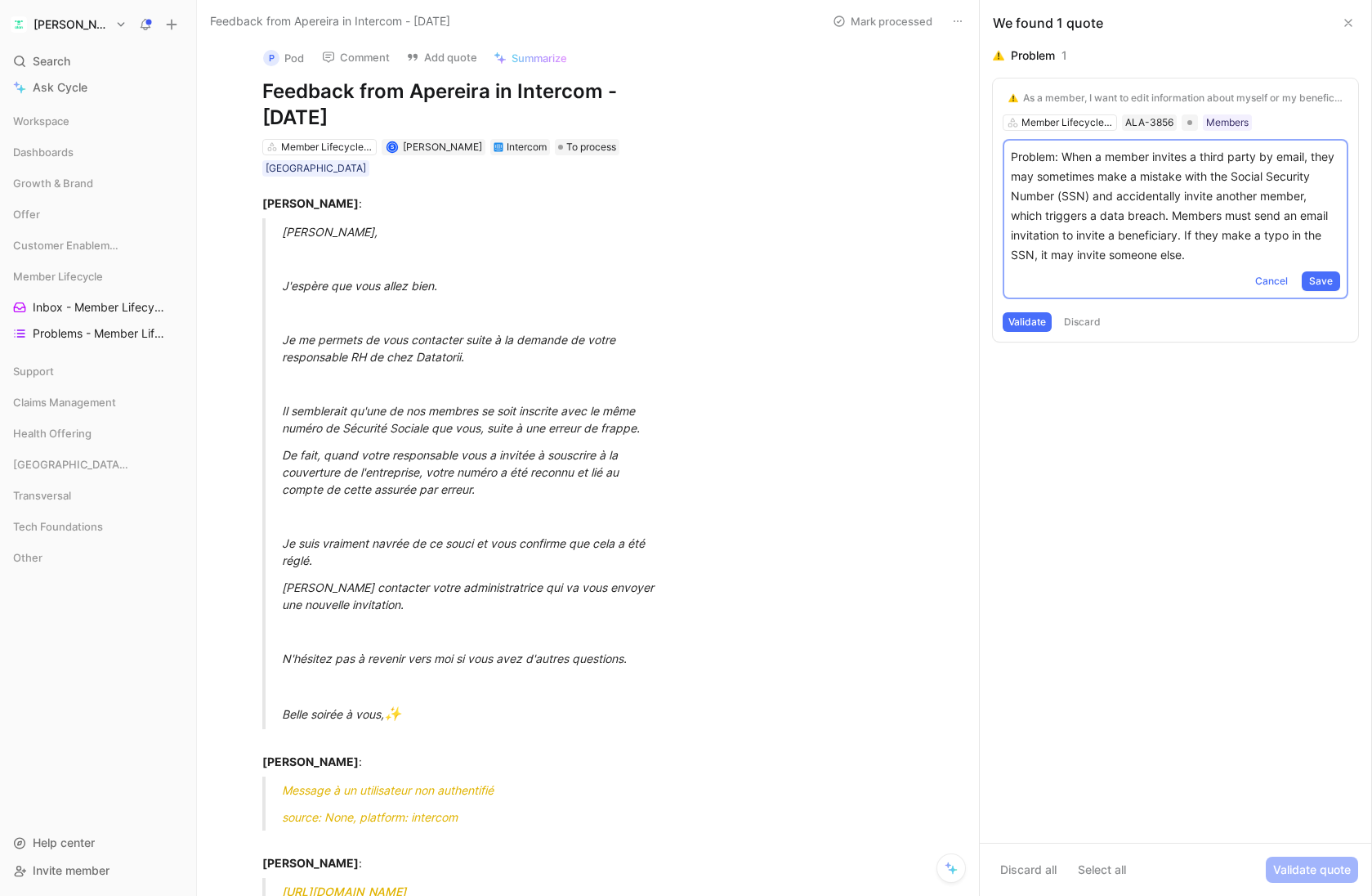 scroll, scrollTop: 19, scrollLeft: 0, axis: vertical 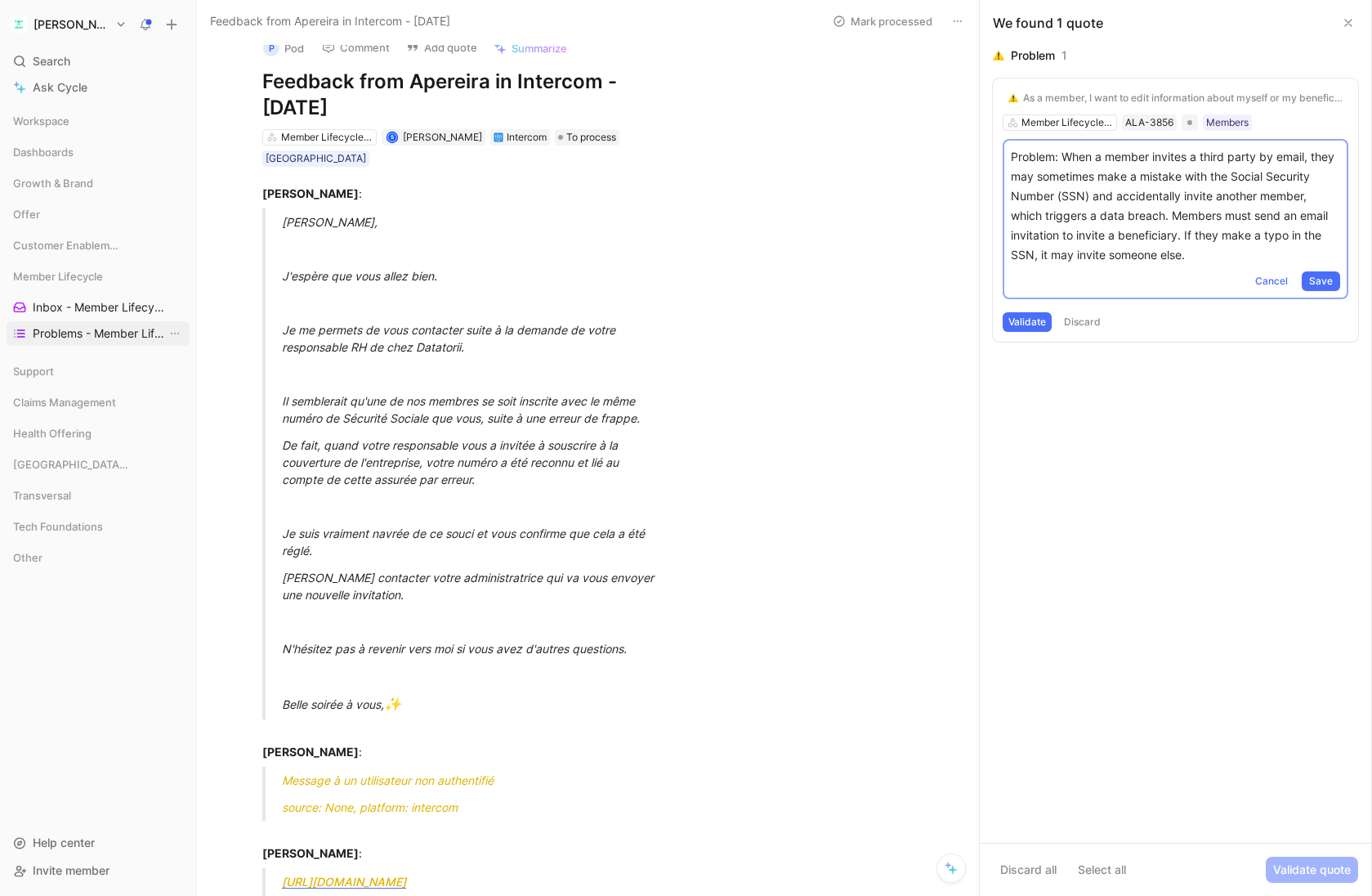 click on "Problems - Member Lifecycle XP" at bounding box center (100, 334) 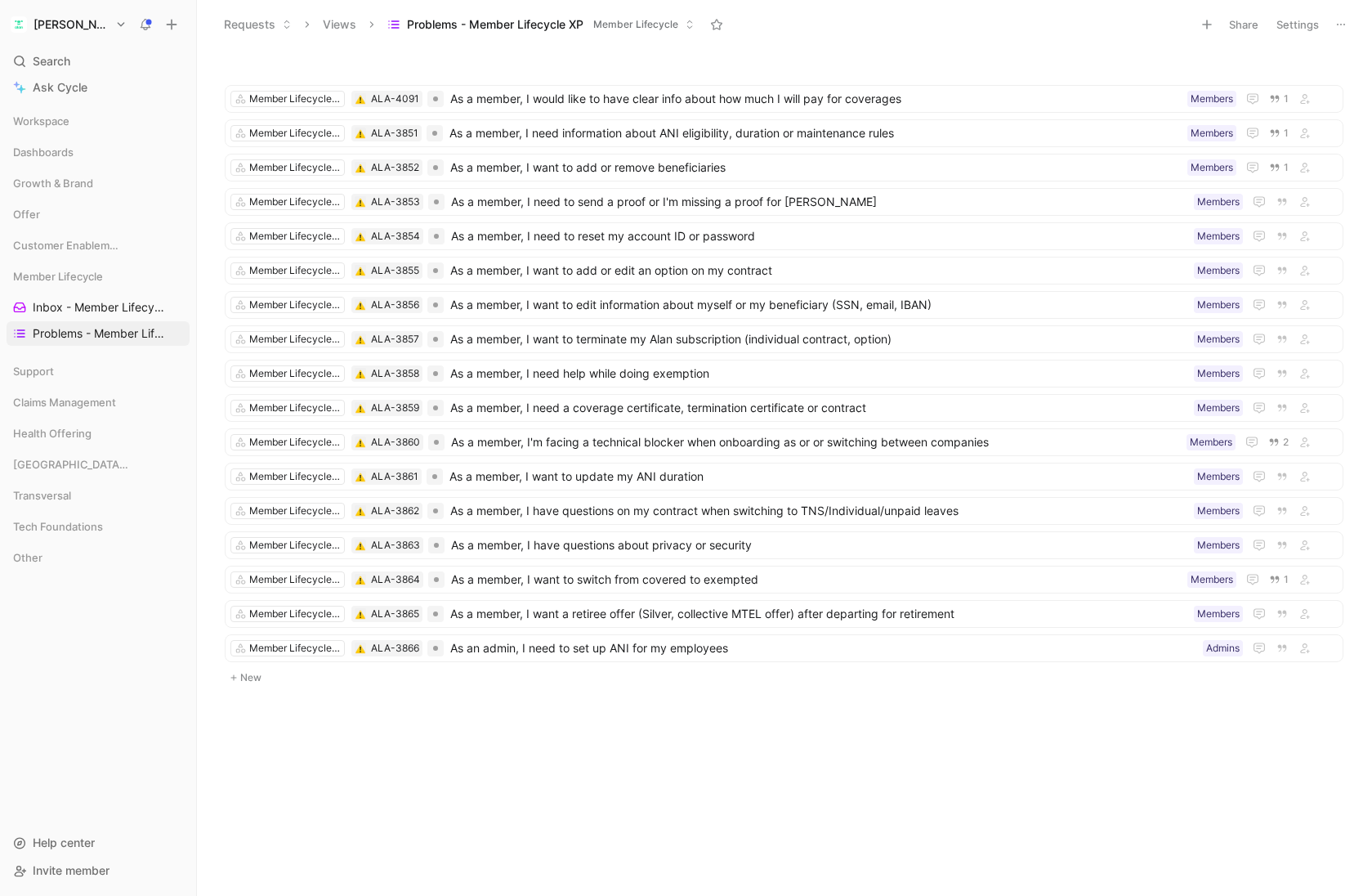 click on "Settings" at bounding box center [1298, 25] 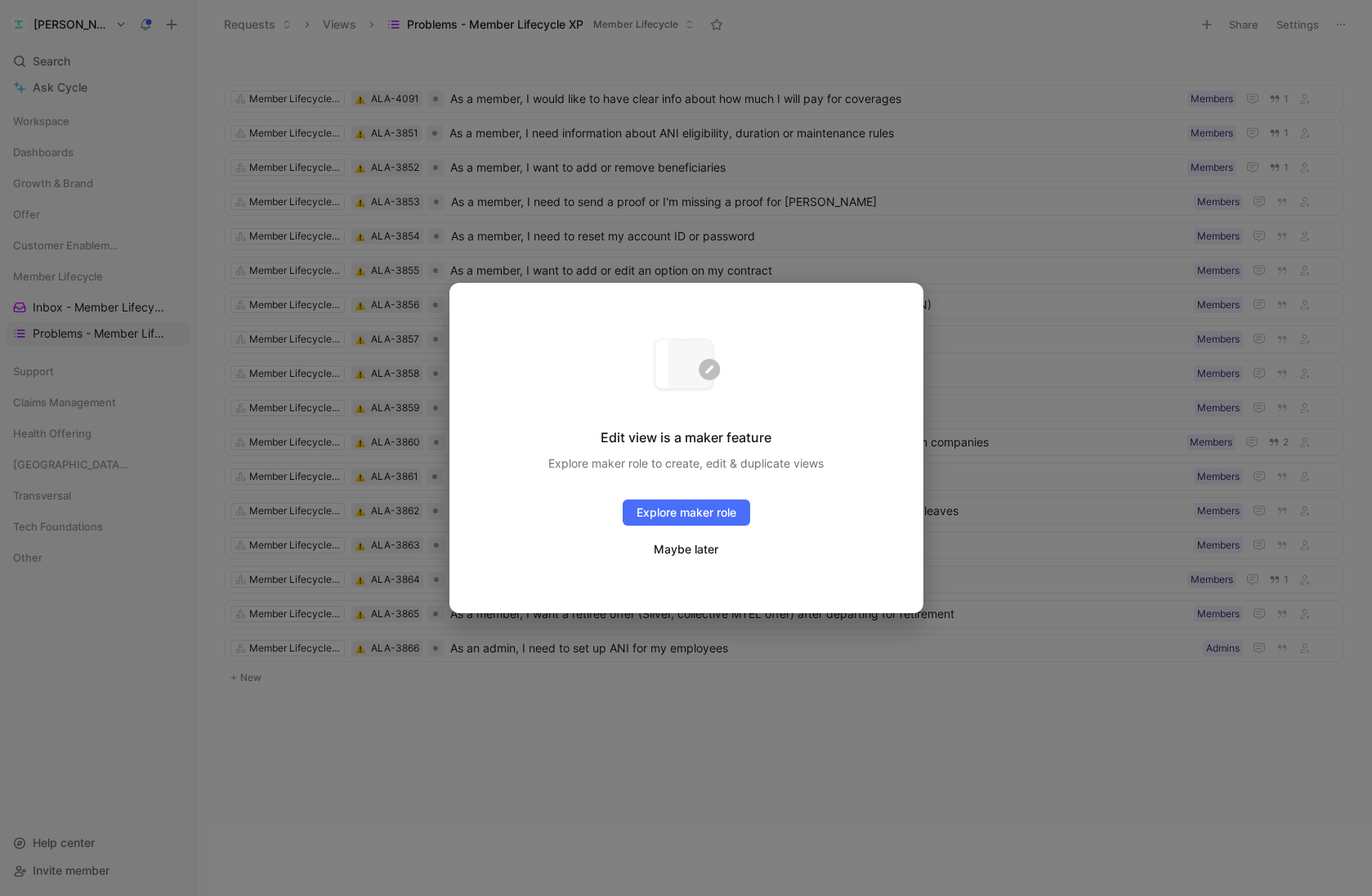 click on "Maybe later" at bounding box center [686, 549] 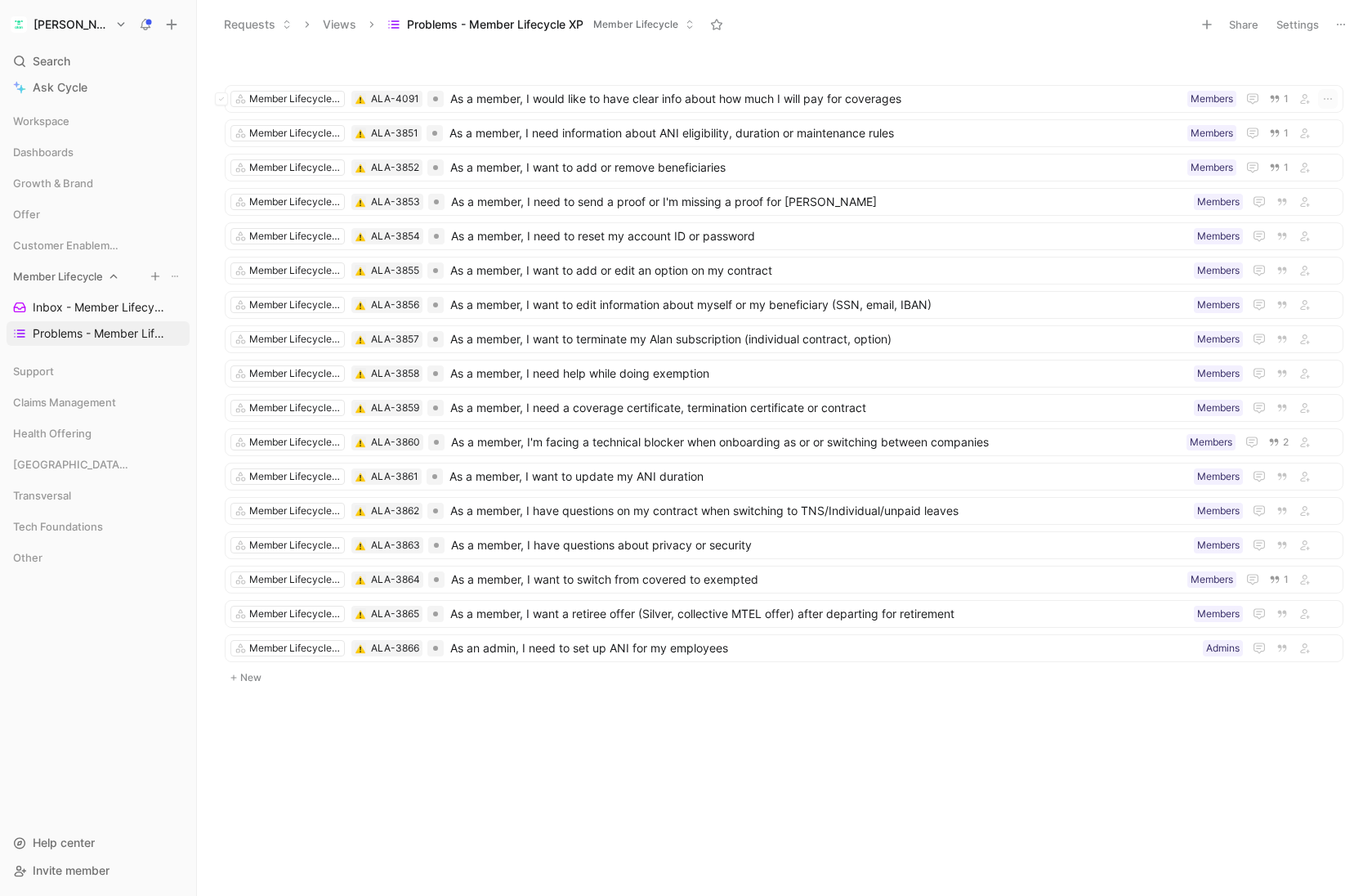 click on "Member Lifecycle" at bounding box center [58, 276] 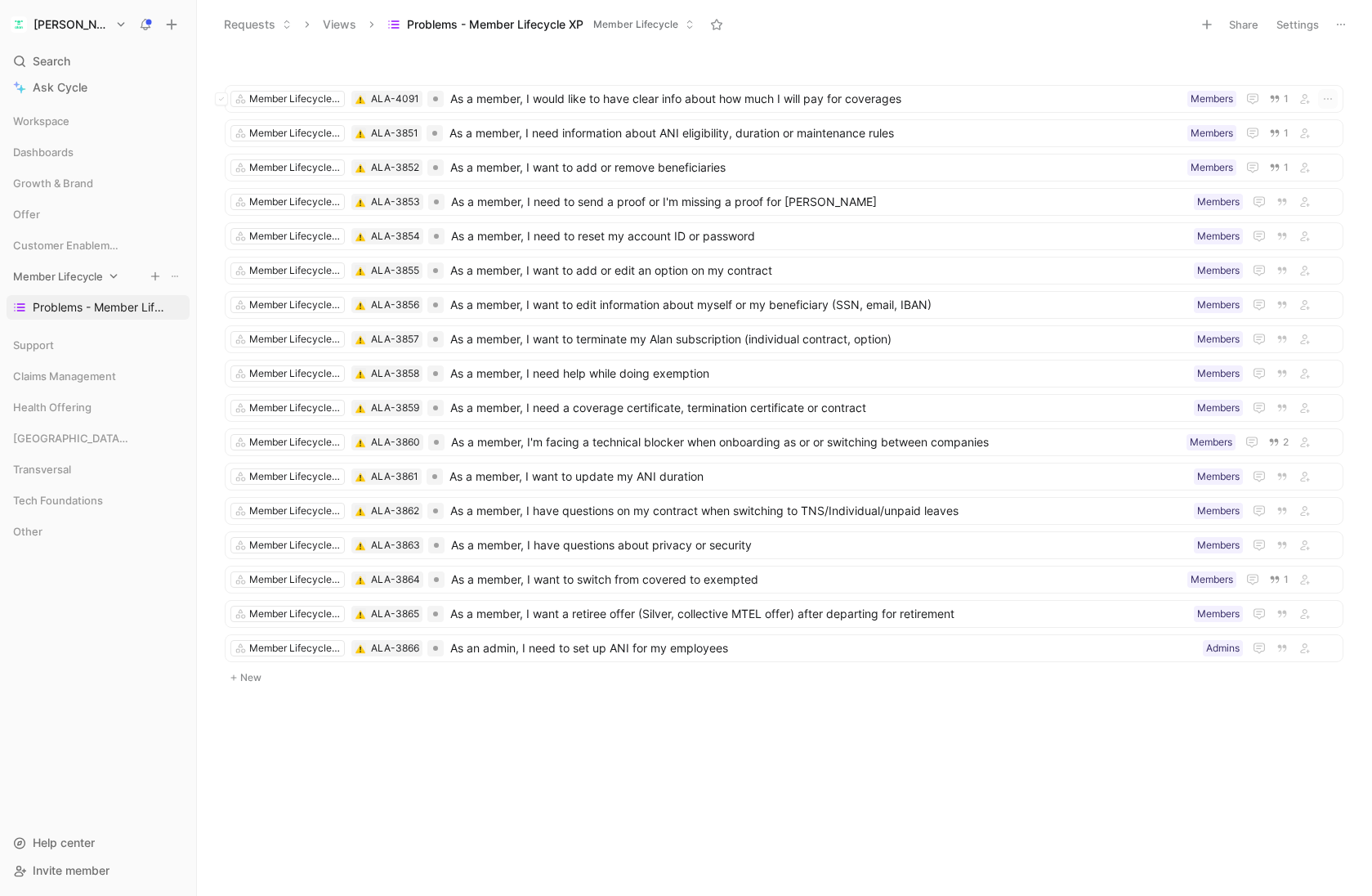 click on "Member Lifecycle" at bounding box center (58, 276) 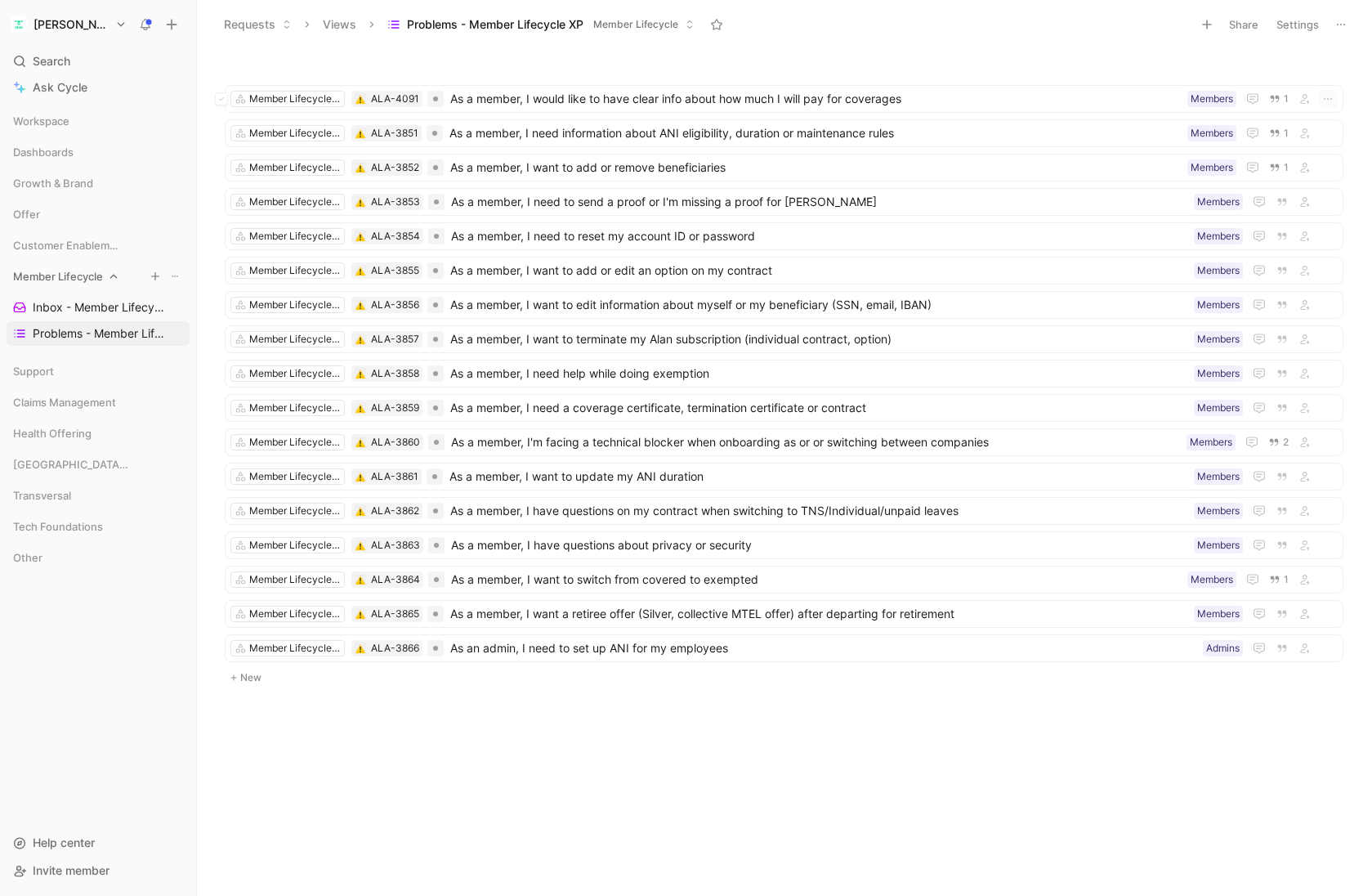 click 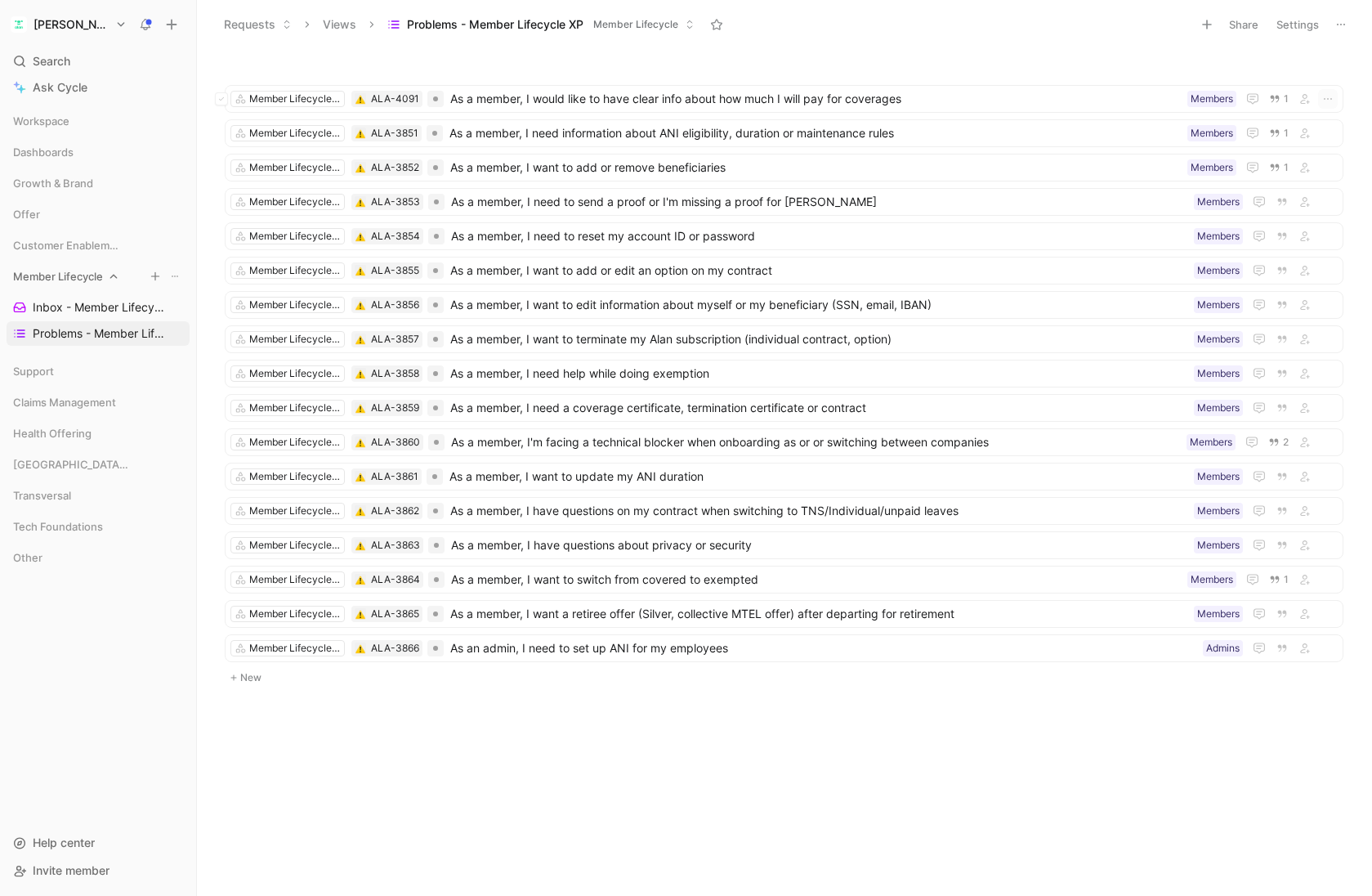 click 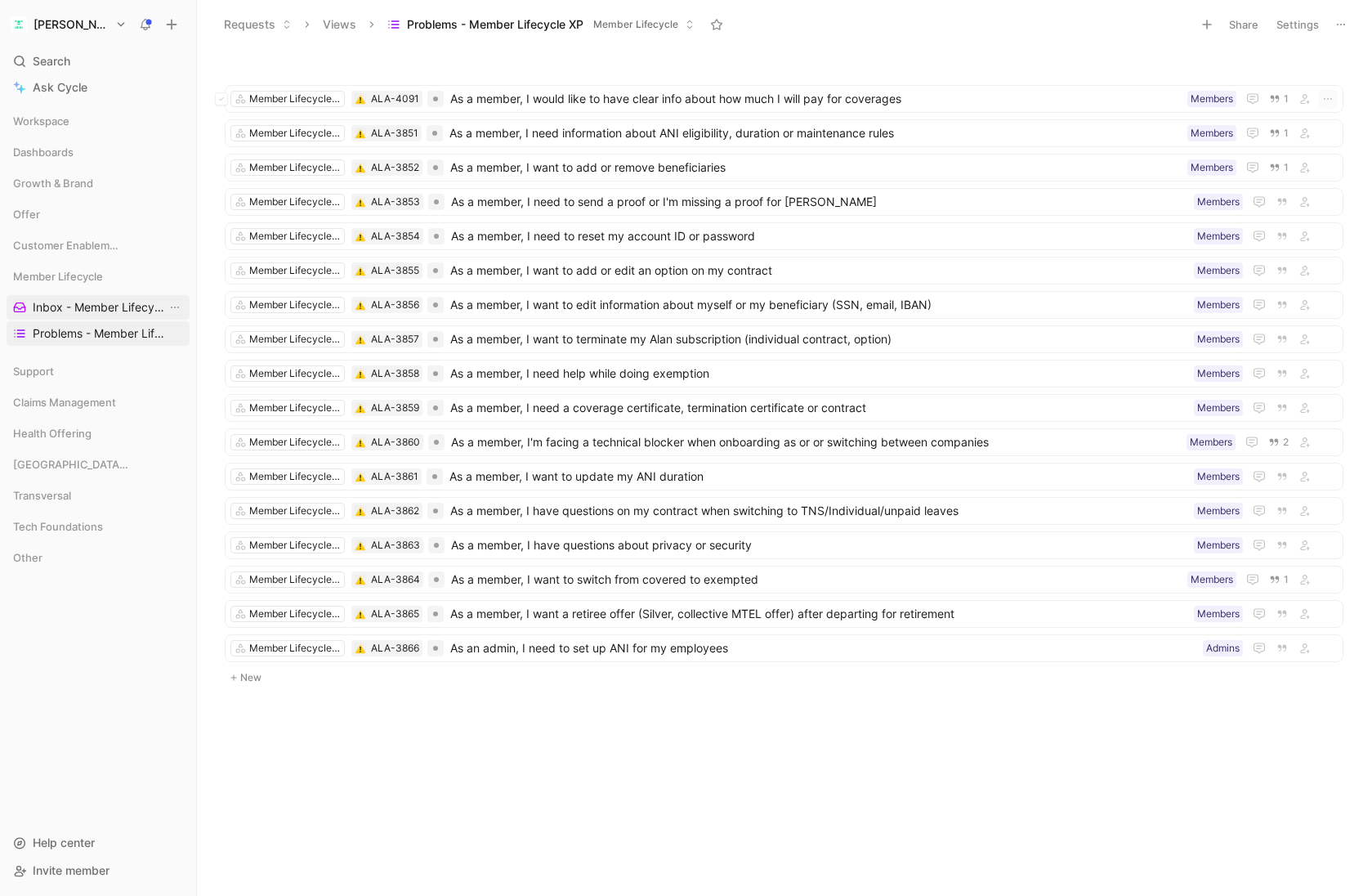 click on "Inbox - Member Lifecycle XP" at bounding box center (100, 307) 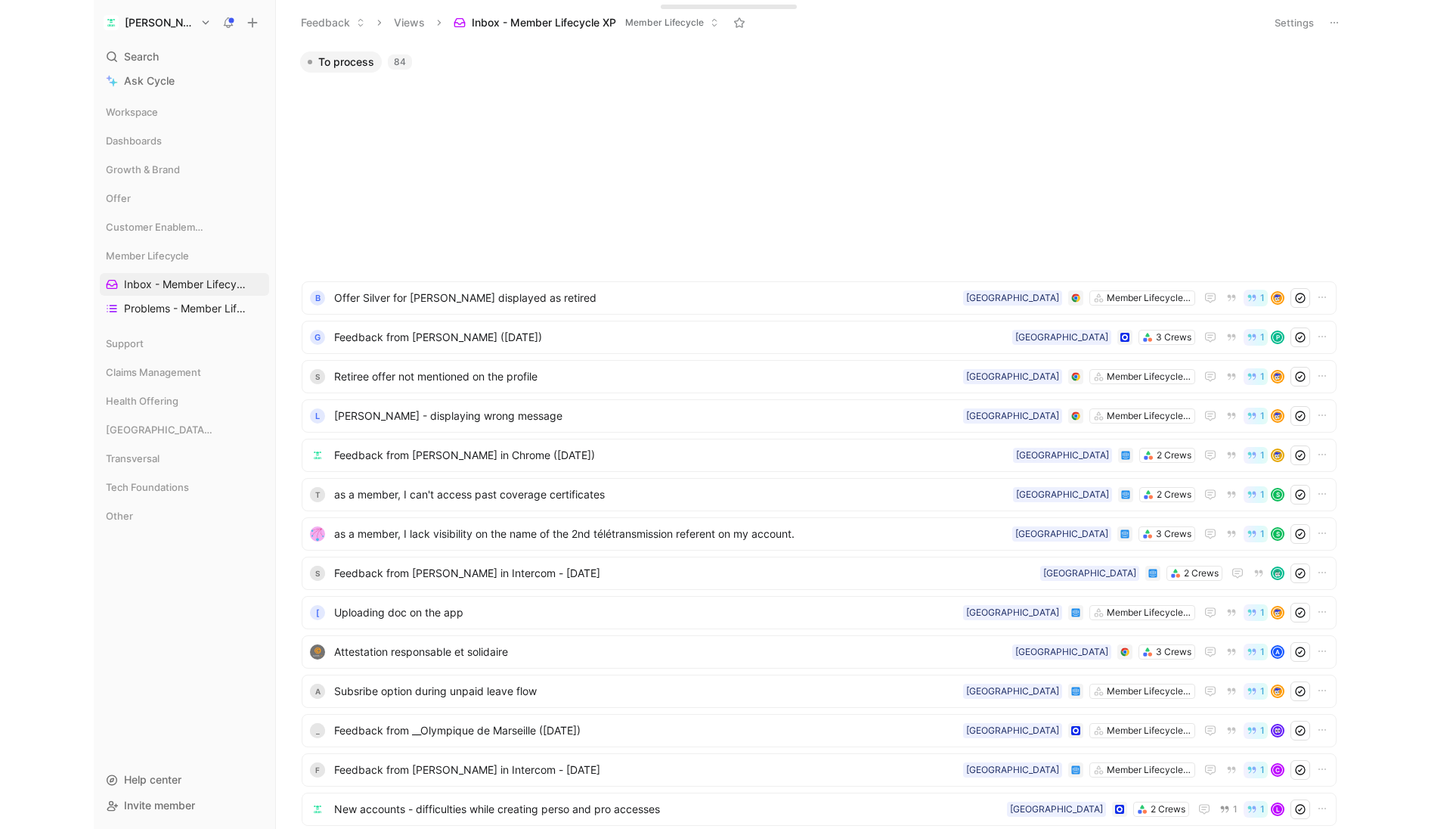 scroll, scrollTop: 0, scrollLeft: 0, axis: both 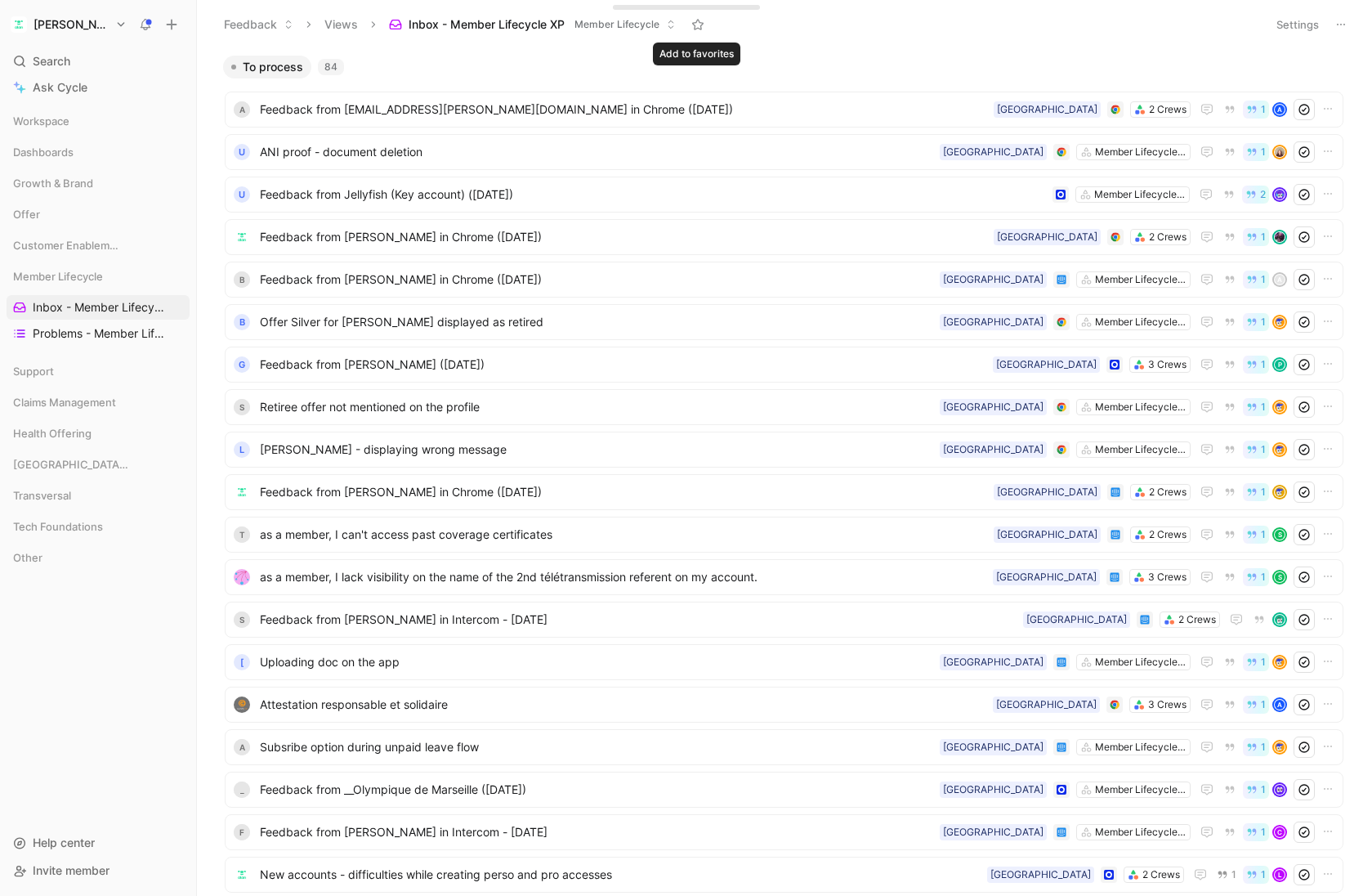 click 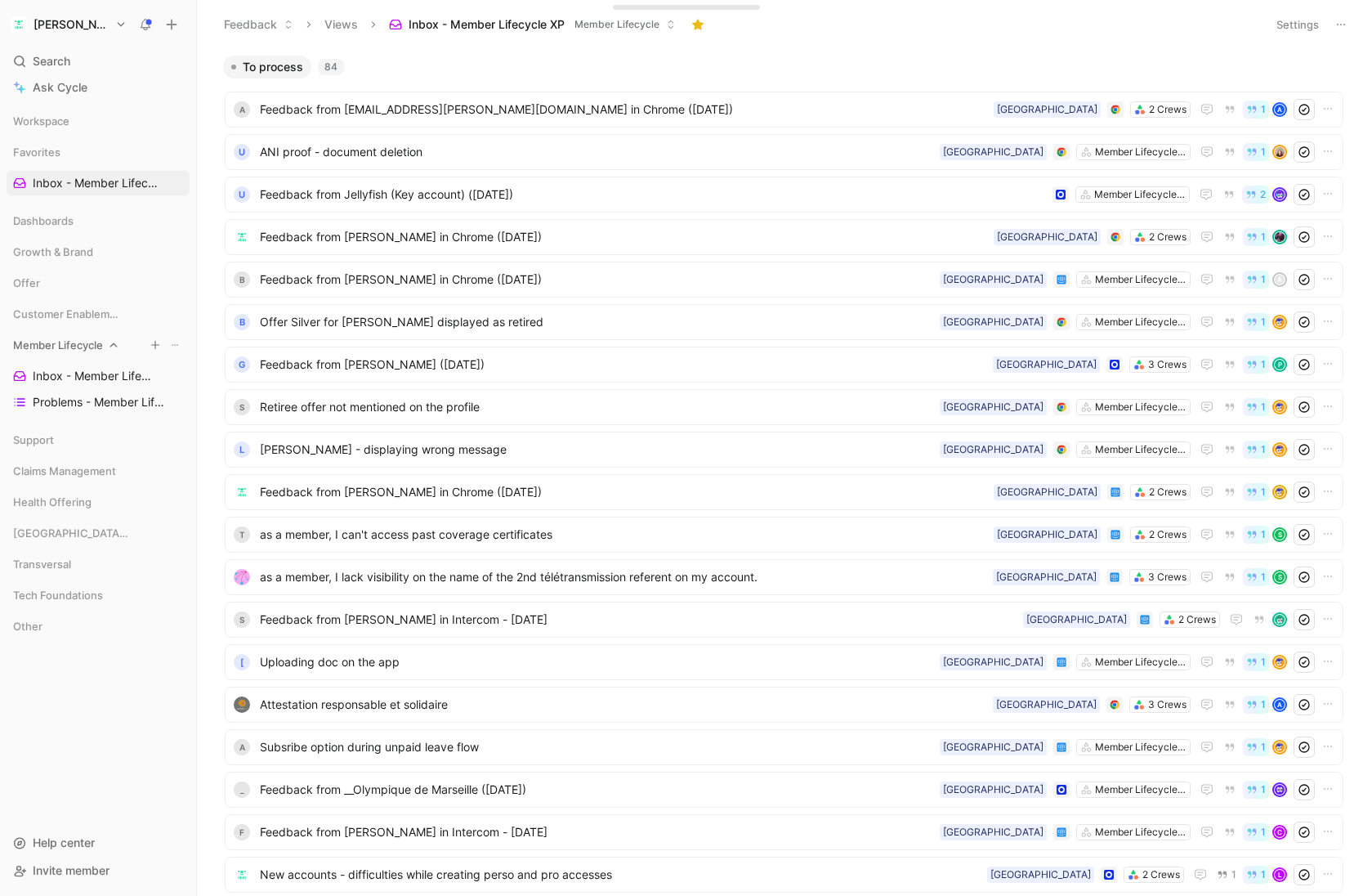 click on "Member Lifecycle" at bounding box center (58, 345) 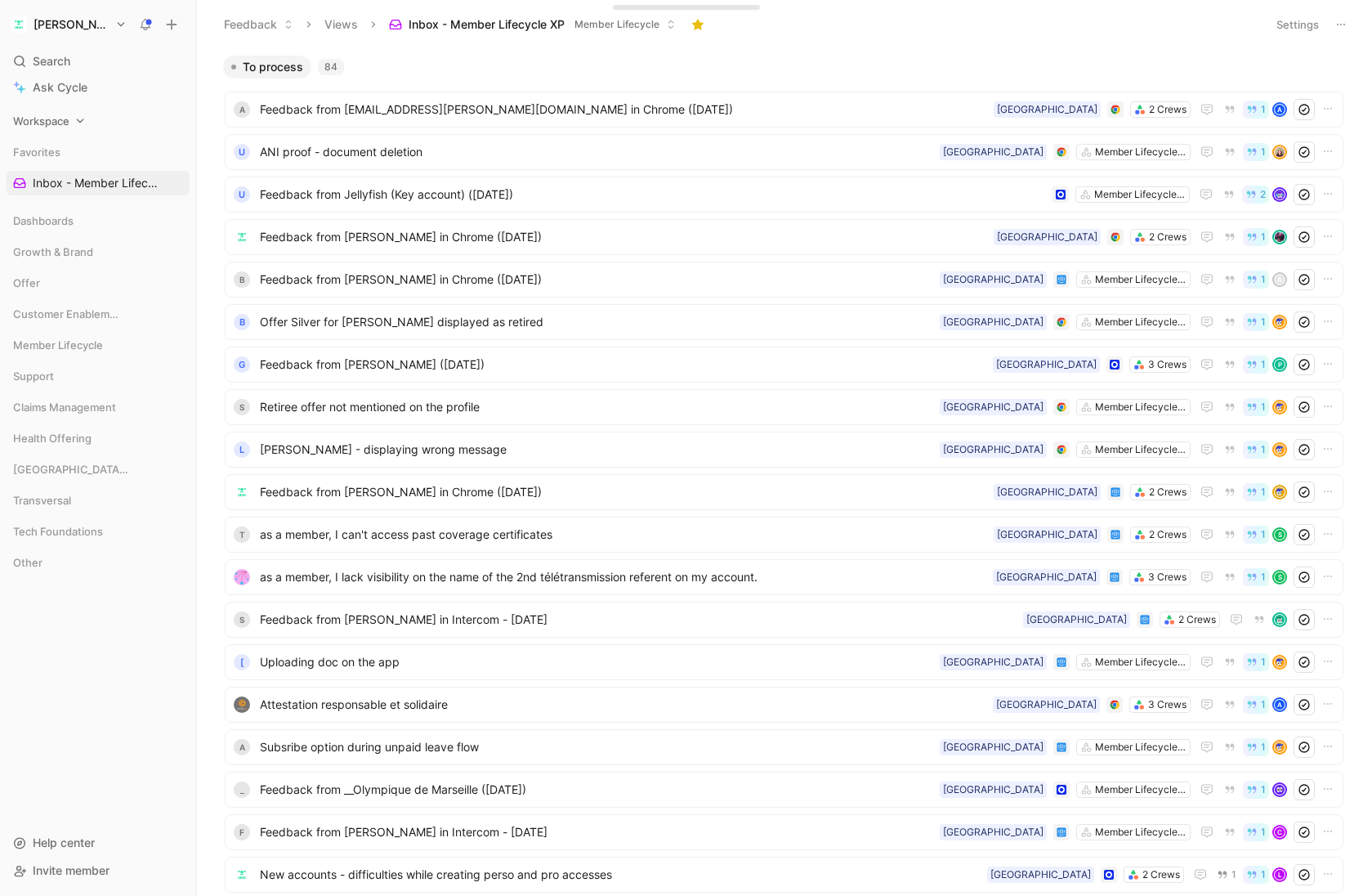 click on "Workspace" at bounding box center [98, 121] 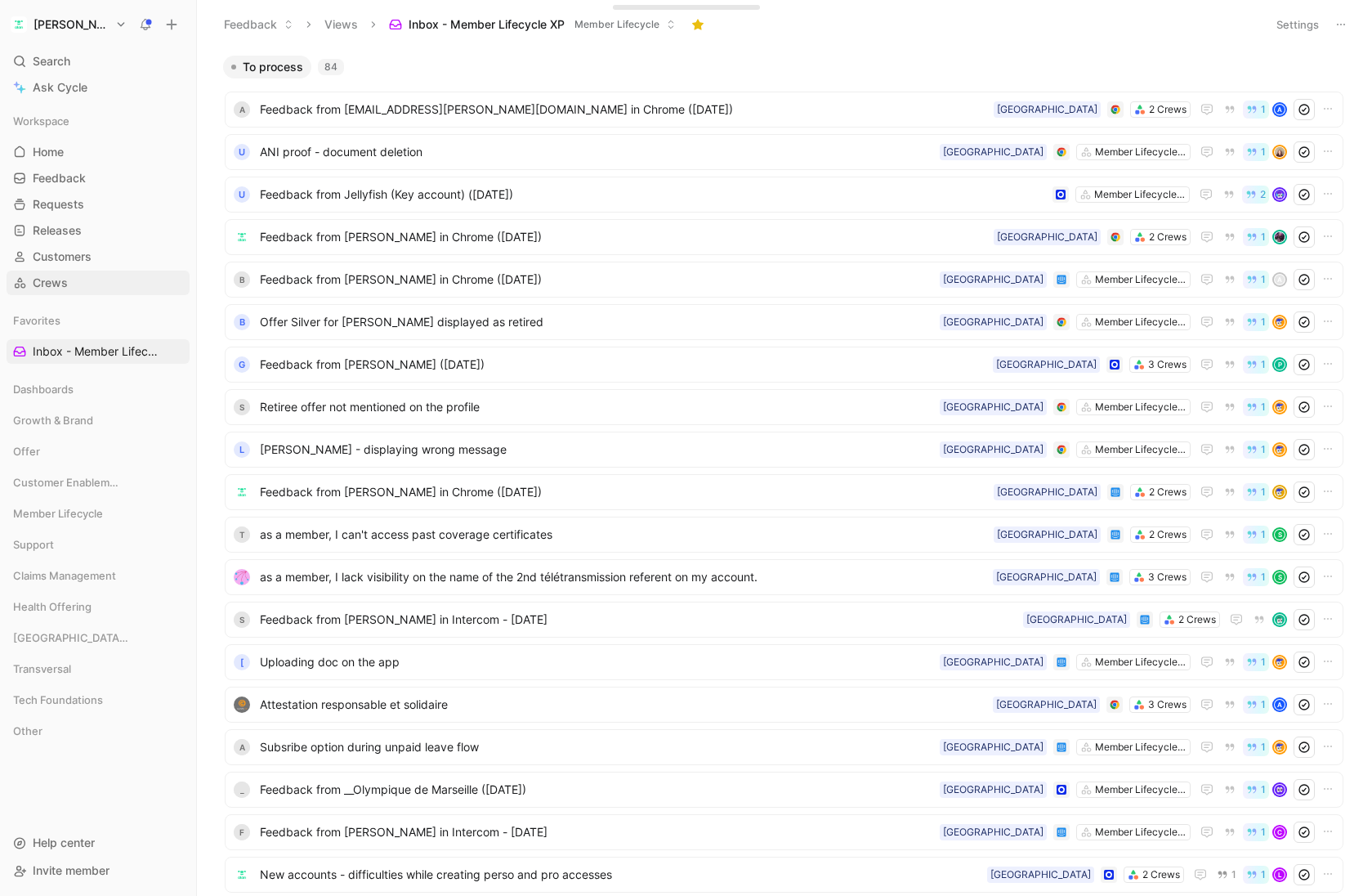 click on "Crews" at bounding box center (50, 283) 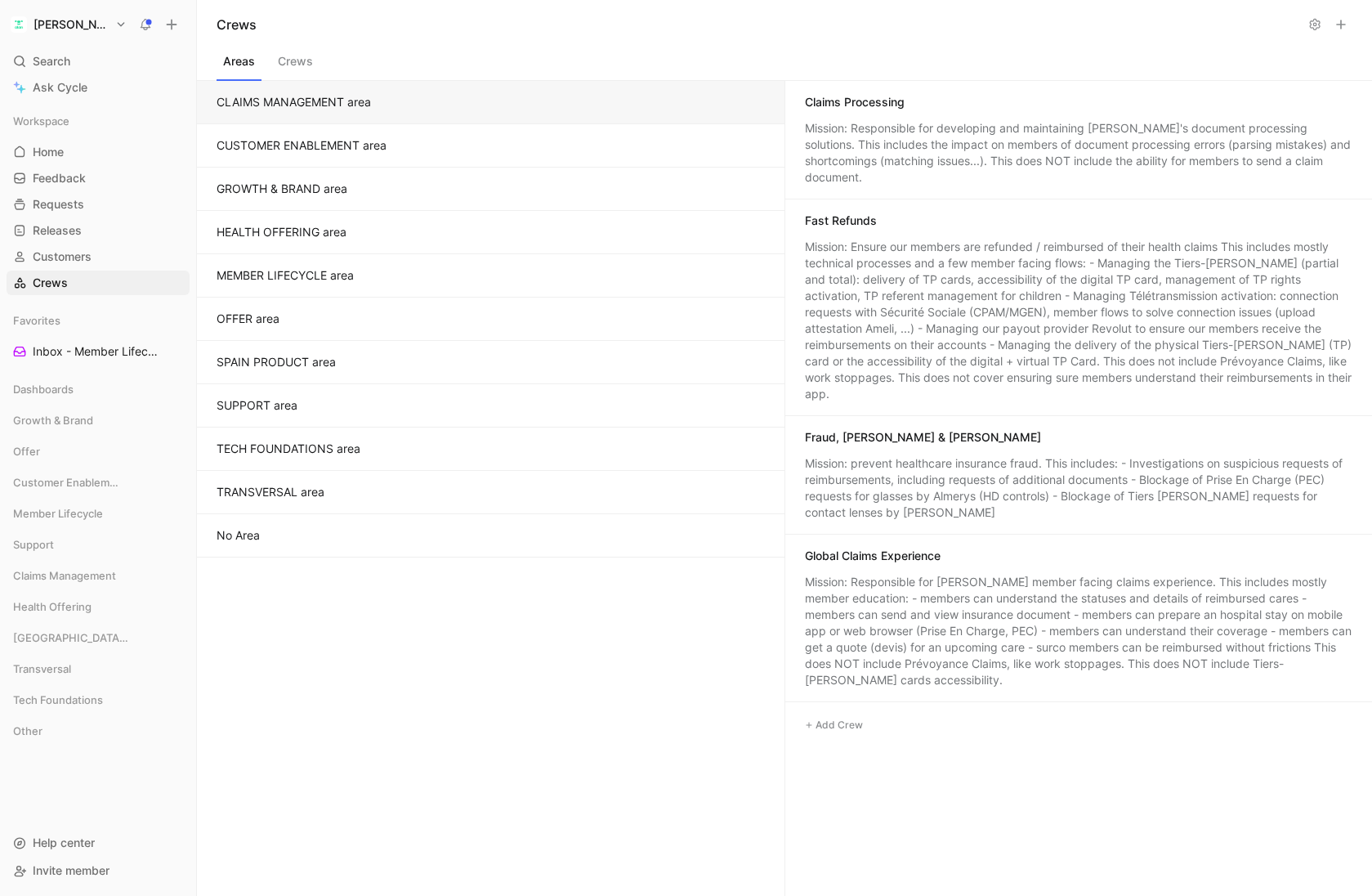 click on "MEMBER LIFECYCLE area" at bounding box center [490, 276] 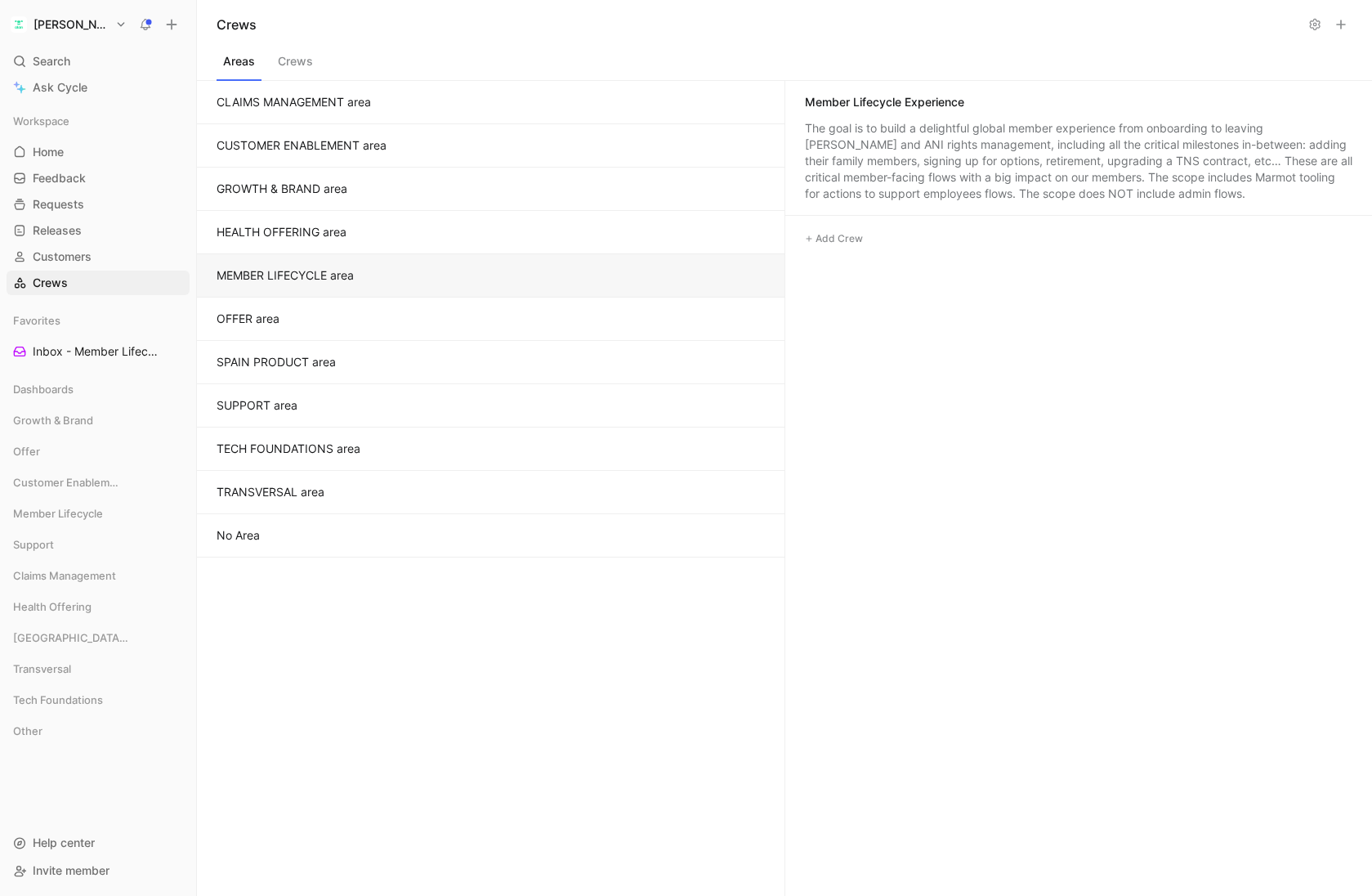 click on "The goal is to build a delightful global member experience from onboarding to leaving [PERSON_NAME] and ANI rights management, including all the critical milestones in-between: adding their family members, signing up for options, retirement, upgrading a TNS contract, etc… These are all critical member-facing flows with a big impact on our members.
The scope includes Marmot tooling for actions to support employees flows.
The scope does NOT include admin flows." at bounding box center (1079, 161) 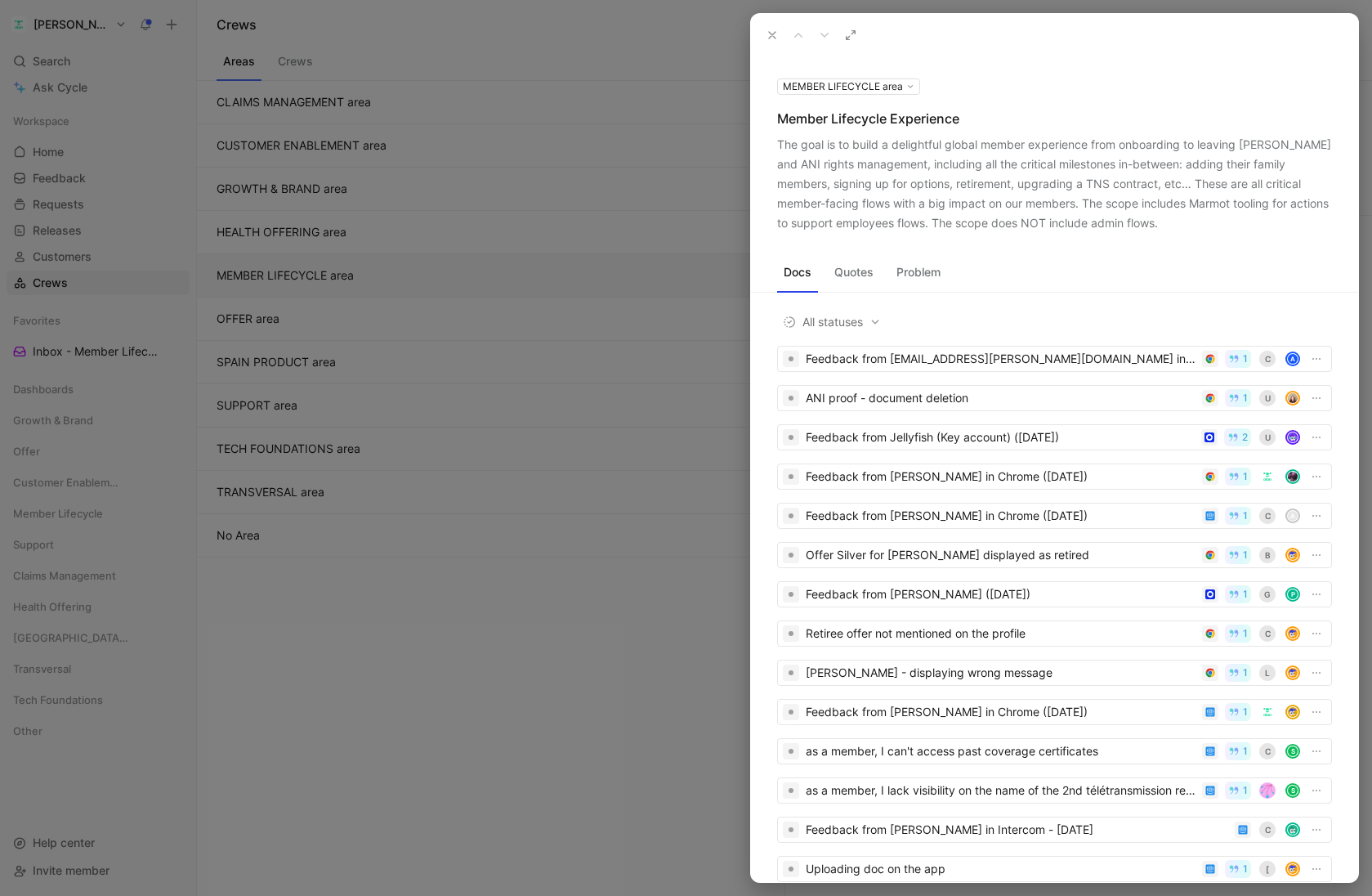 click on "Docs Quotes Problem" at bounding box center (1054, 276) 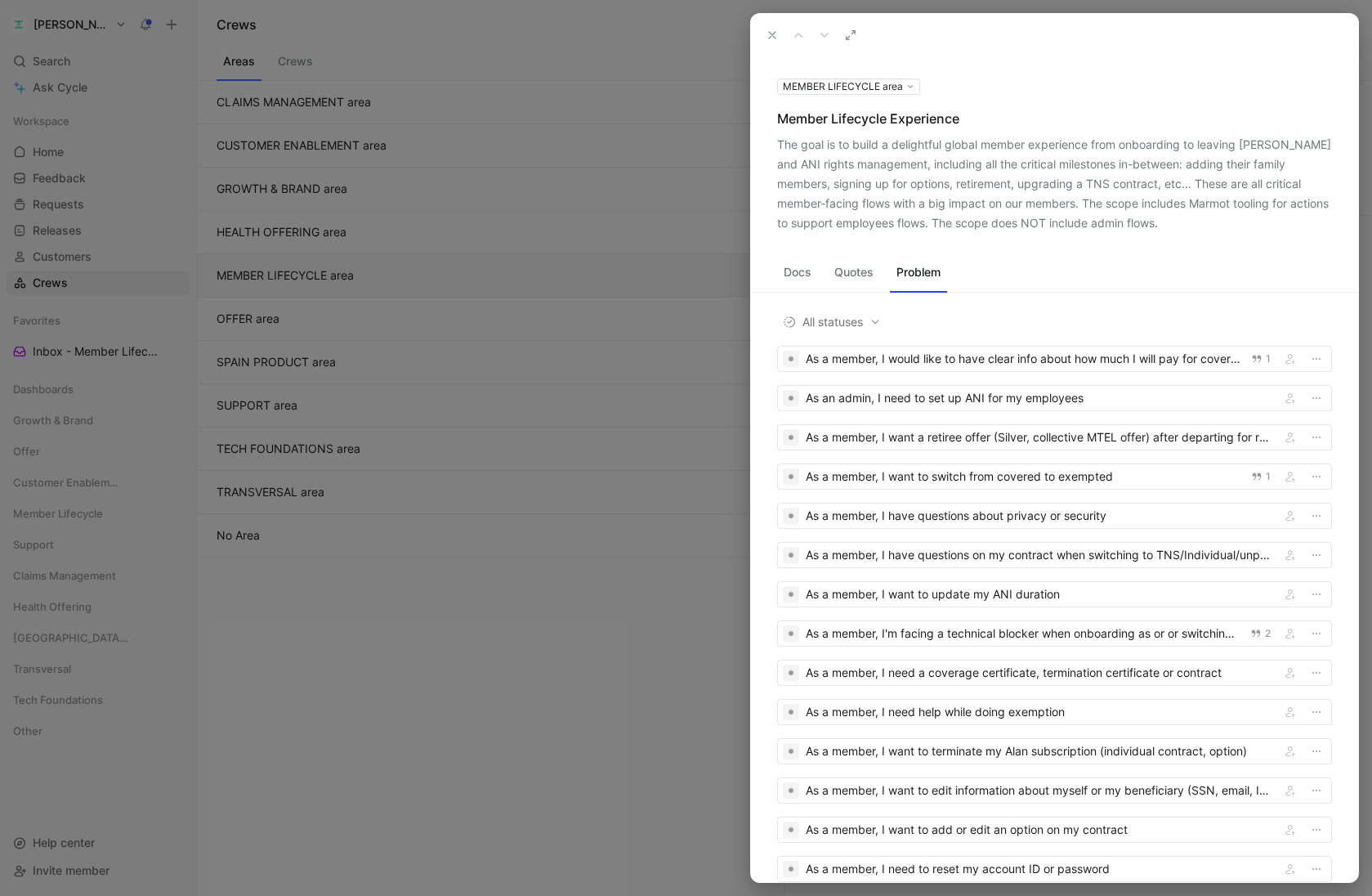 click at bounding box center (686, 448) 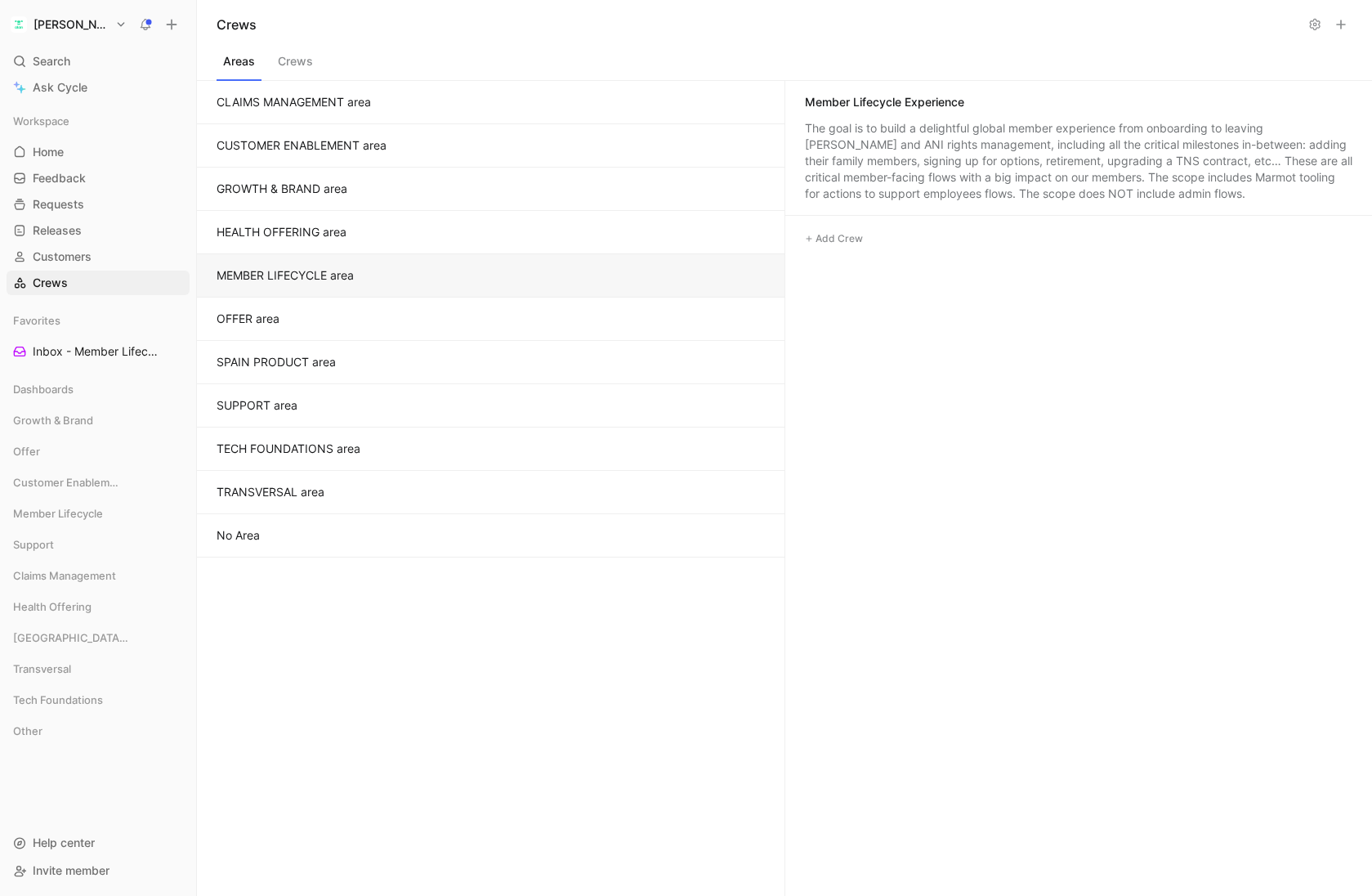 click on "Favorites Inbox - Member Lifecycle XP  Member Lifecycle" at bounding box center [98, 336] 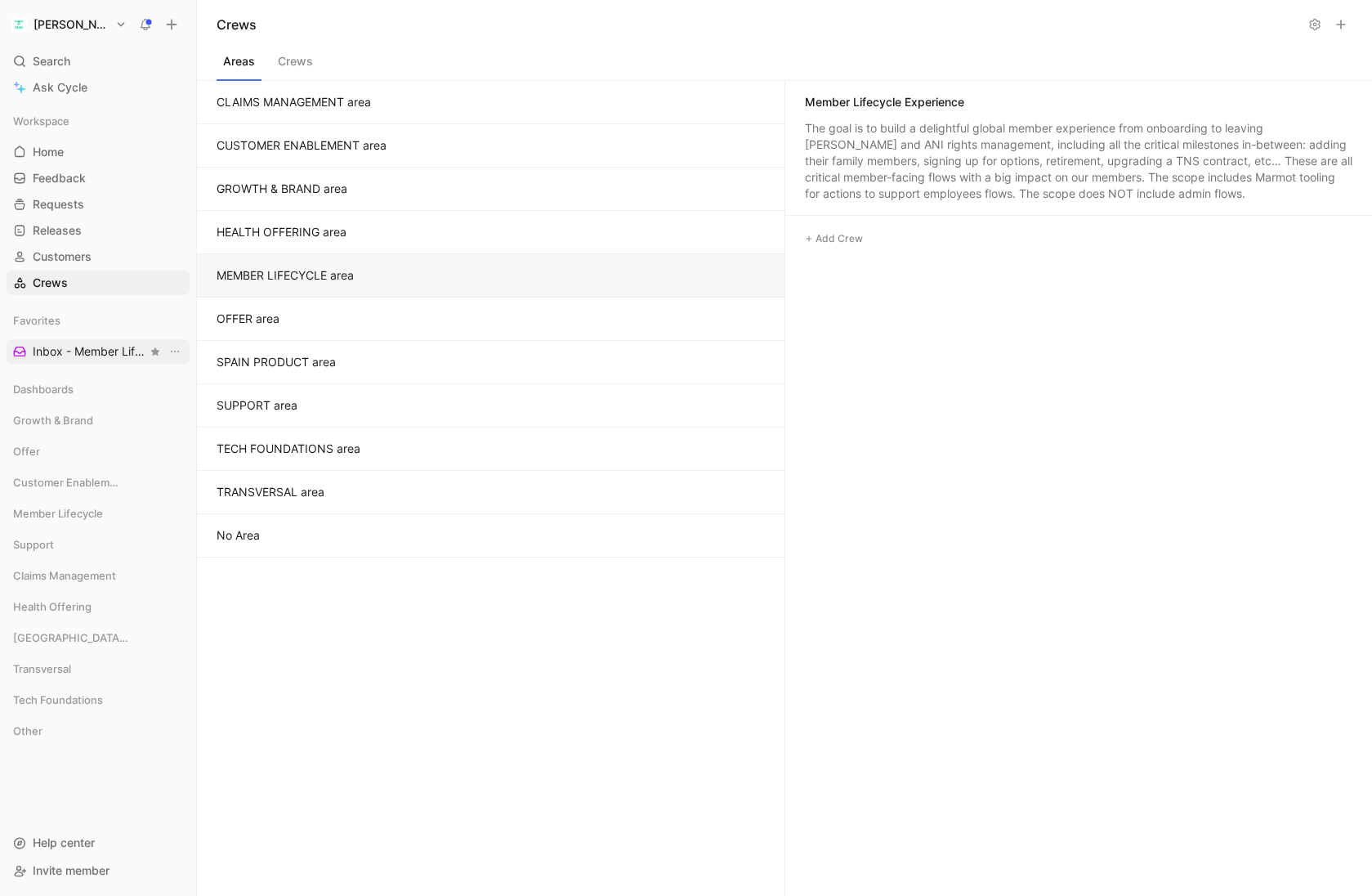 click on "Inbox - Member Lifecycle XP  Member Lifecycle" at bounding box center (90, 352) 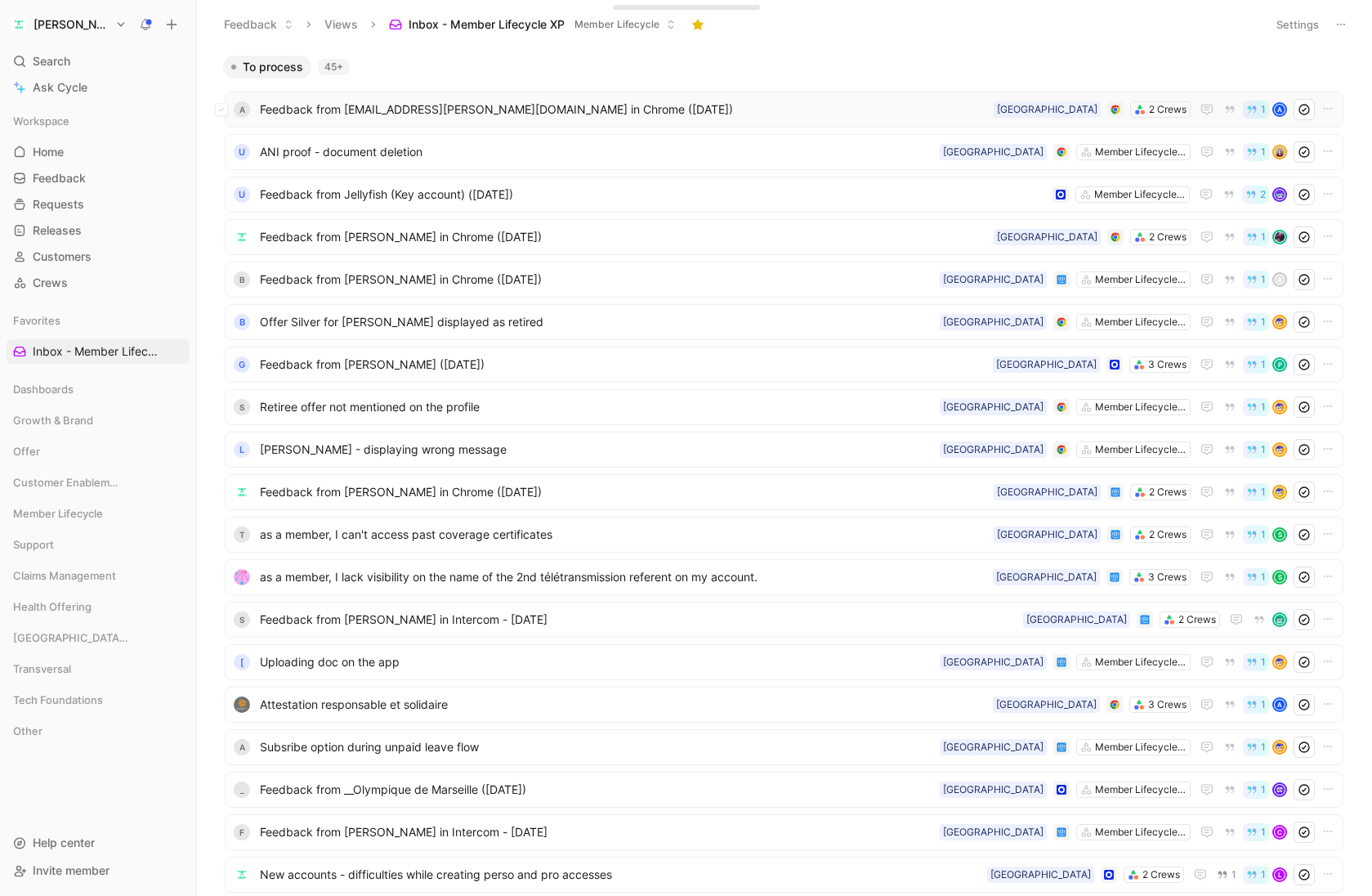 click on "Feedback from [EMAIL_ADDRESS][PERSON_NAME][DOMAIN_NAME] in Chrome ([DATE])" at bounding box center (623, 110) 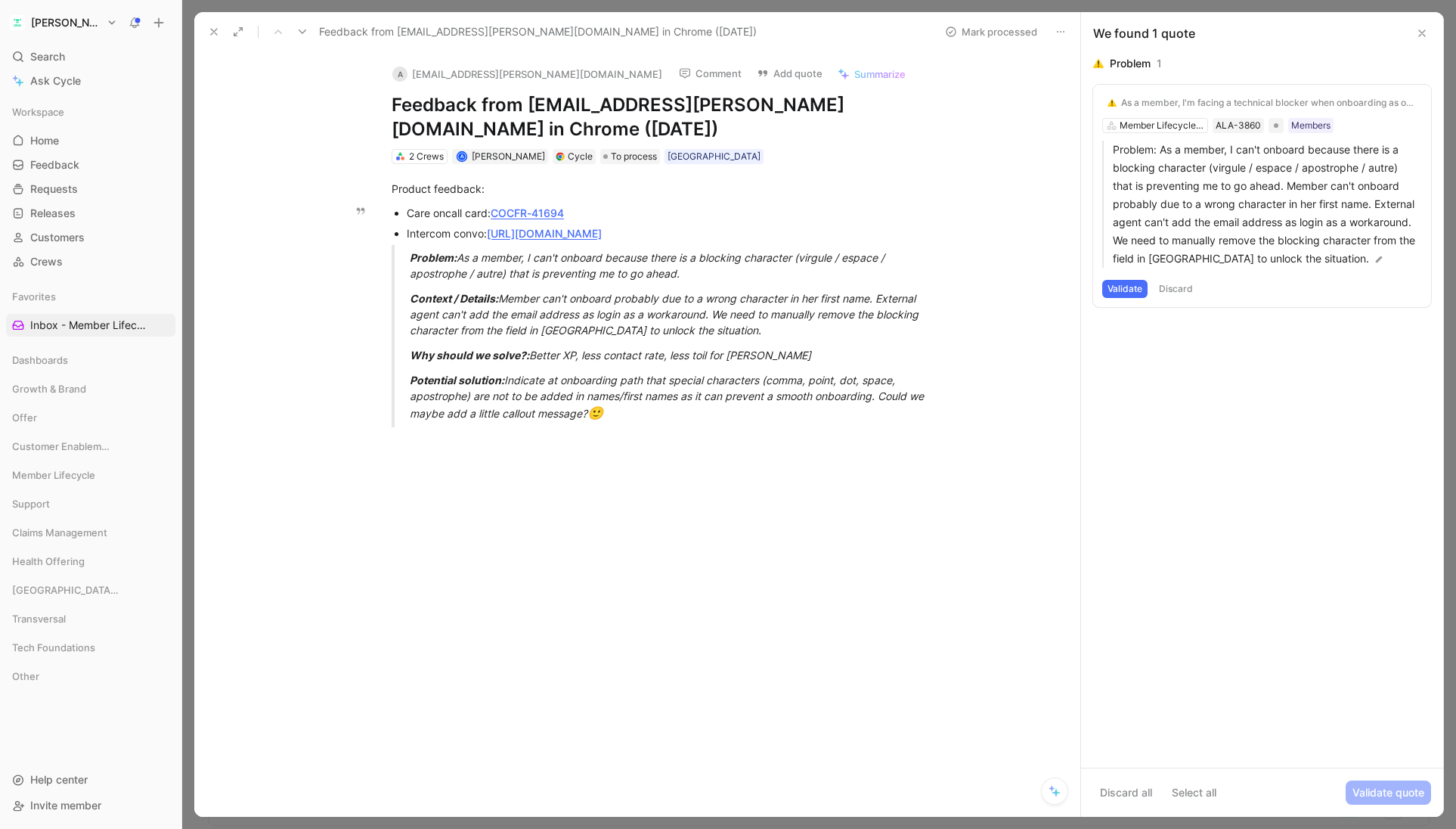 click on "As a member, I'm facing a technical blocker when onboarding as or or switching between companies" at bounding box center [1269, 103] 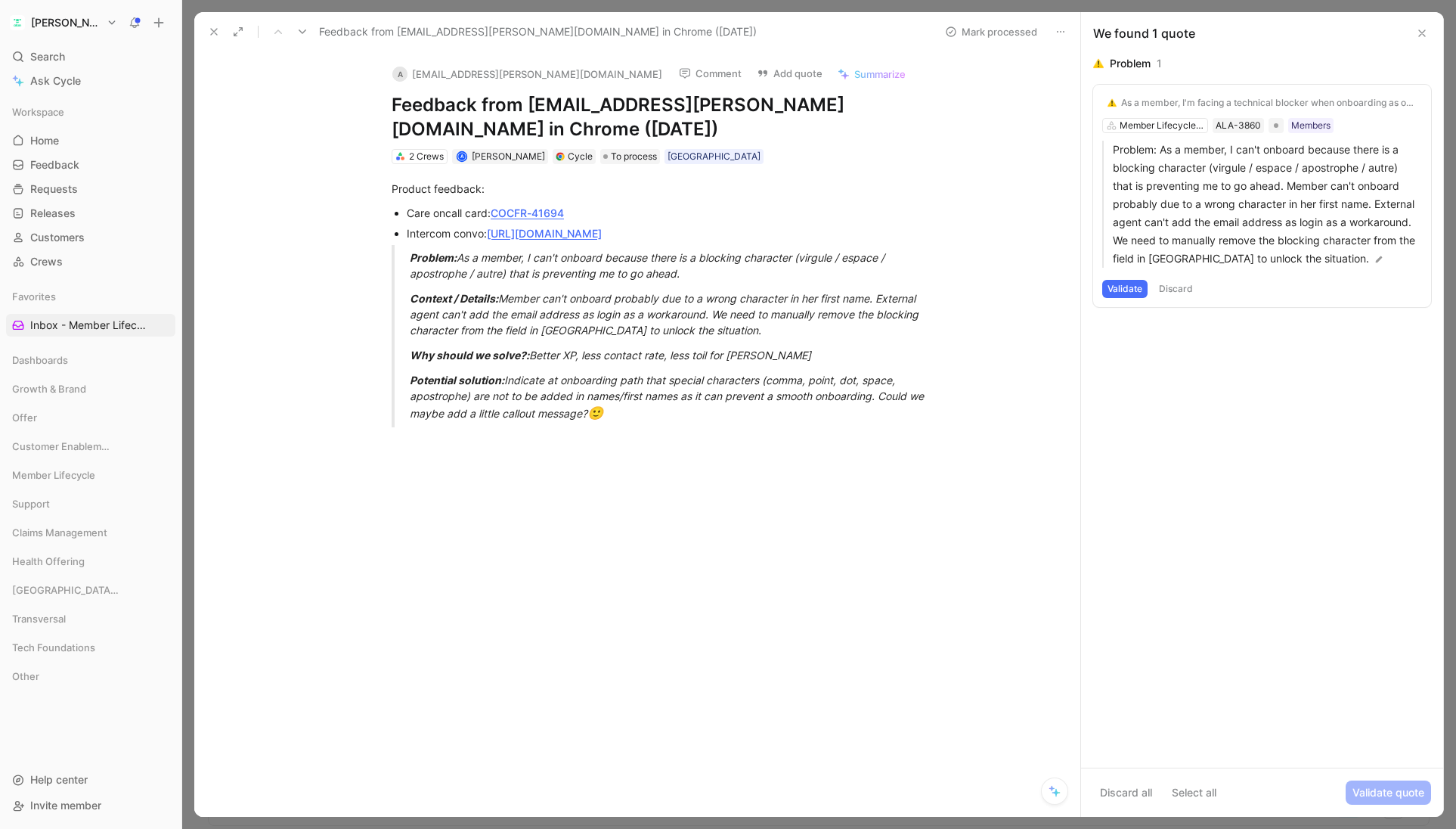 click 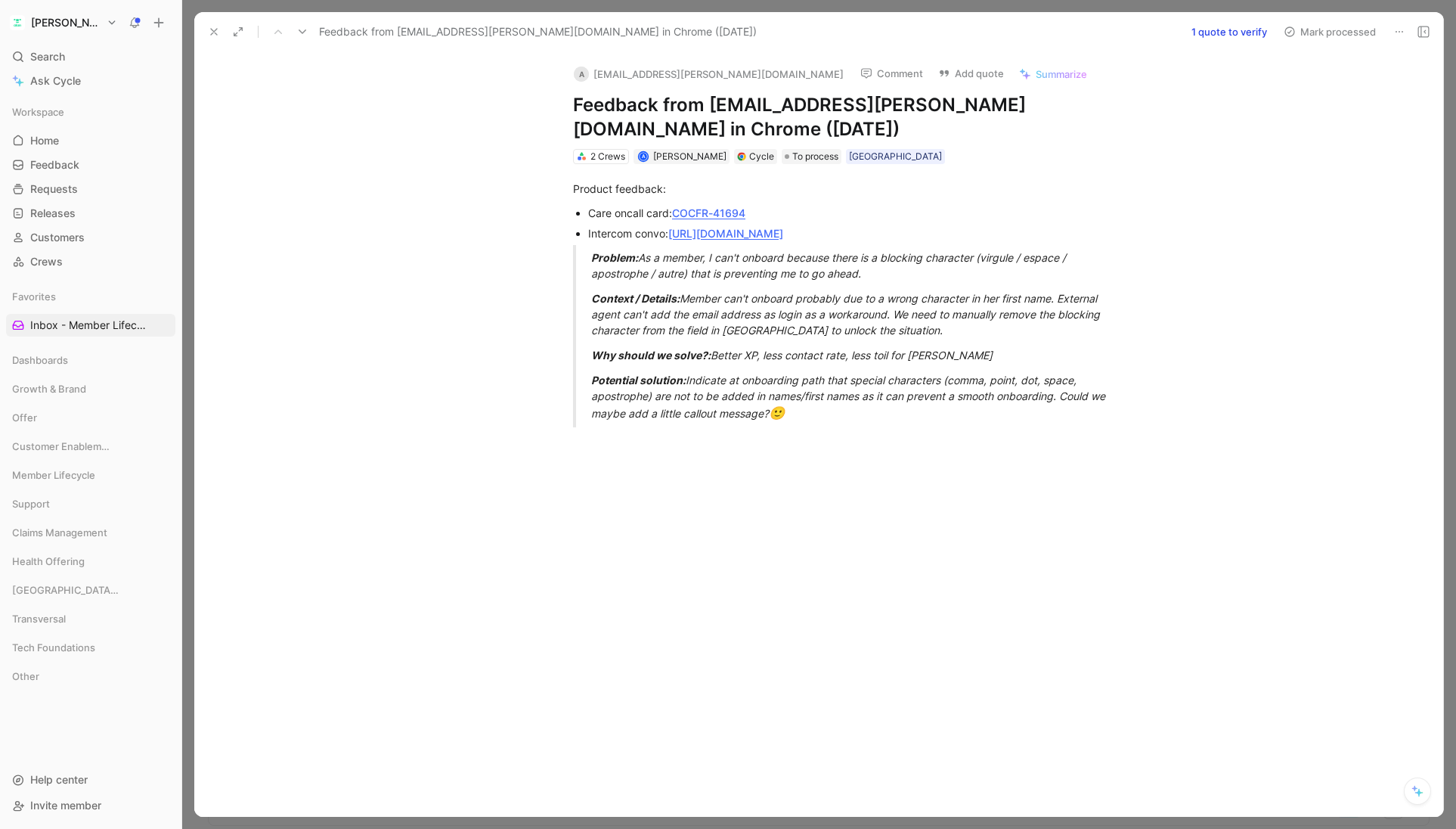 click 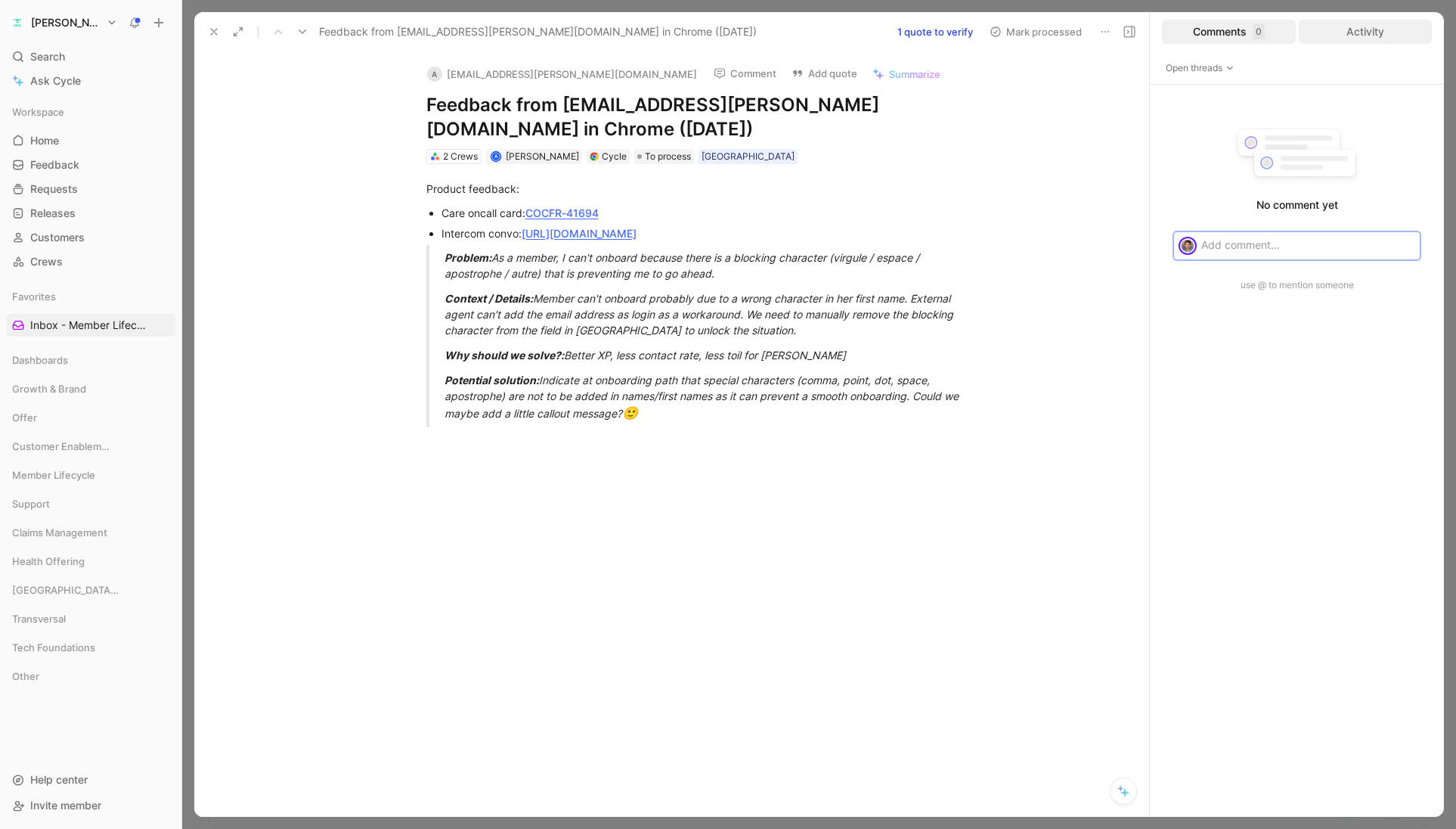 click on "Activity" at bounding box center [1365, 32] 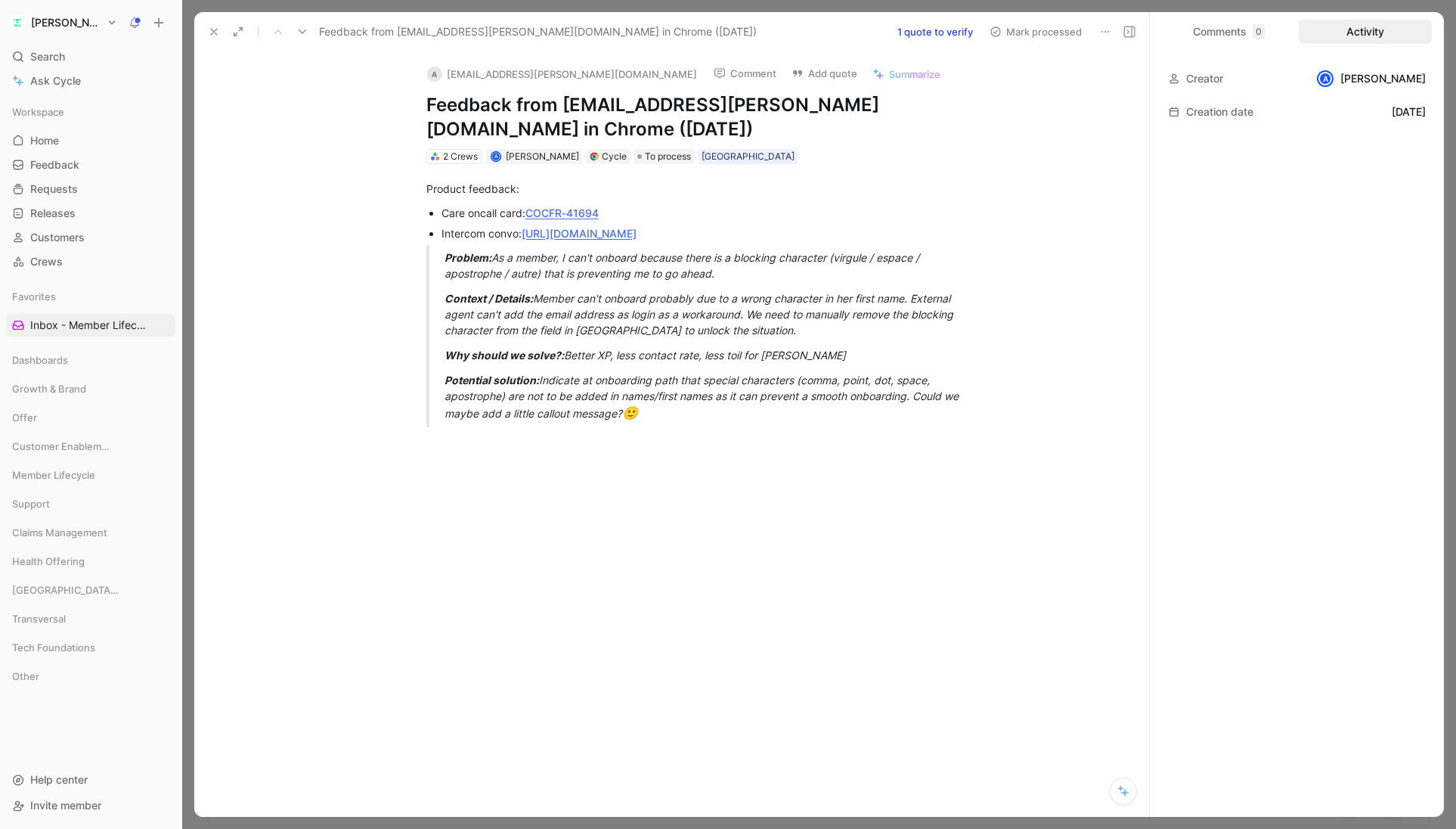 click 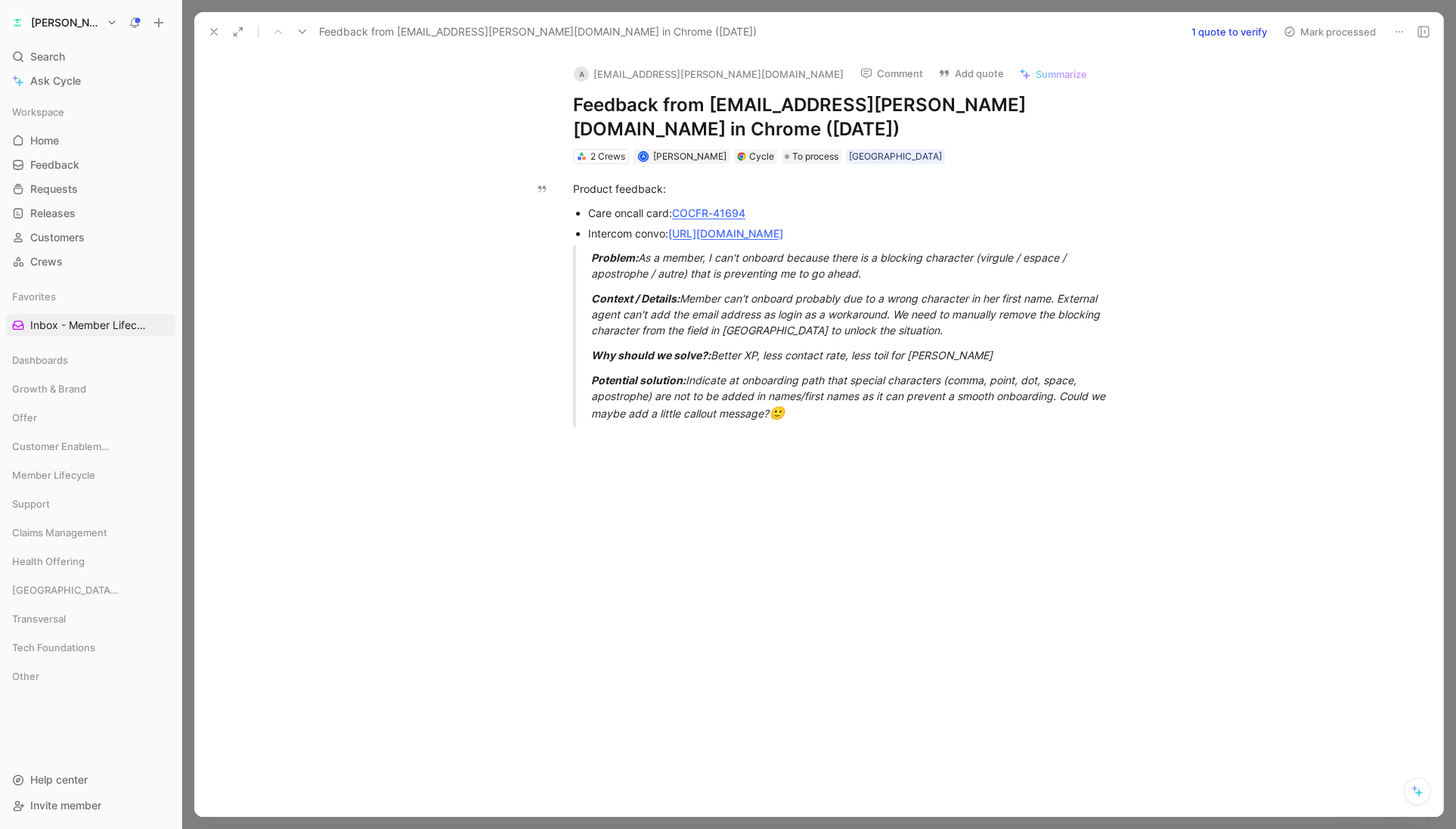 click 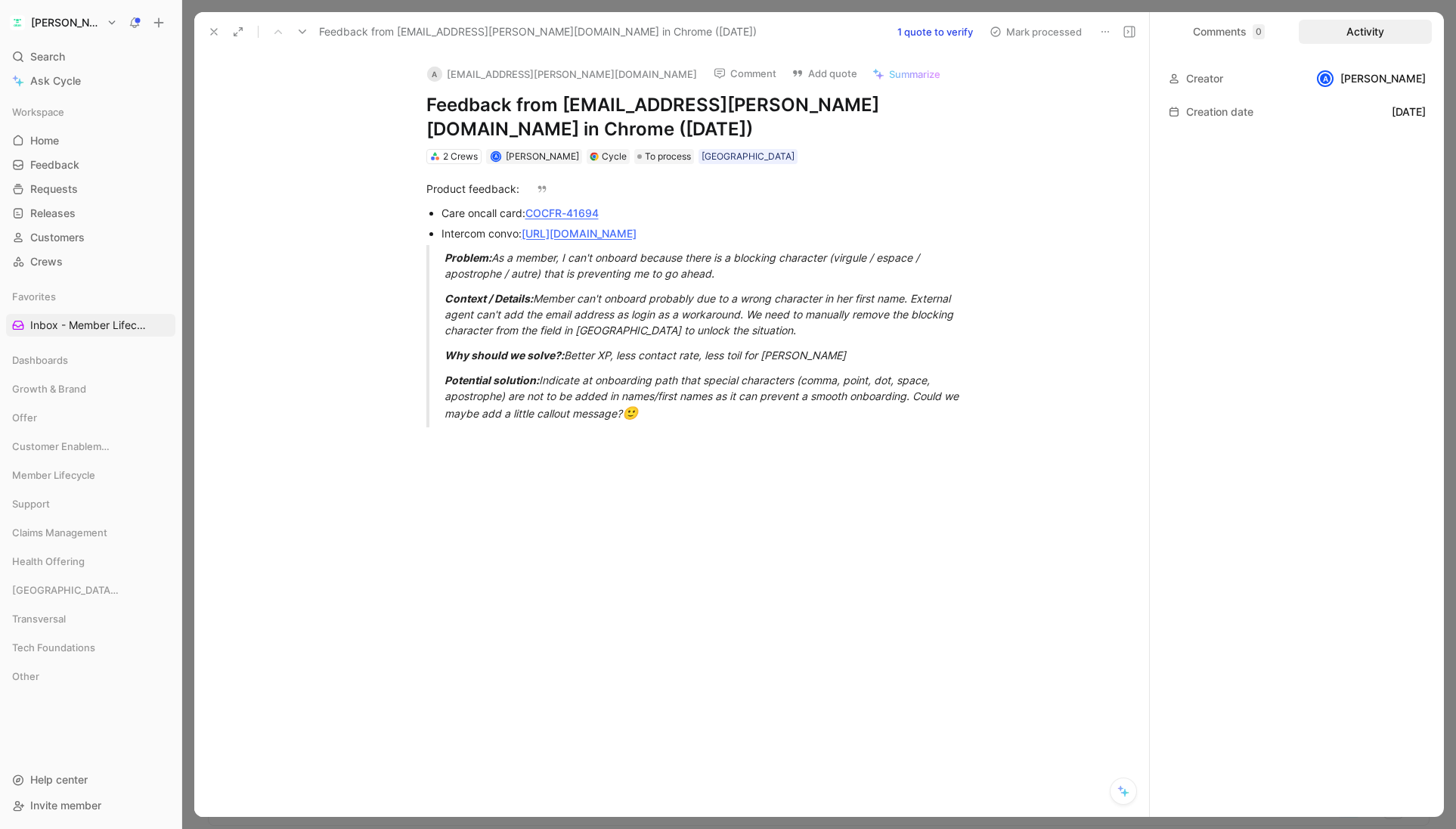 click on "Creation date [DATE]" at bounding box center (1296, 112) 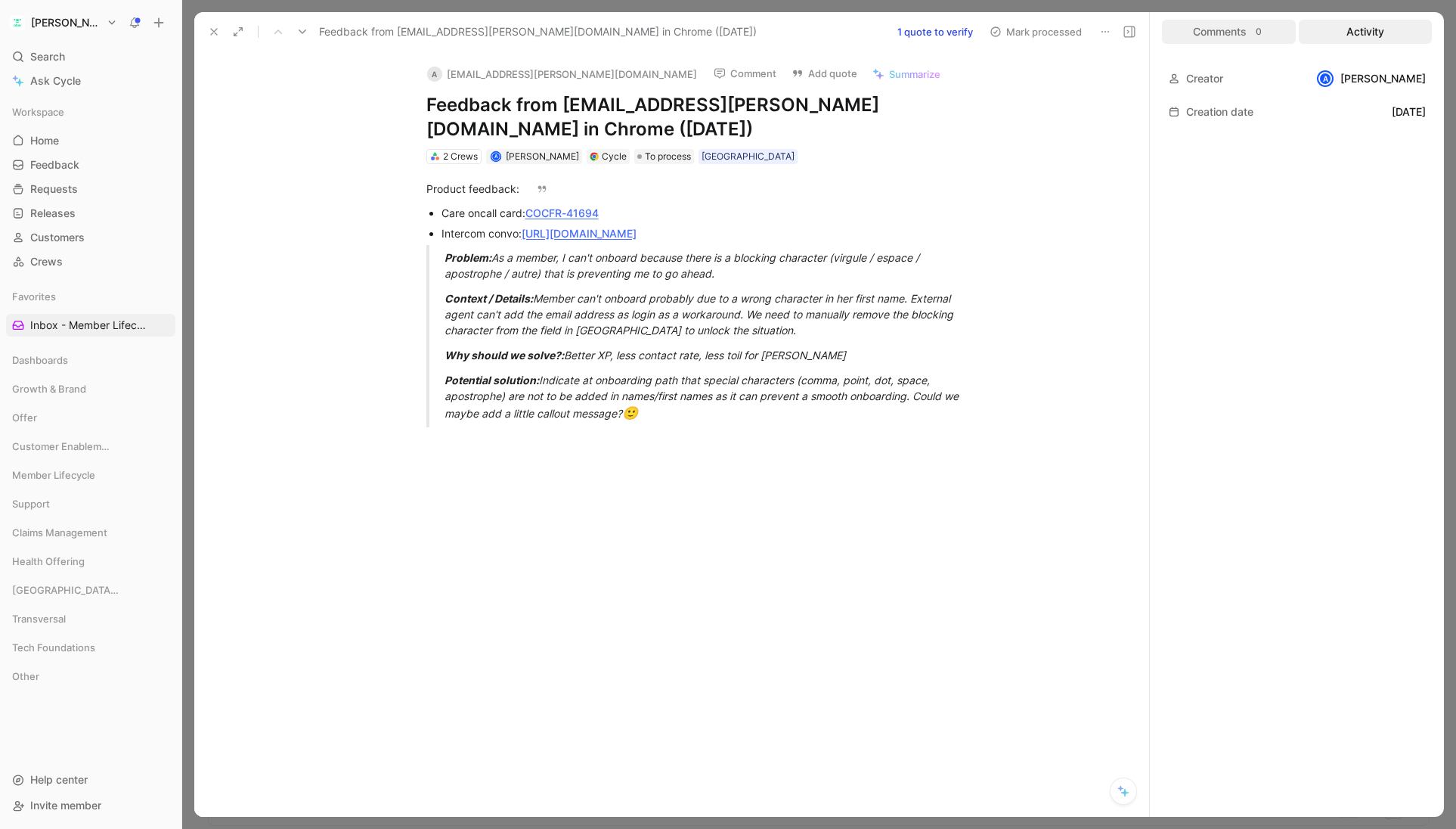 click on "Comments 0" at bounding box center [1228, 32] 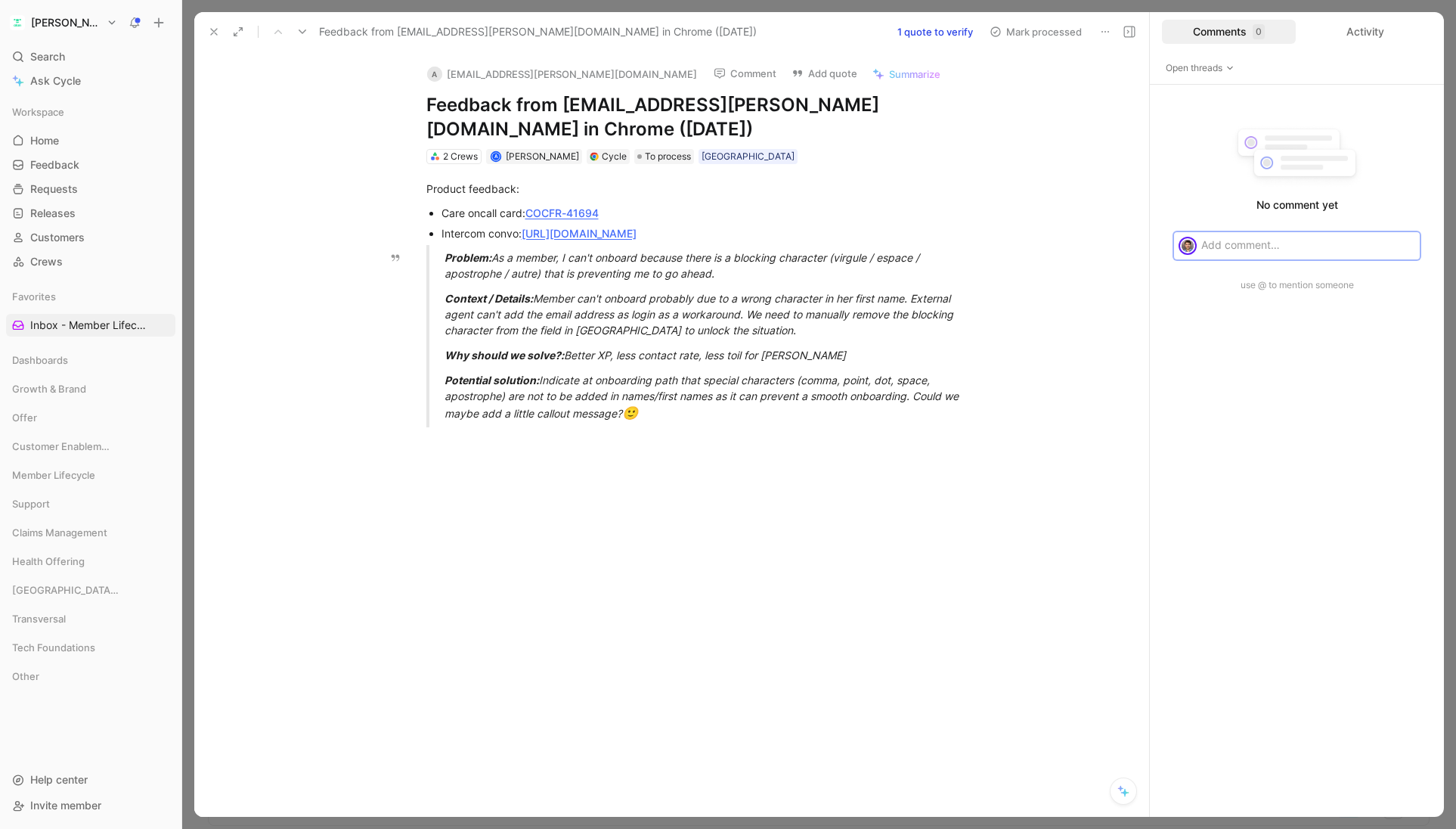 click on "Context / Details:  Member can't onboard probably due to a wrong character in her first name. External agent can't add the email address as login as a workaround. We need to manually remove the blocking character from the field in [GEOGRAPHIC_DATA] to unlock the situation." at bounding box center [706, 314] 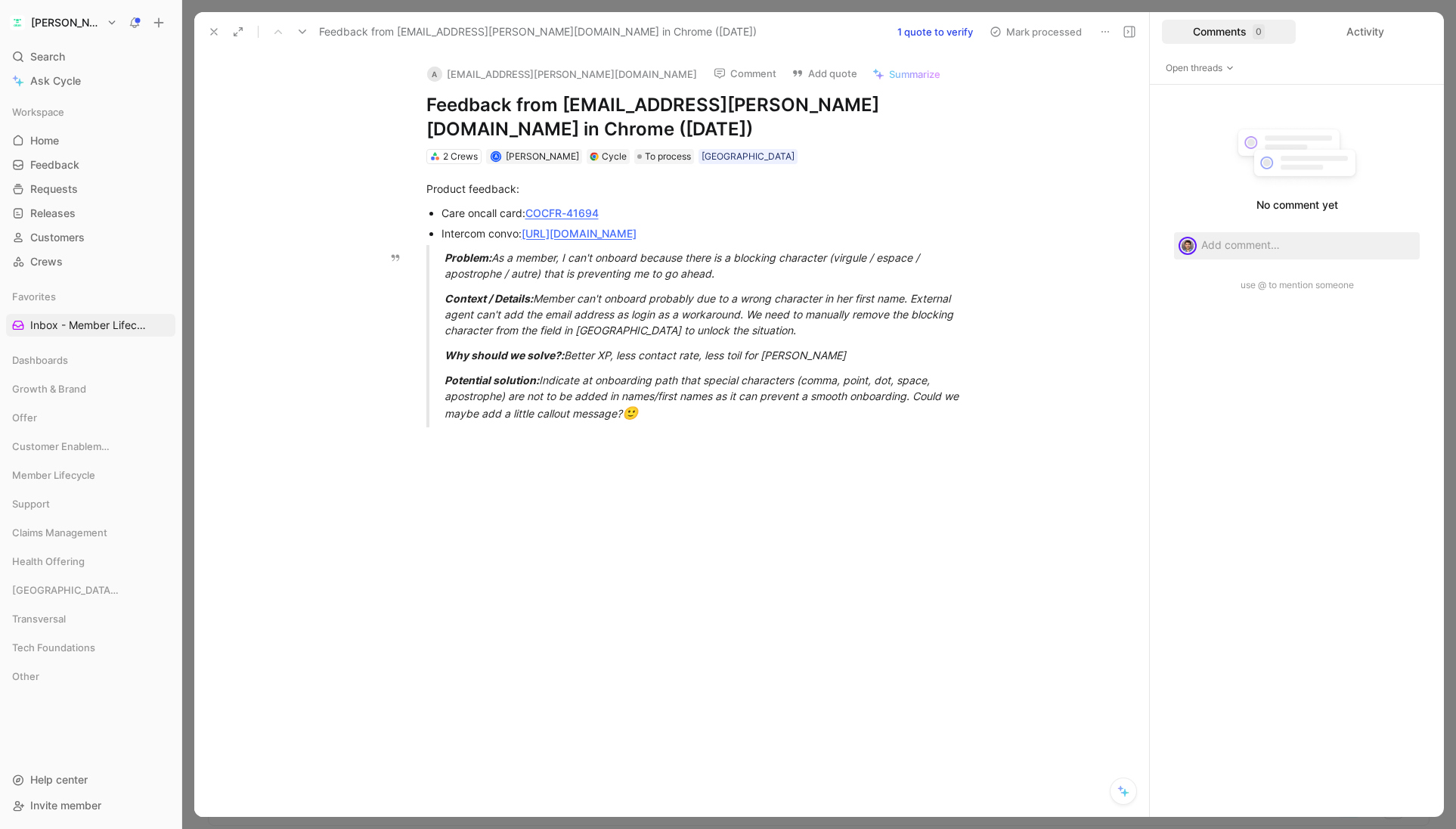 click on "Why should we solve?:  Better XP, less contact rate, less toil for [PERSON_NAME]" at bounding box center [706, 355] 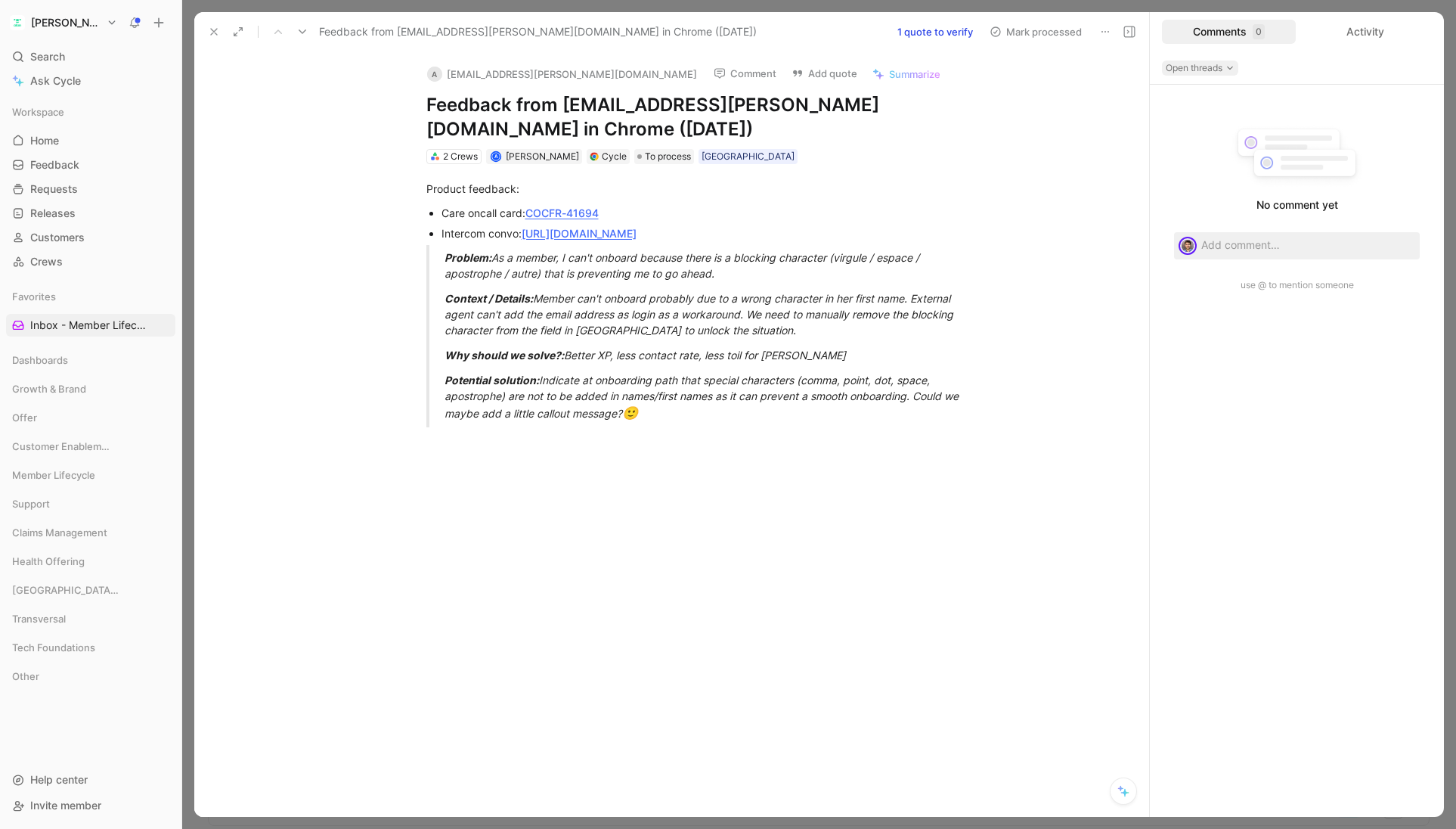 click on "Open threads" at bounding box center (1200, 68) 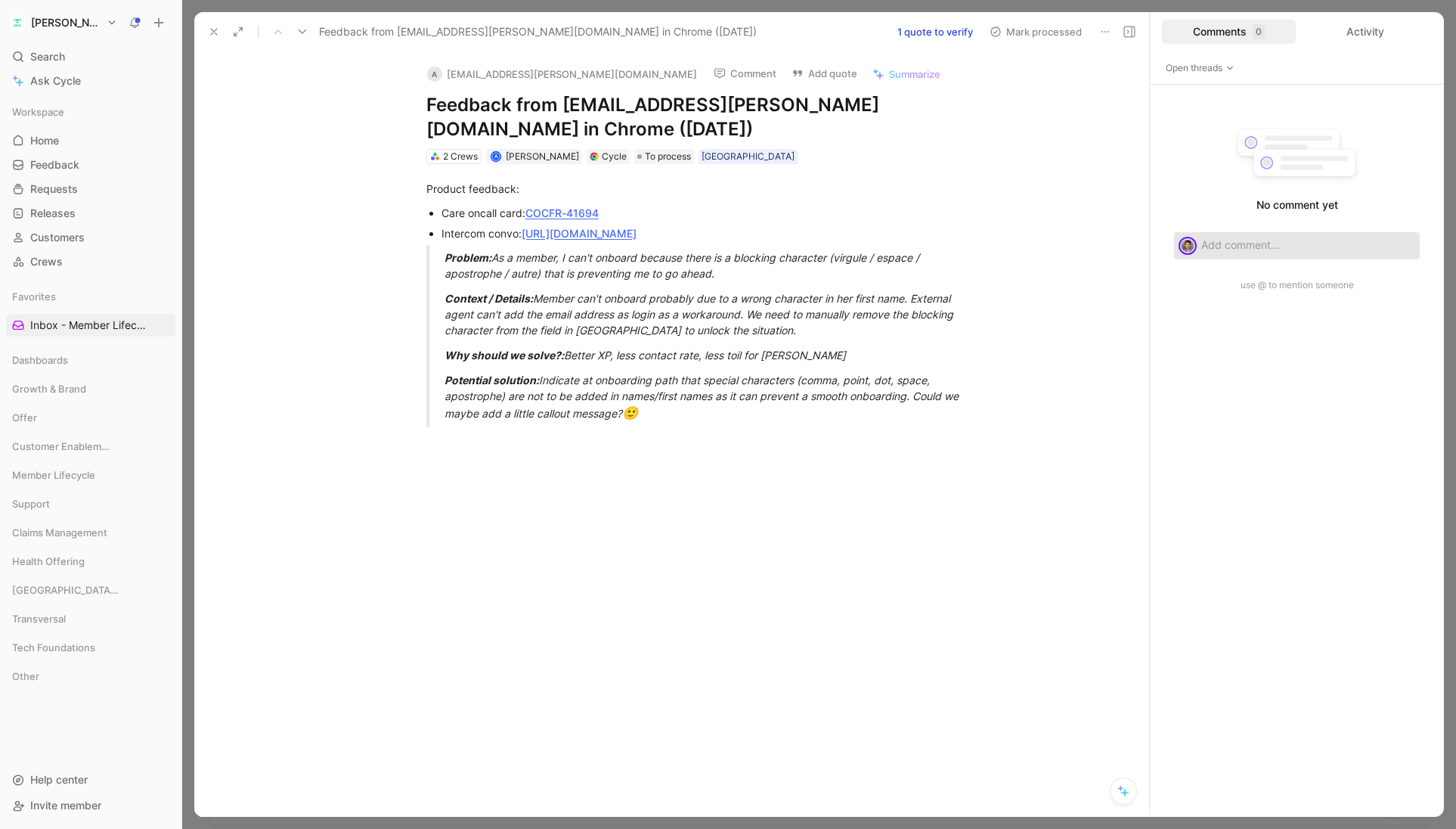 click at bounding box center [1308, 244] 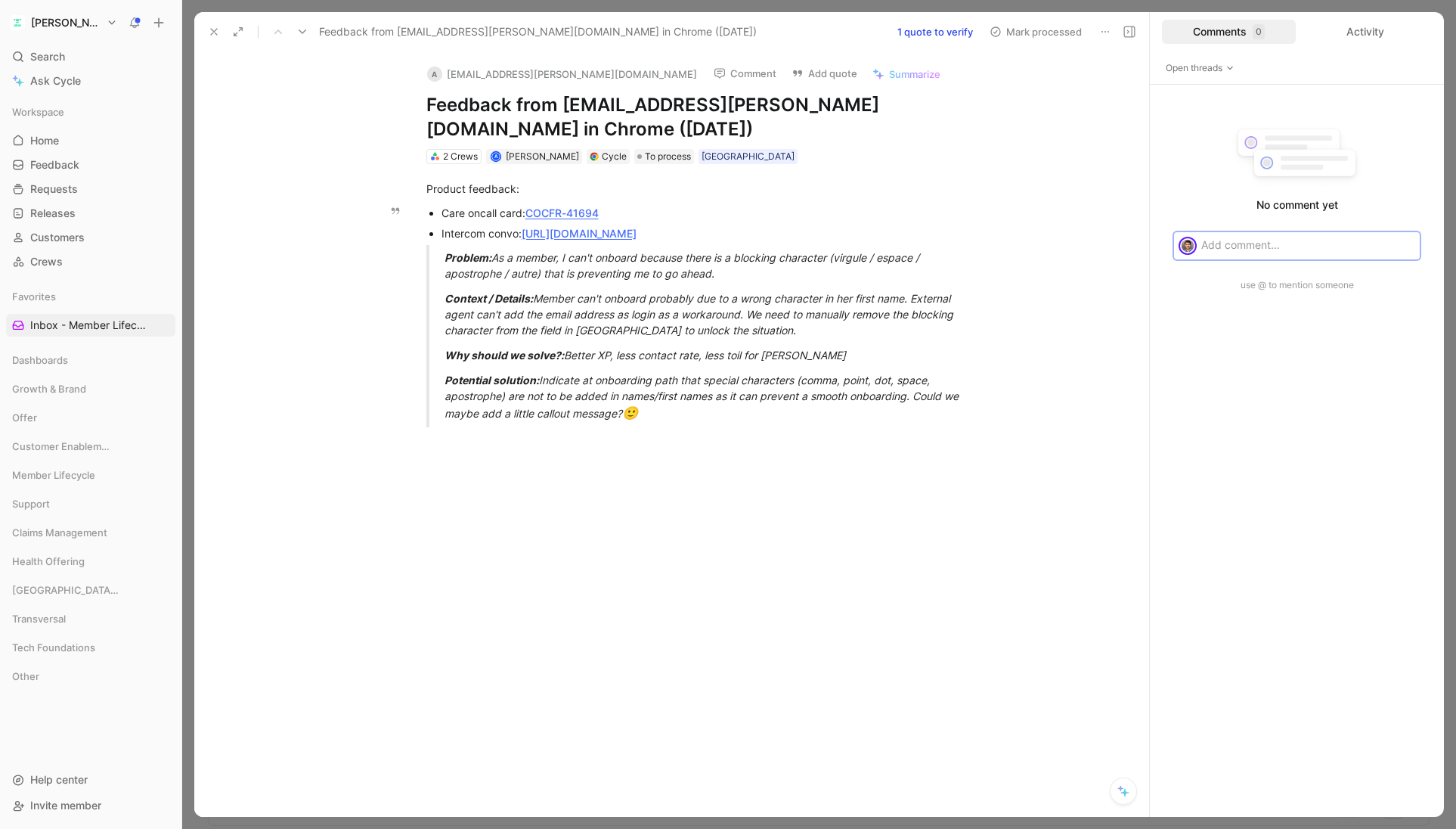 click on "COCFR-41694" at bounding box center [562, 213] 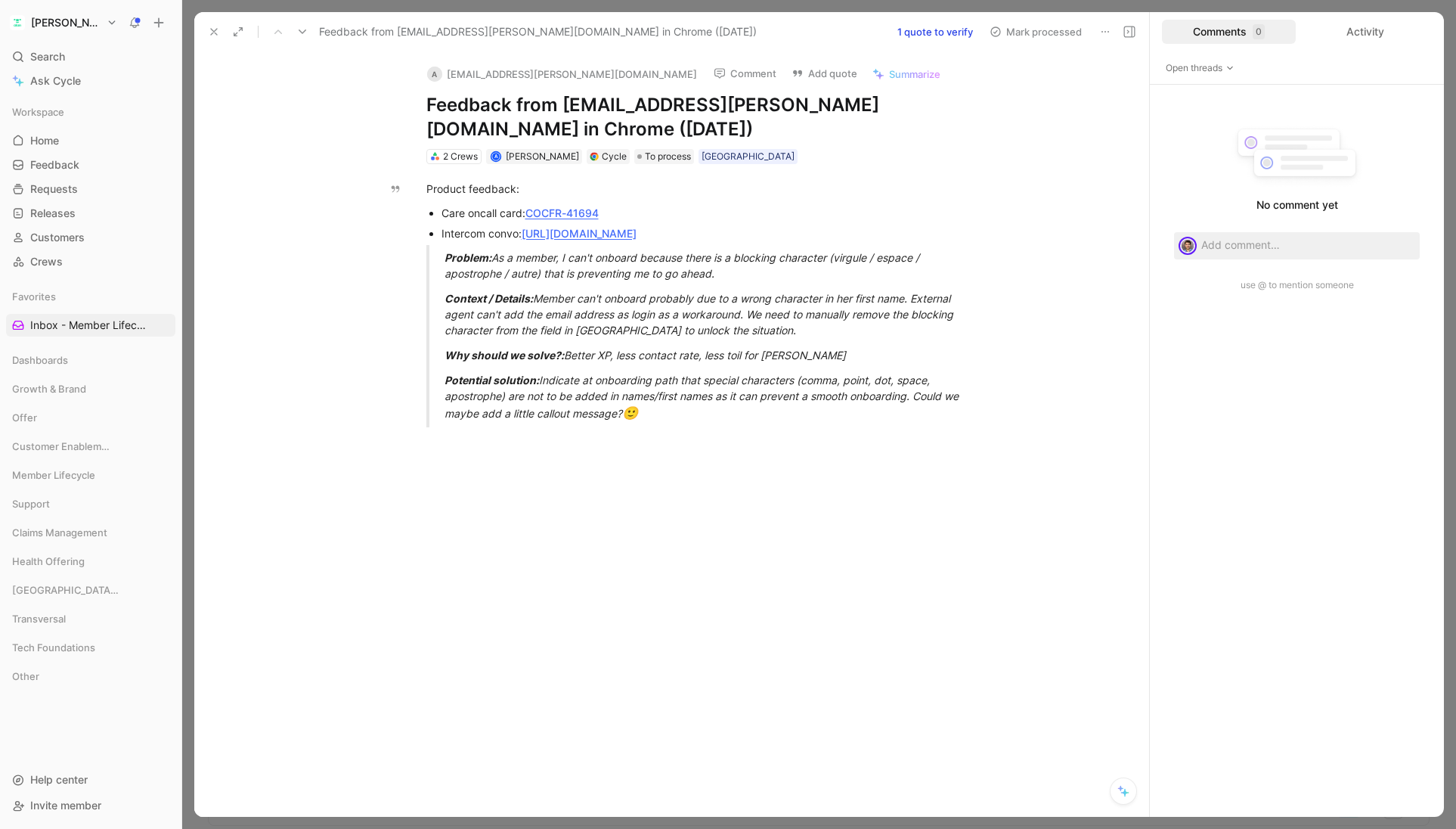 click 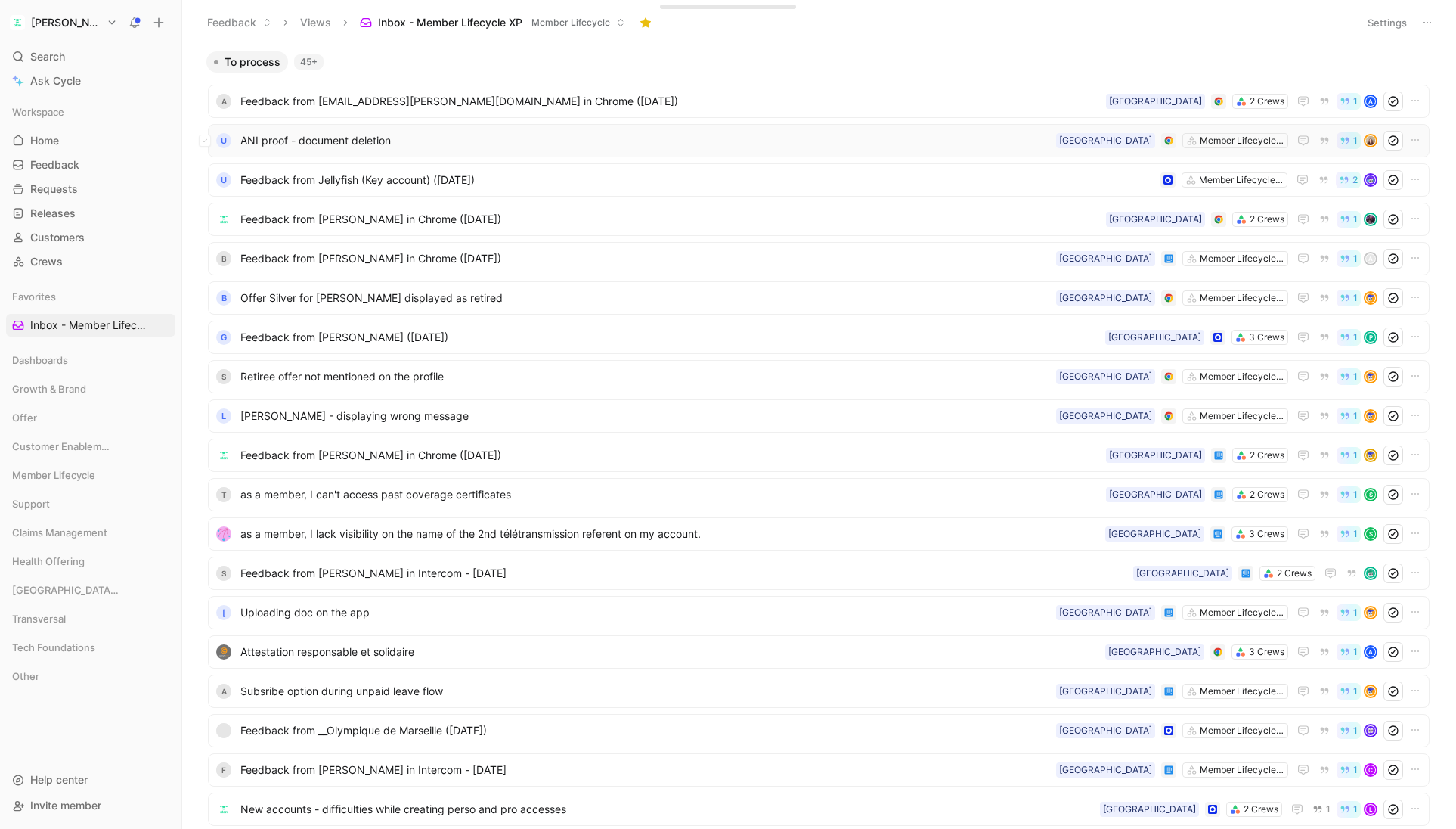 click on "ANI proof - document deletion" at bounding box center (645, 141) 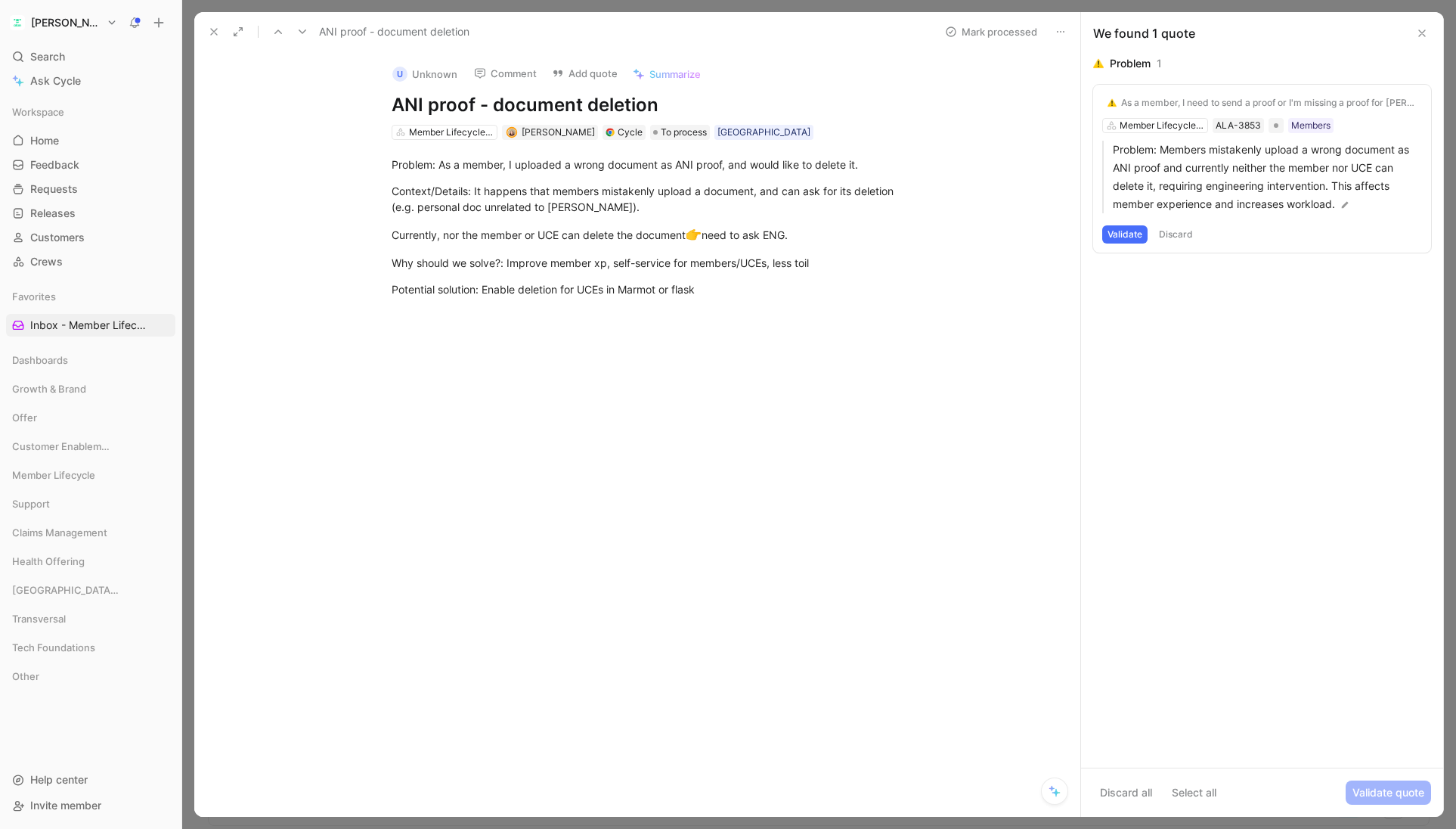 click 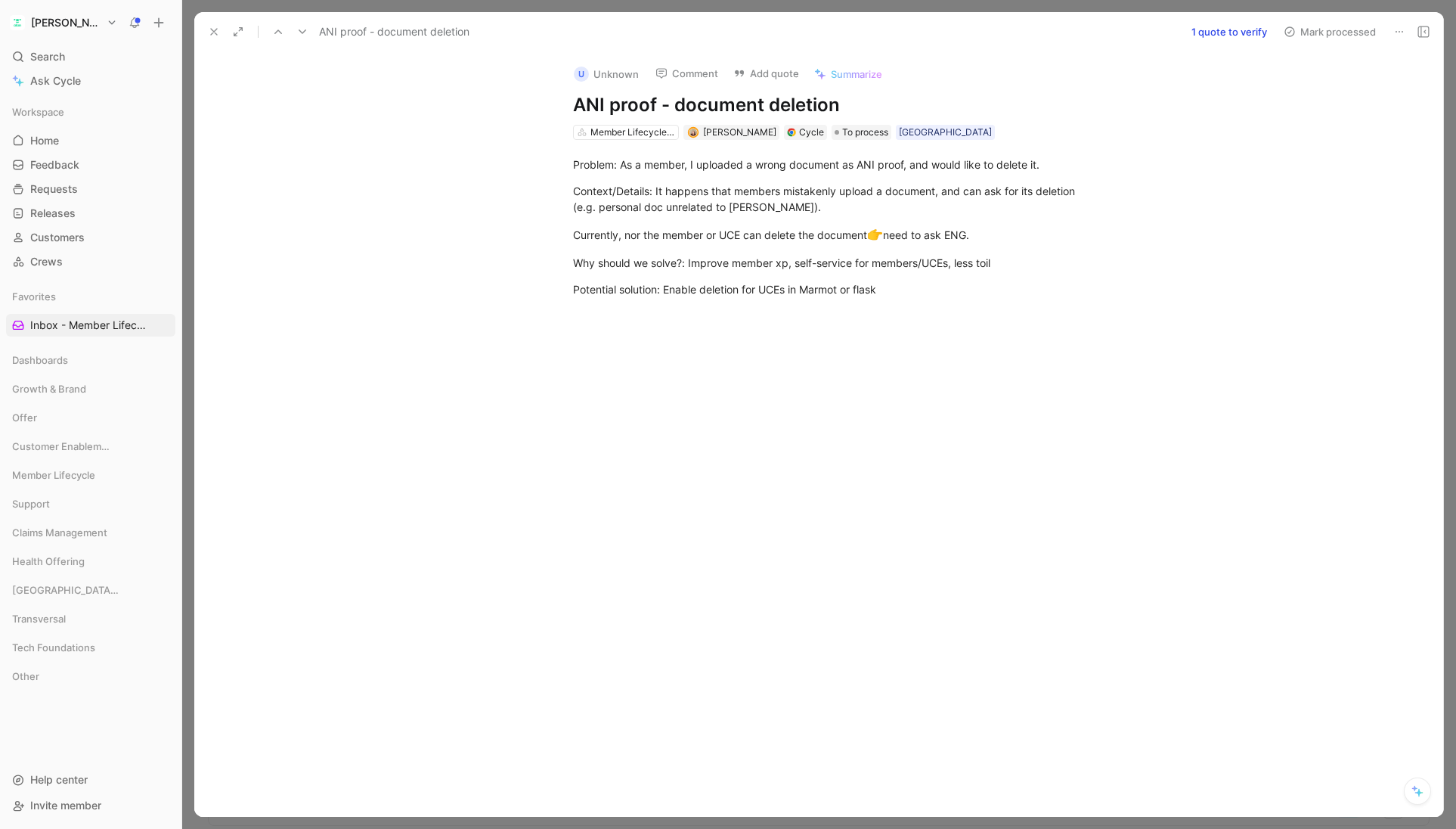 click at bounding box center (214, 32) 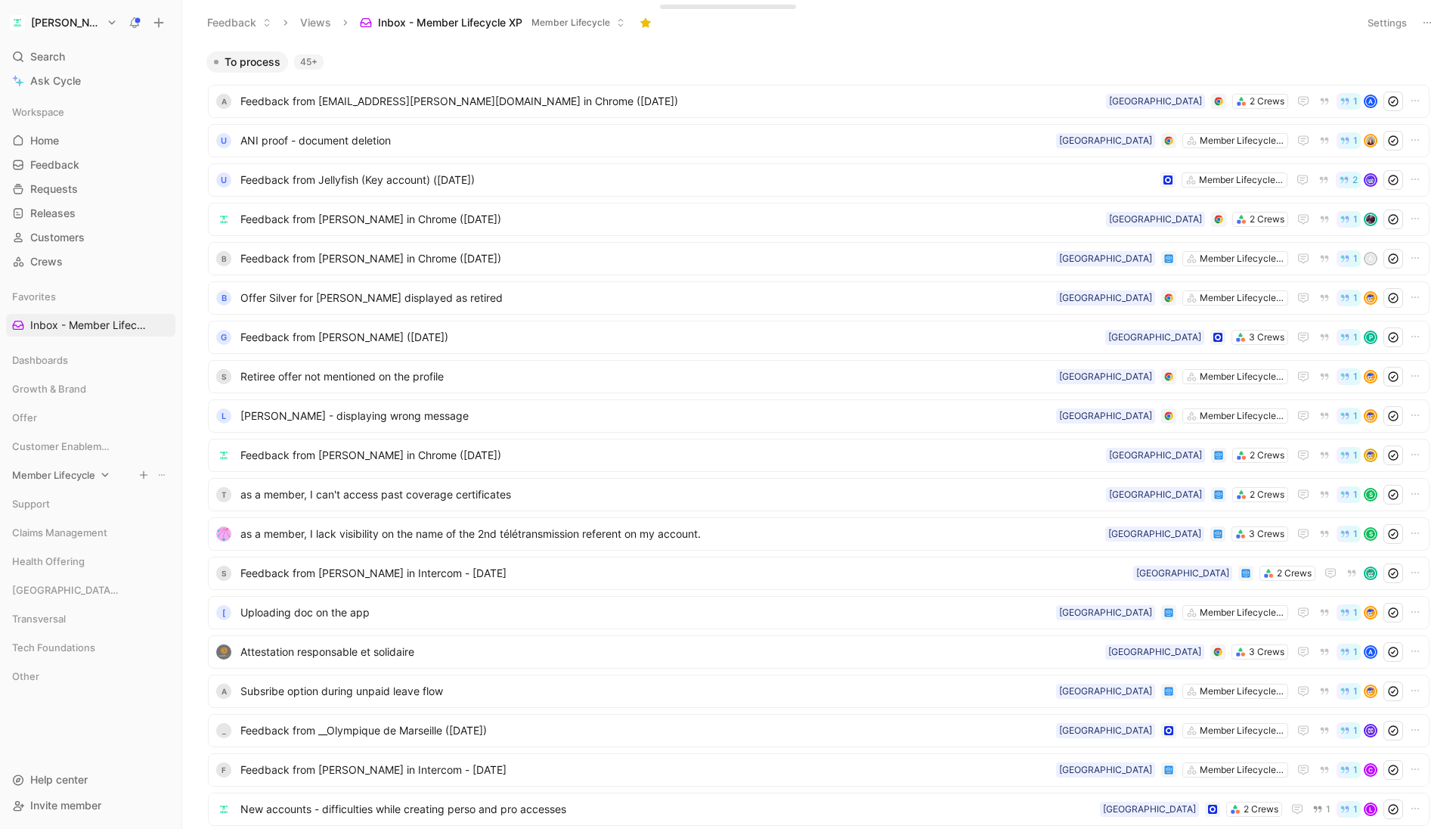 click on "Member Lifecycle" at bounding box center [54, 475] 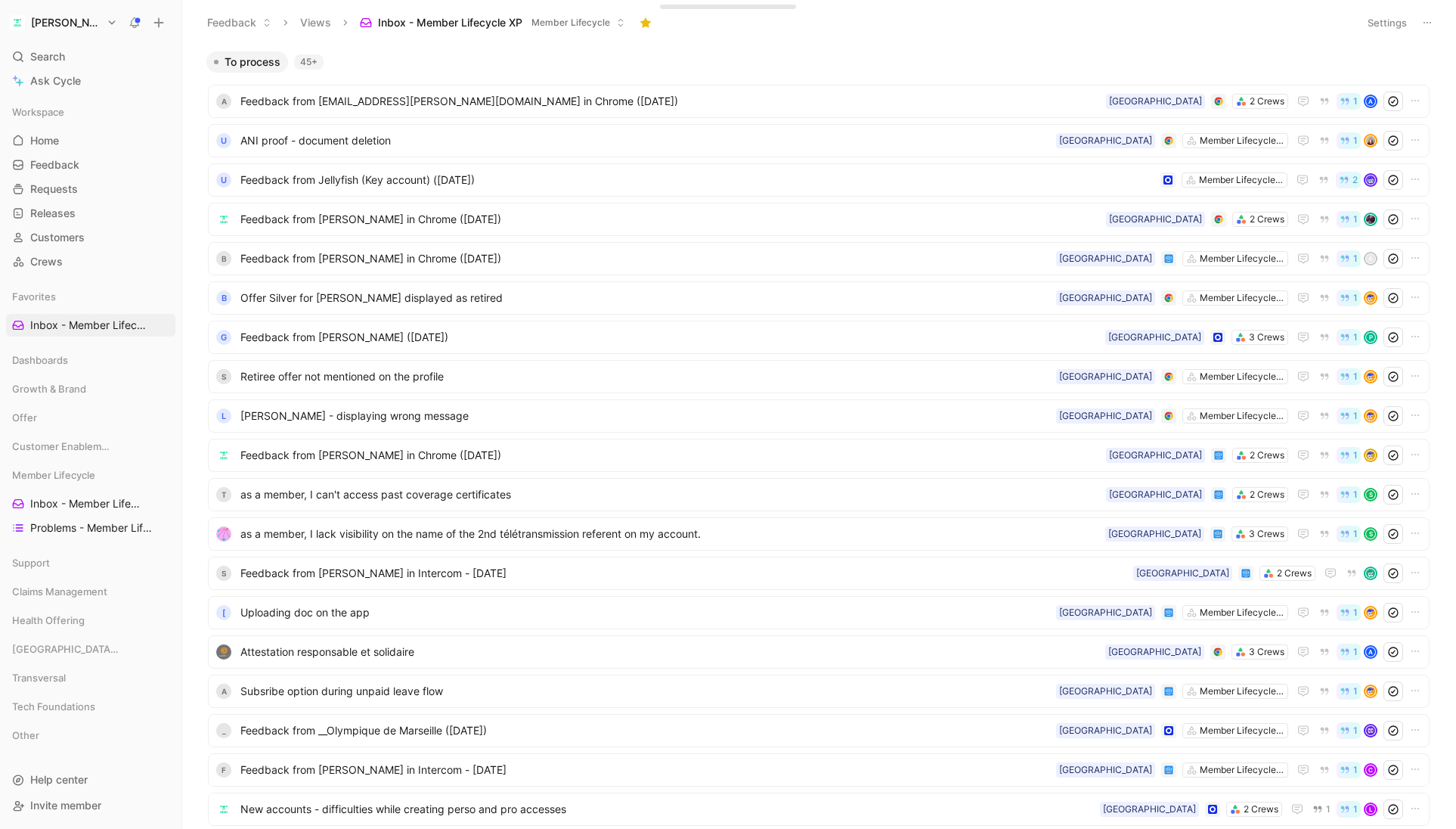 click on "Member Lifecycle Inbox - Member Lifecycle XP  Problems - Member Lifecycle XP" at bounding box center (91, 501) 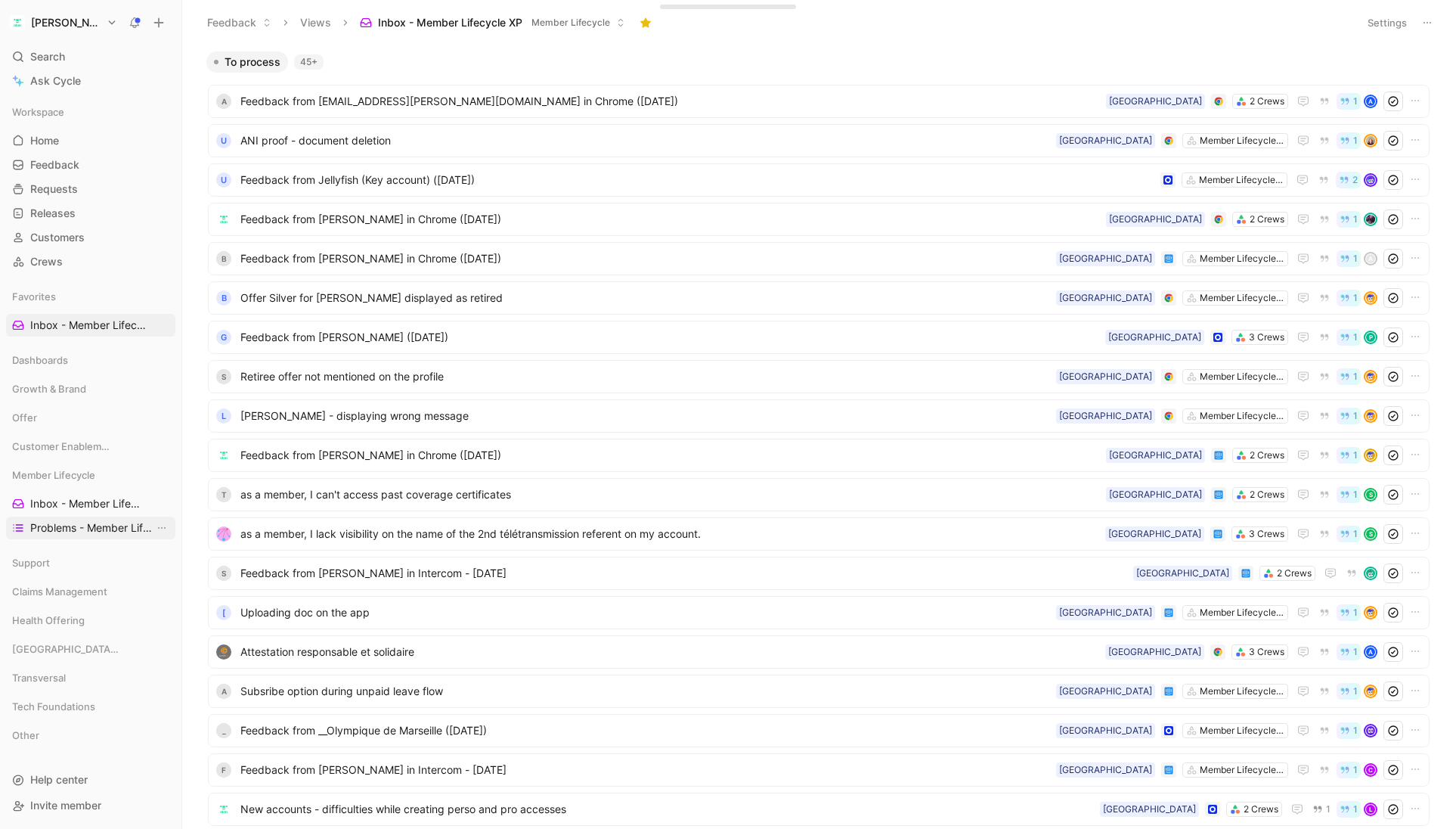 click on "Problems - Member Lifecycle XP" at bounding box center [92, 528] 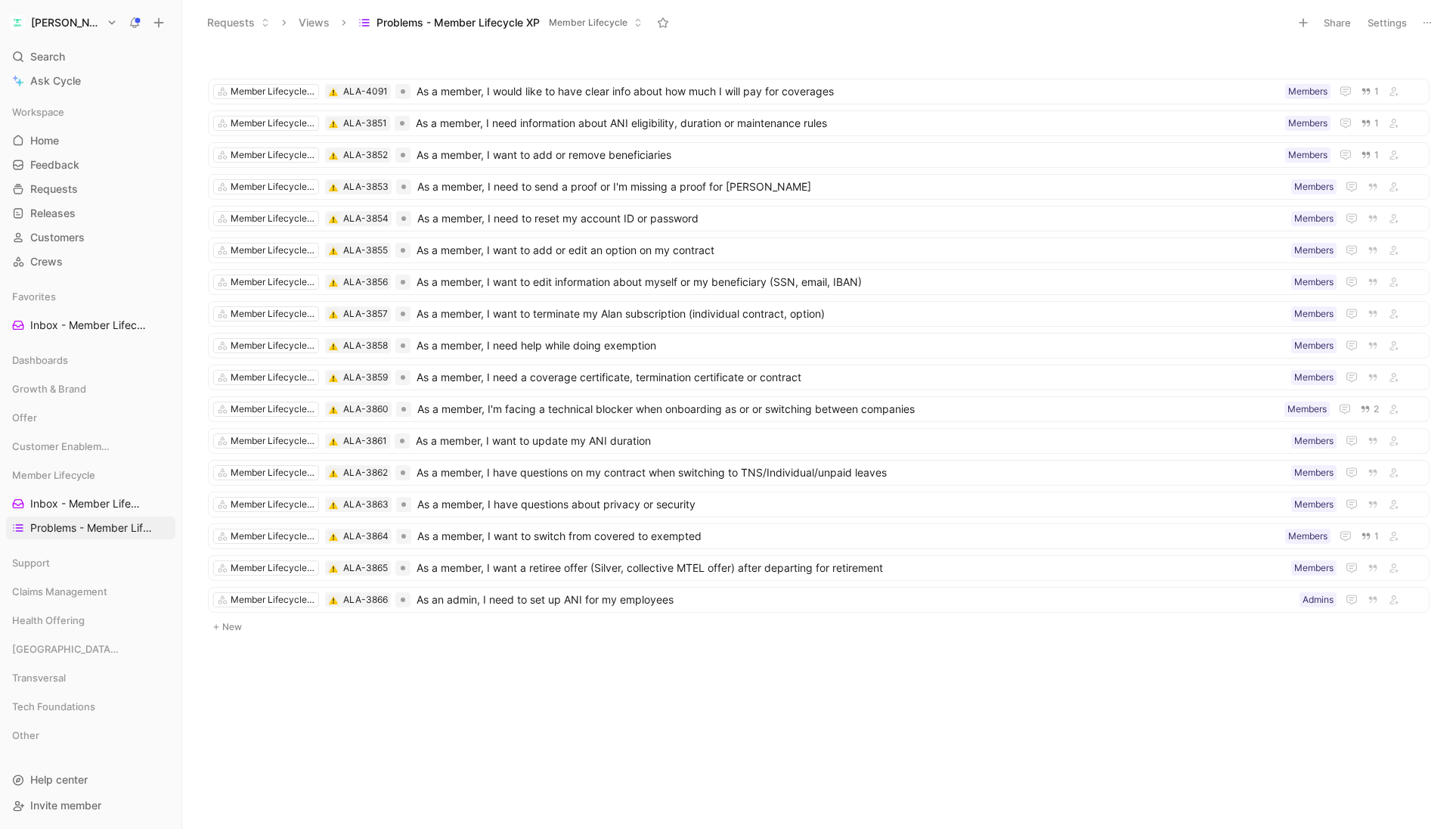 click at bounding box center (663, 23) 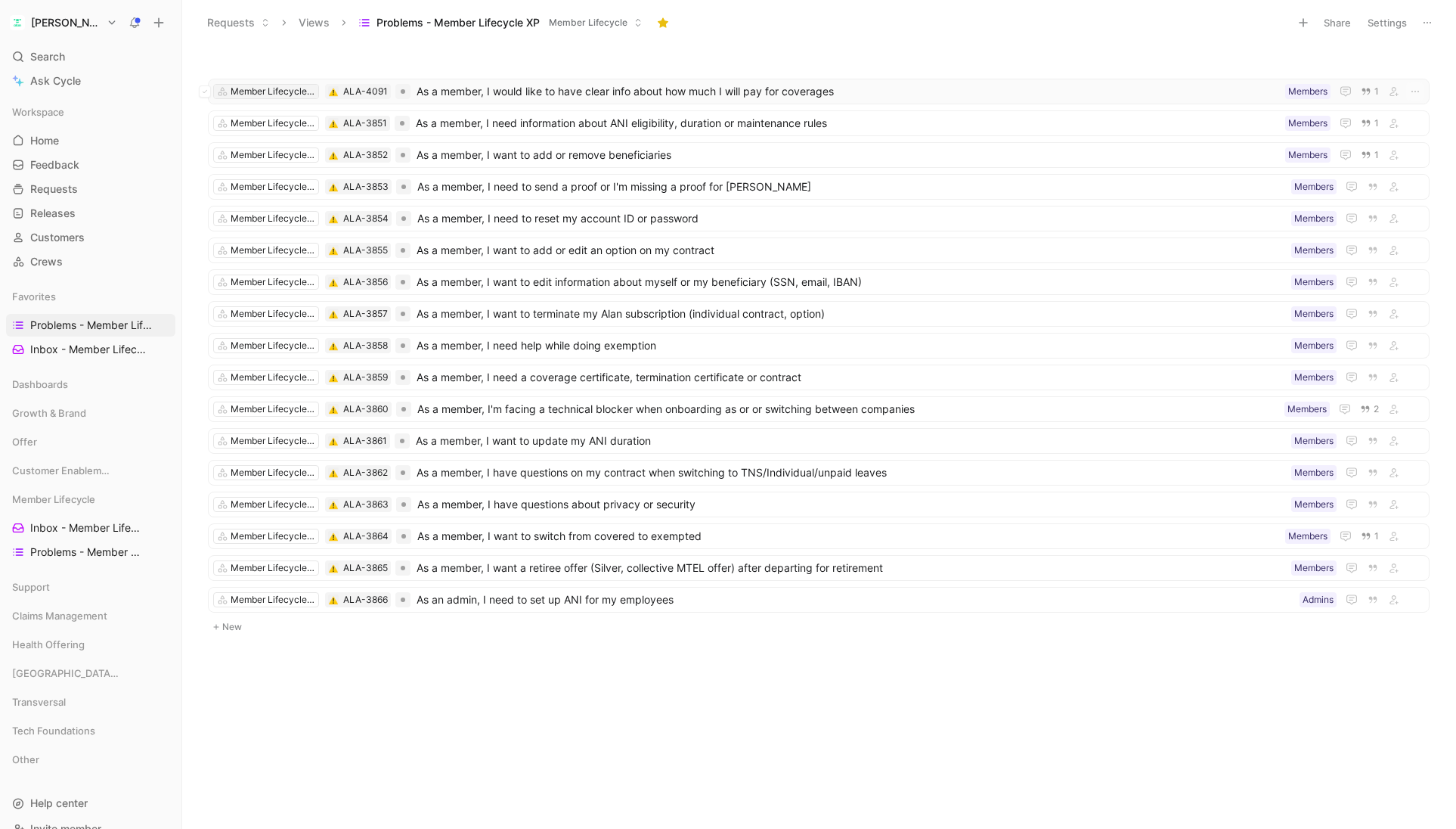 click on "Member Lifecycle Experience" at bounding box center (273, 92) 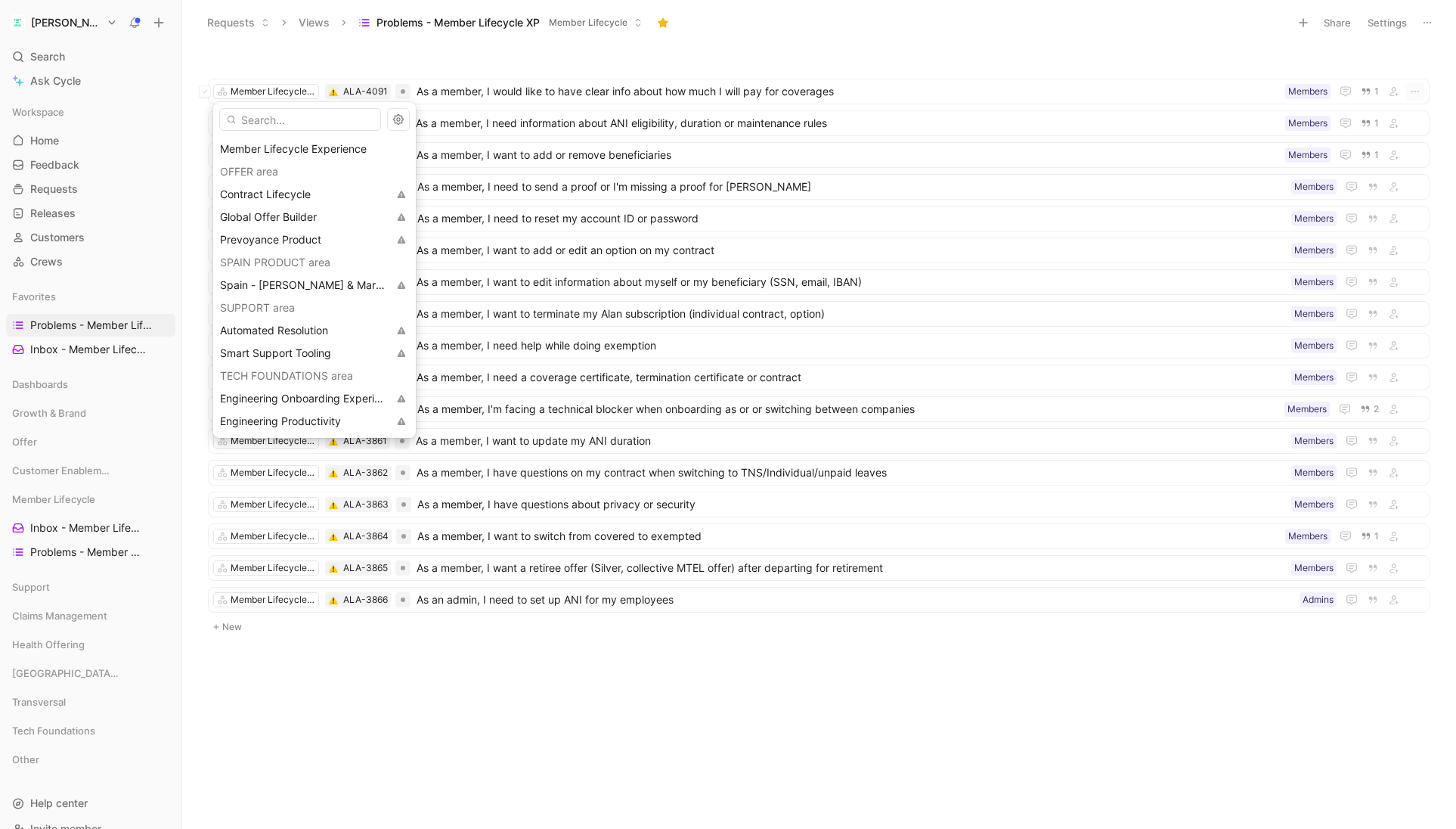 scroll, scrollTop: 590, scrollLeft: 0, axis: vertical 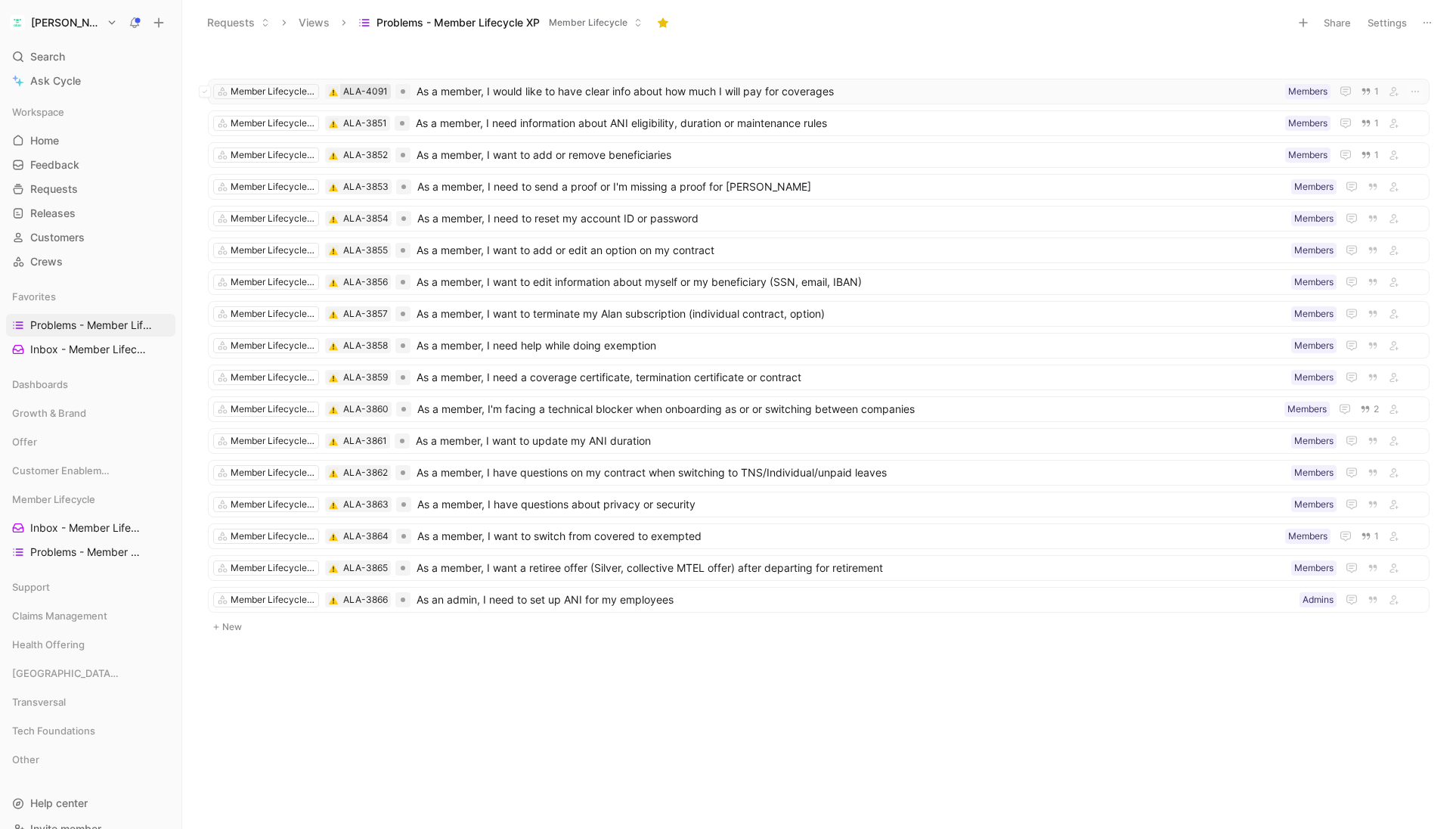 click on "ALA-4091" at bounding box center (365, 92) 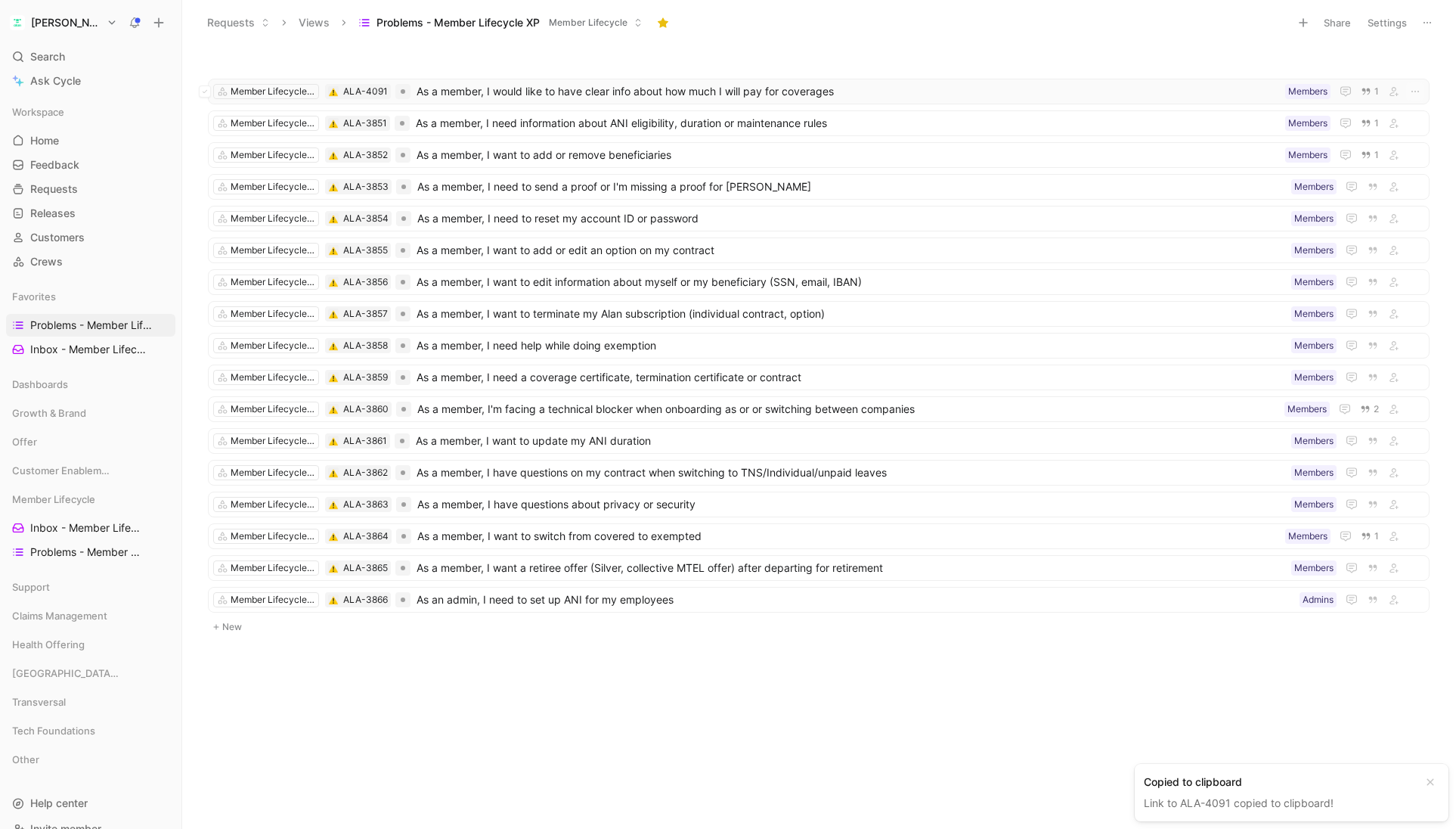 click at bounding box center [333, 92] 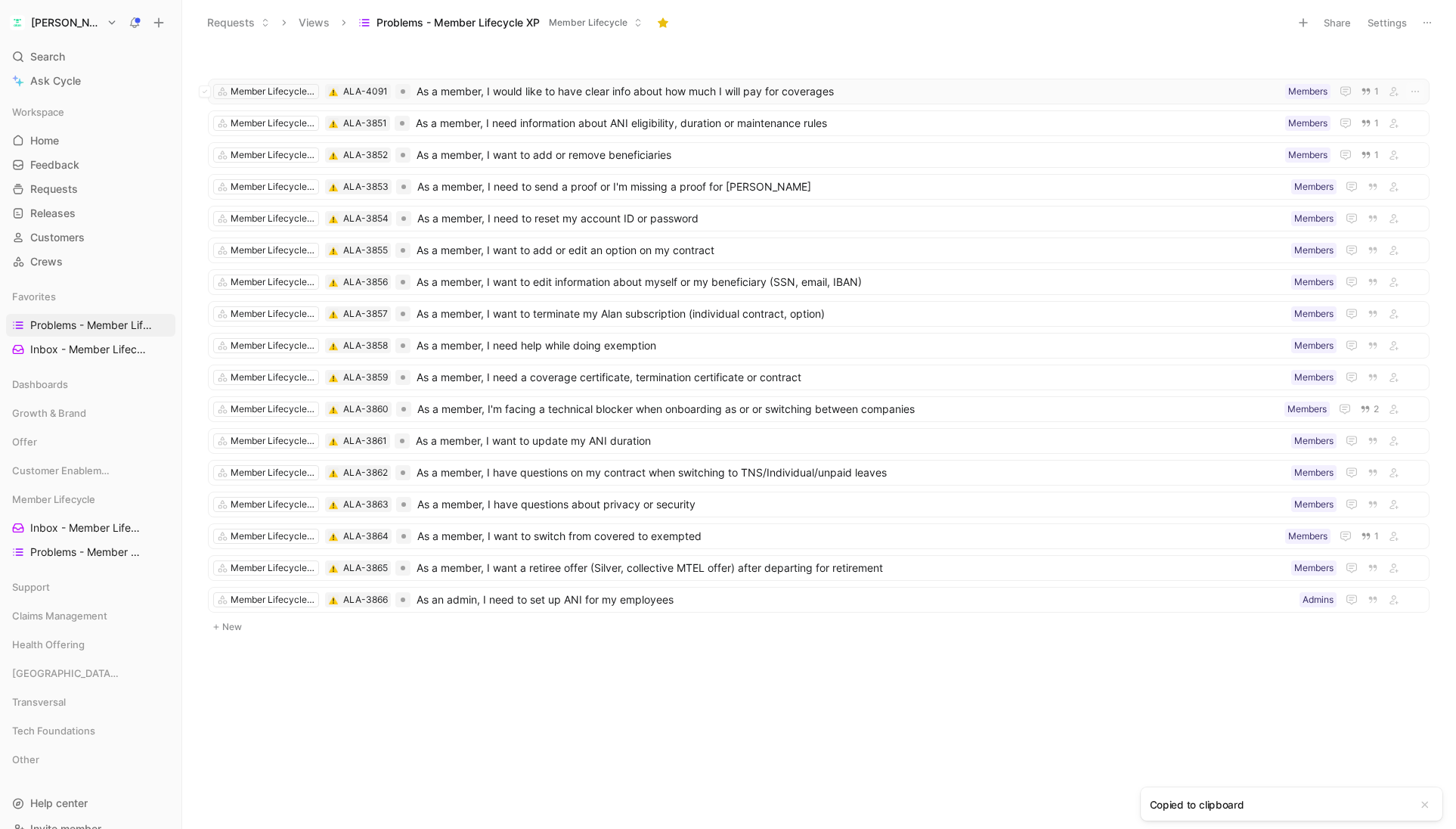 click at bounding box center [333, 92] 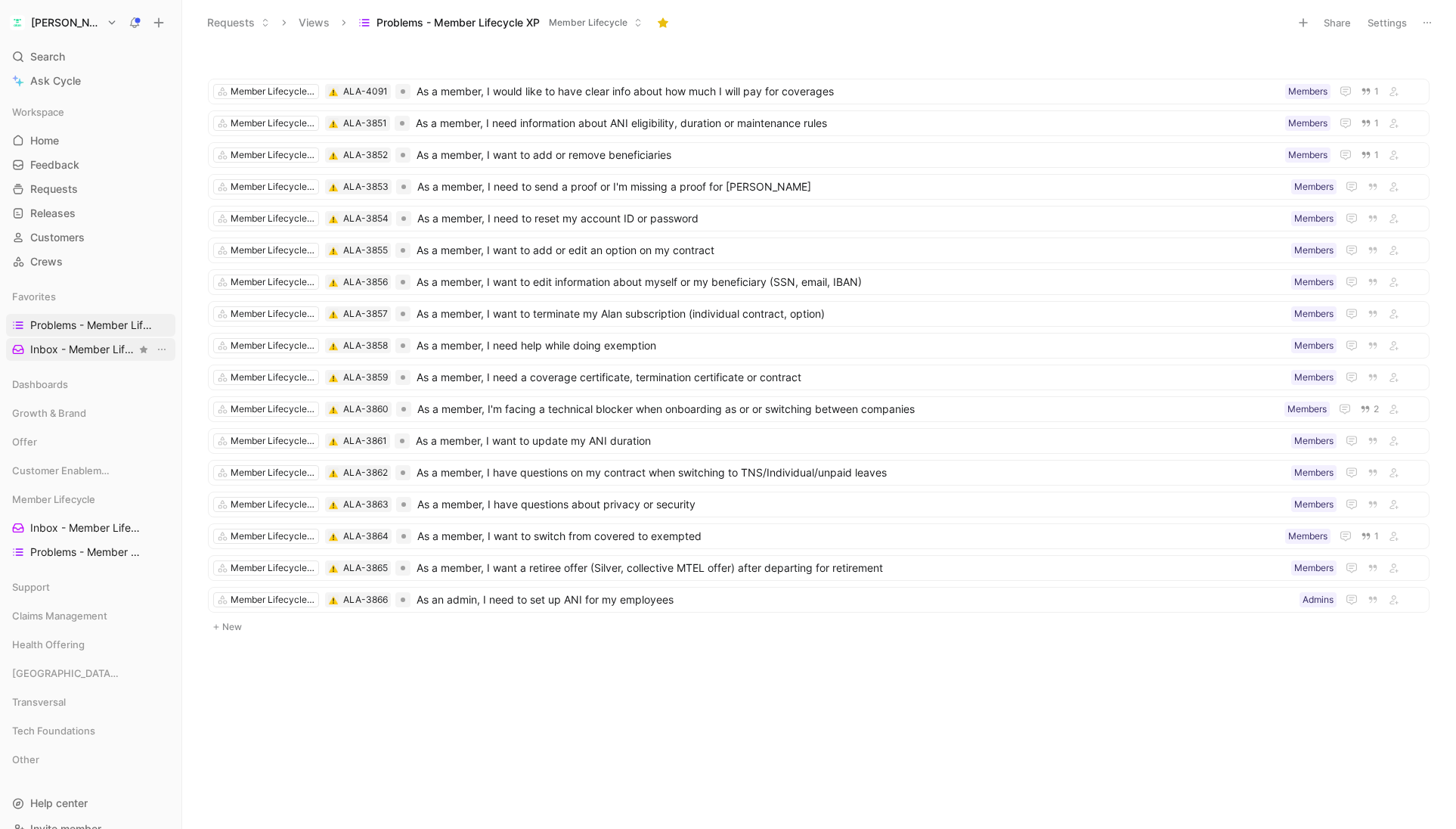 click on "Inbox - Member Lifecycle XP  Member Lifecycle" at bounding box center (83, 349) 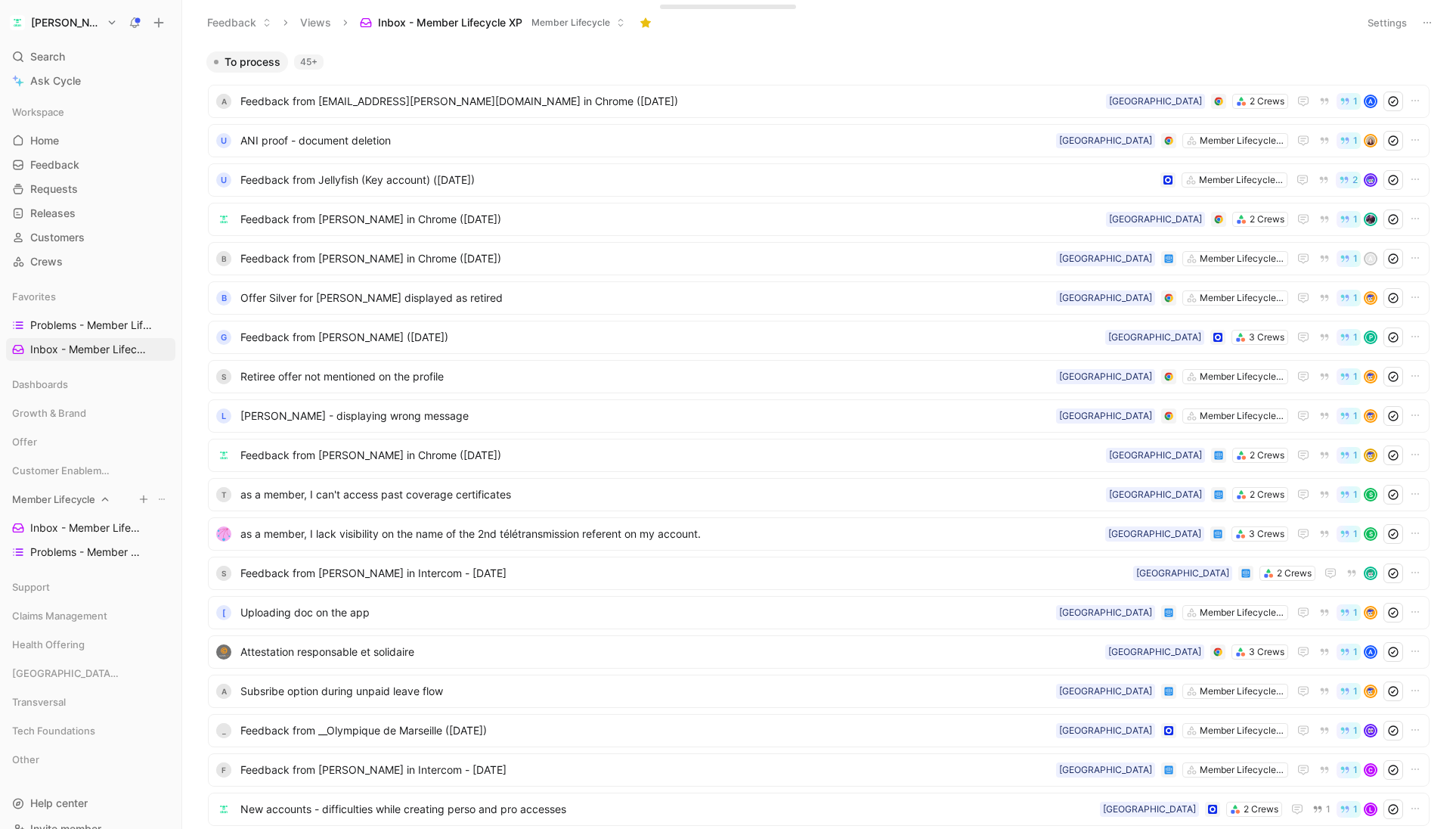 click on "Member Lifecycle" at bounding box center (54, 499) 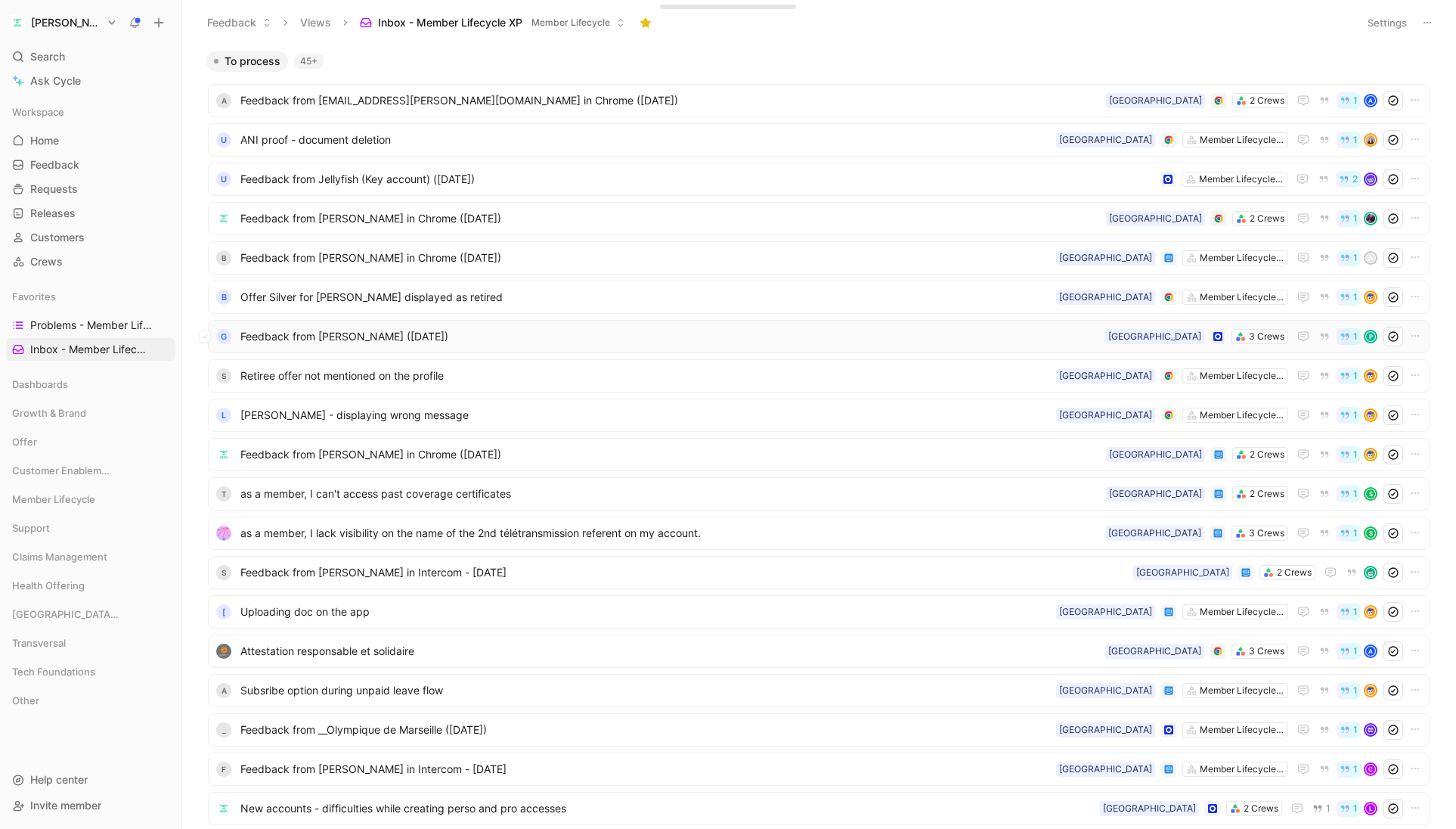 scroll, scrollTop: 0, scrollLeft: 0, axis: both 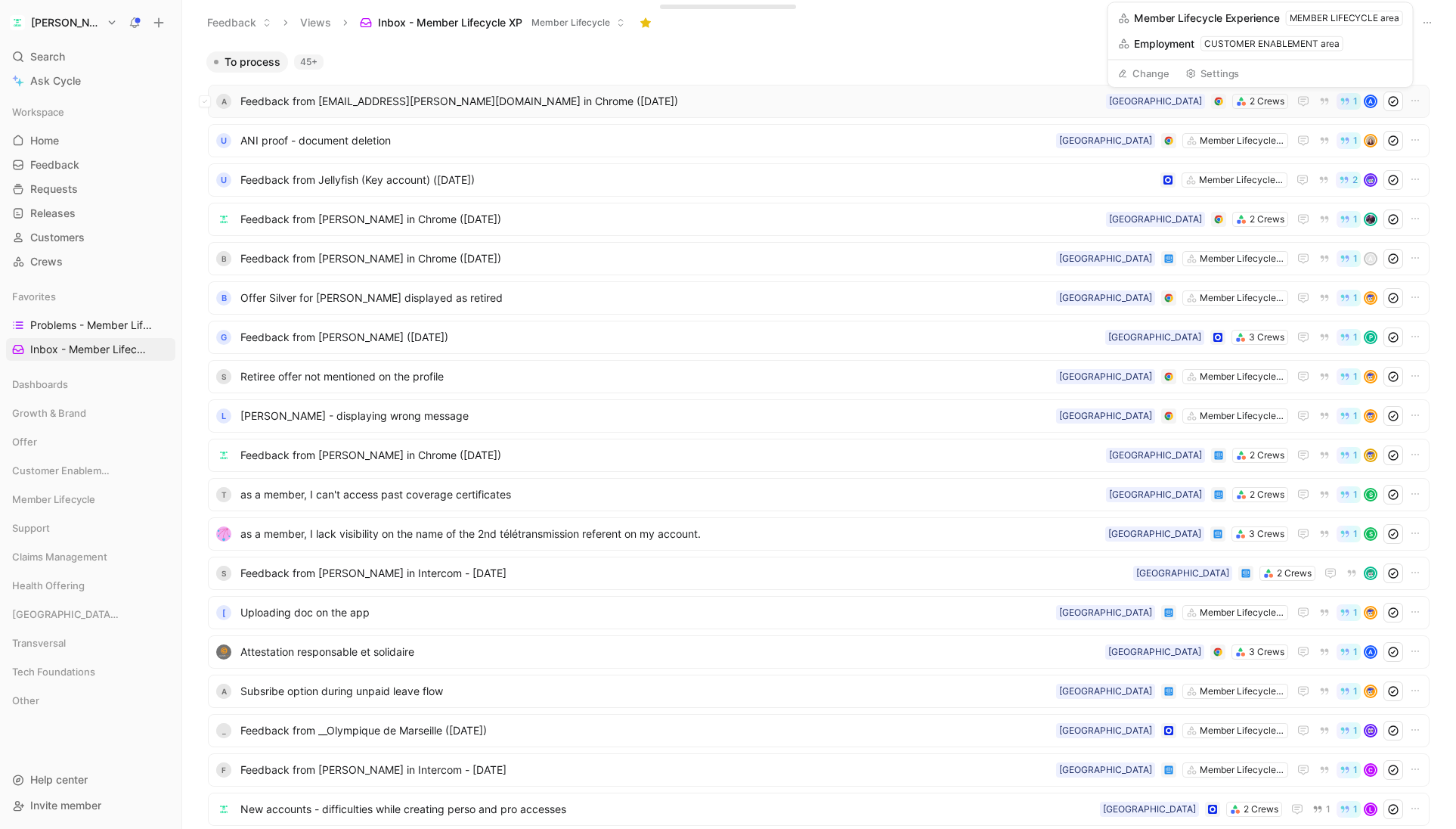 click on "a Feedback from [EMAIL_ADDRESS][PERSON_NAME][DOMAIN_NAME] in Chrome ([DATE]) 2 Crews France 1 A" at bounding box center [819, 101] 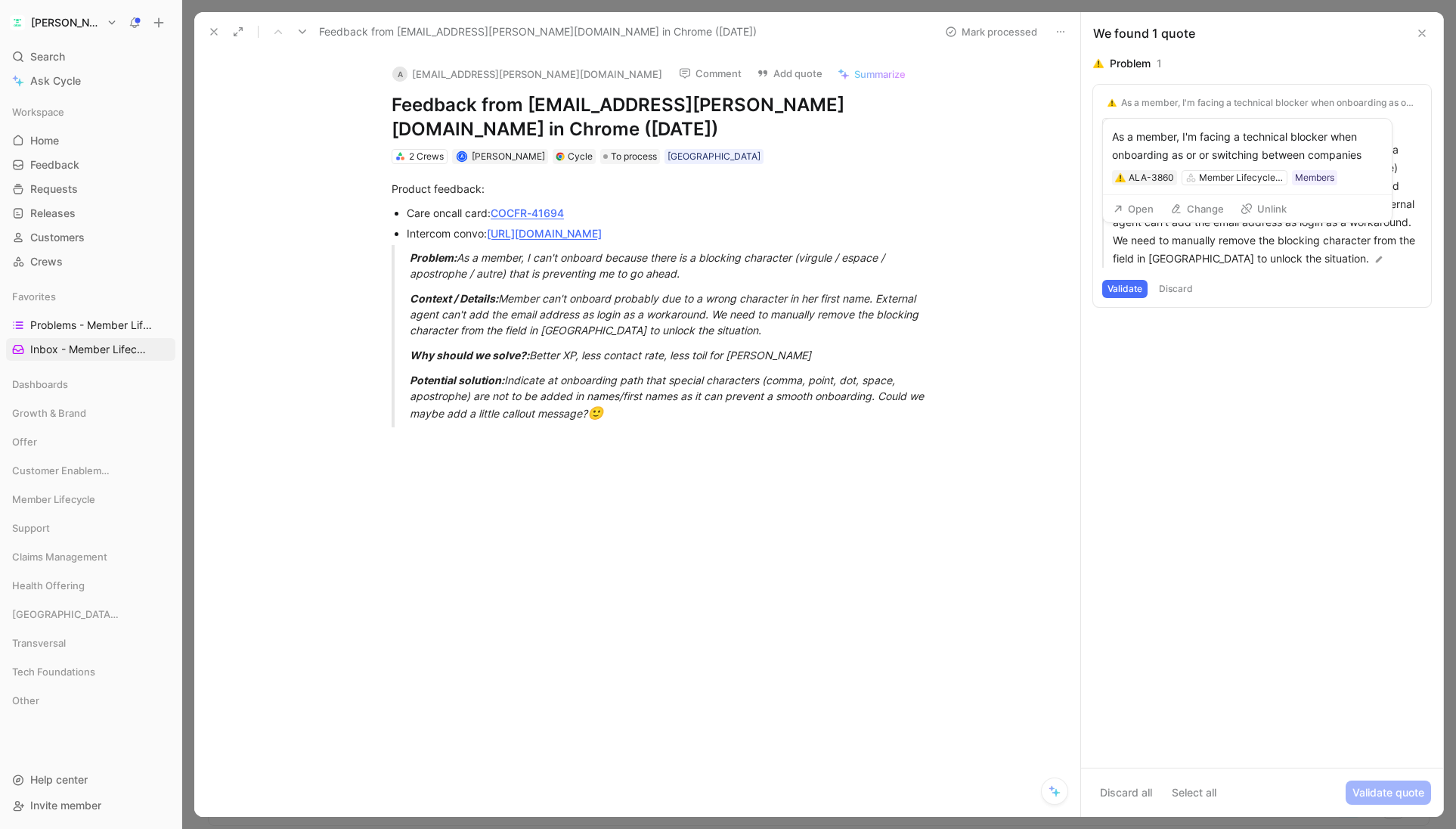 click on "As a member, I'm facing a technical blocker when onboarding as or or switching between companies" at bounding box center [1269, 103] 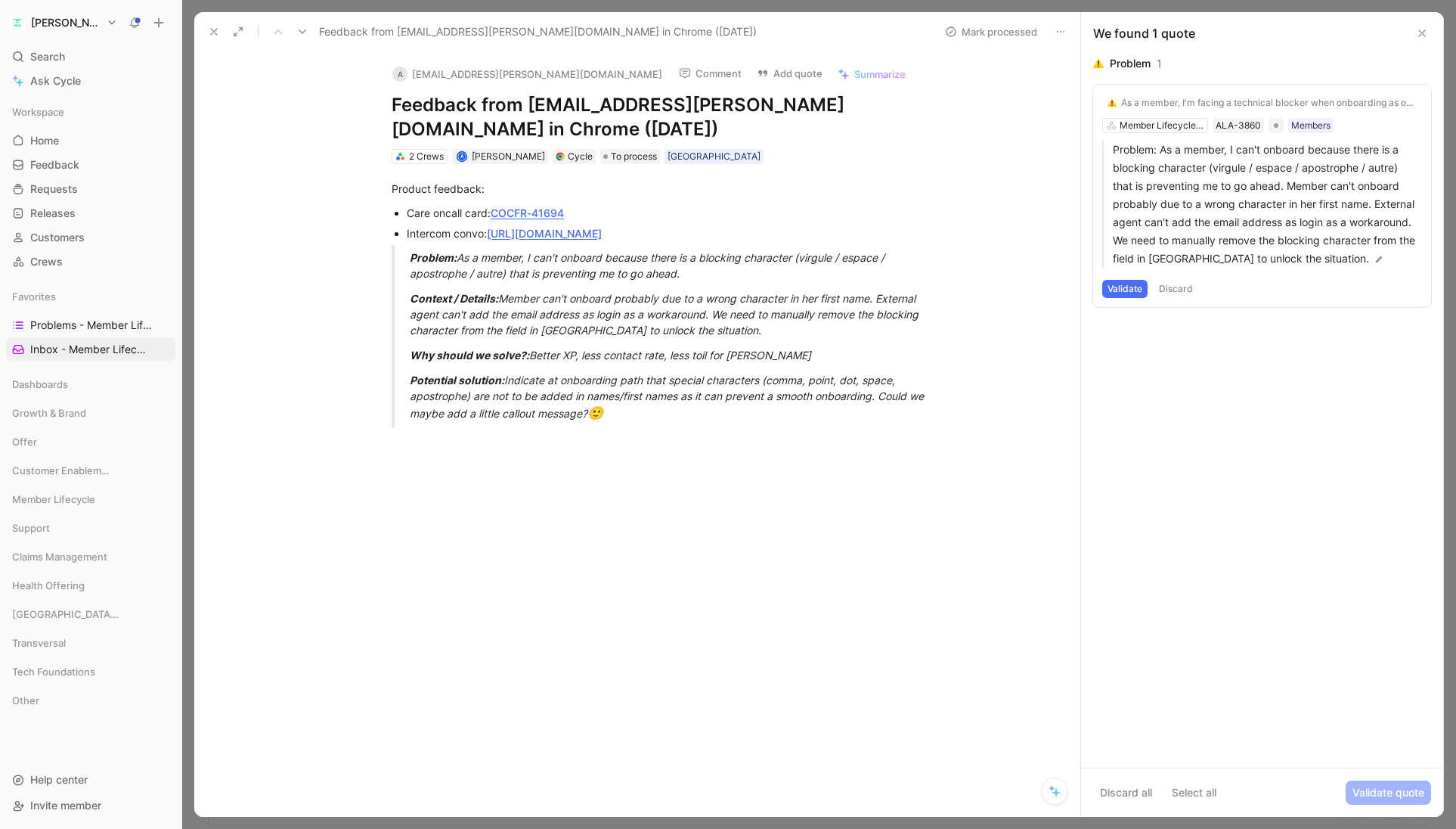 click on "[PERSON_NAME] Search ⌘ K Ask Cycle Workspace Home G then H Feedback G then F Requests G then R Releases G then L Customers Crews Favorites Problems - Member Lifecycle XP Member Lifecycle Inbox - Member Lifecycle XP  Member Lifecycle Dashboards Growth & Brand Offer Customer Enablement Member Lifecycle Support Claims Management Health Offering [GEOGRAPHIC_DATA] Product Transversal Tech Foundations Other
To pick up a draggable item, press the space bar.
While dragging, use the arrow keys to move the item.
Press space again to drop the item in its new position, or press escape to cancel.
Help center Invite member Feedback Views Inbox - Member Lifecycle XP  Member Lifecycle Settings To process 45+ a Feedback from [EMAIL_ADDRESS][PERSON_NAME][DOMAIN_NAME] in Chrome ([DATE]) 2 Crews France 1 A U ANI proof - document deletion Member Lifecycle Experience [GEOGRAPHIC_DATA] 1 U Feedback from Jellyfish (Key account) ([DATE]) Member Lifecycle Experience 2 Feedback from [PERSON_NAME] in Chrome ([DATE]) 2 Crews [GEOGRAPHIC_DATA] 1" at bounding box center [728, 414] 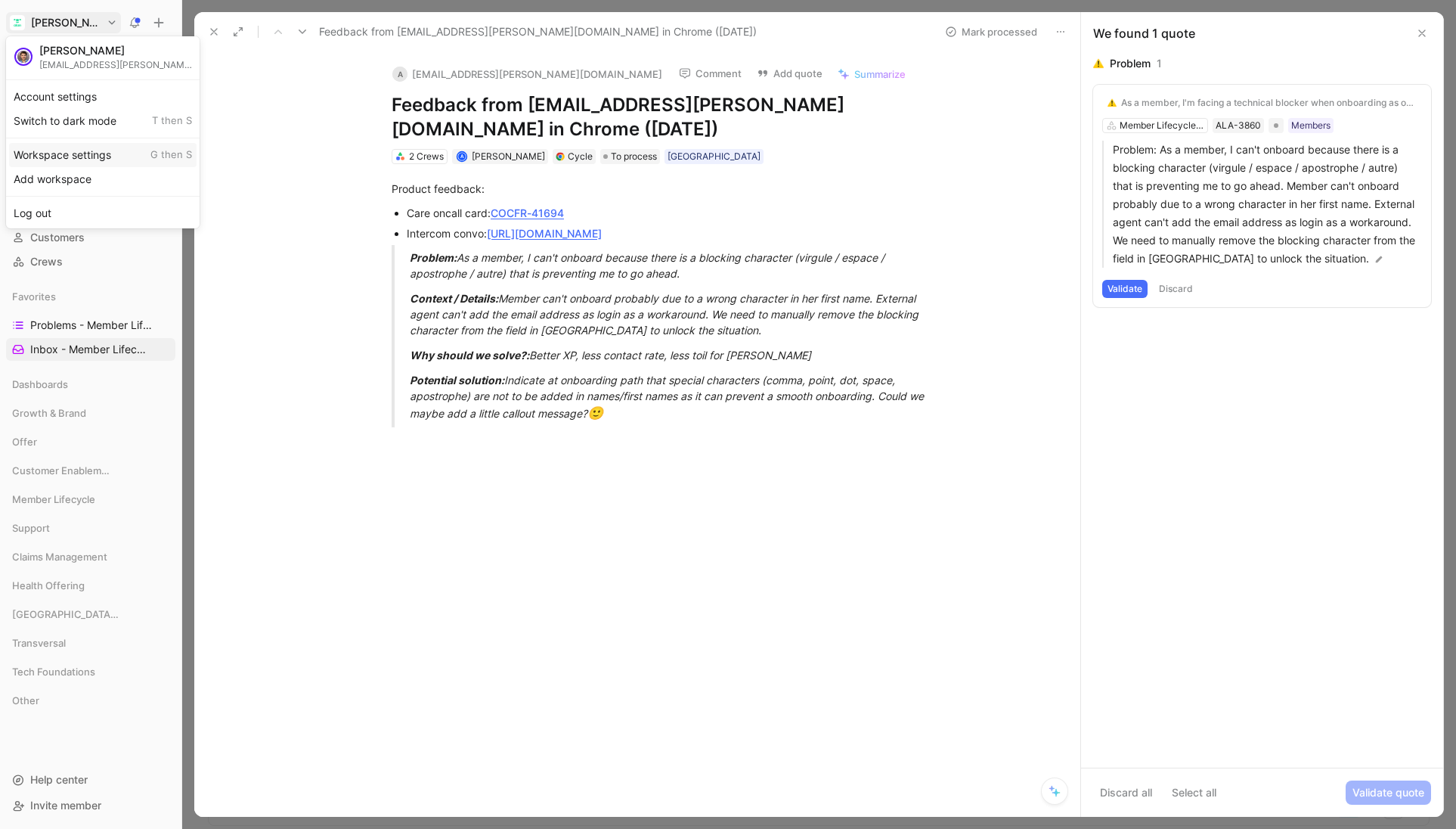click on "Workspace settings G then S" at bounding box center (103, 155) 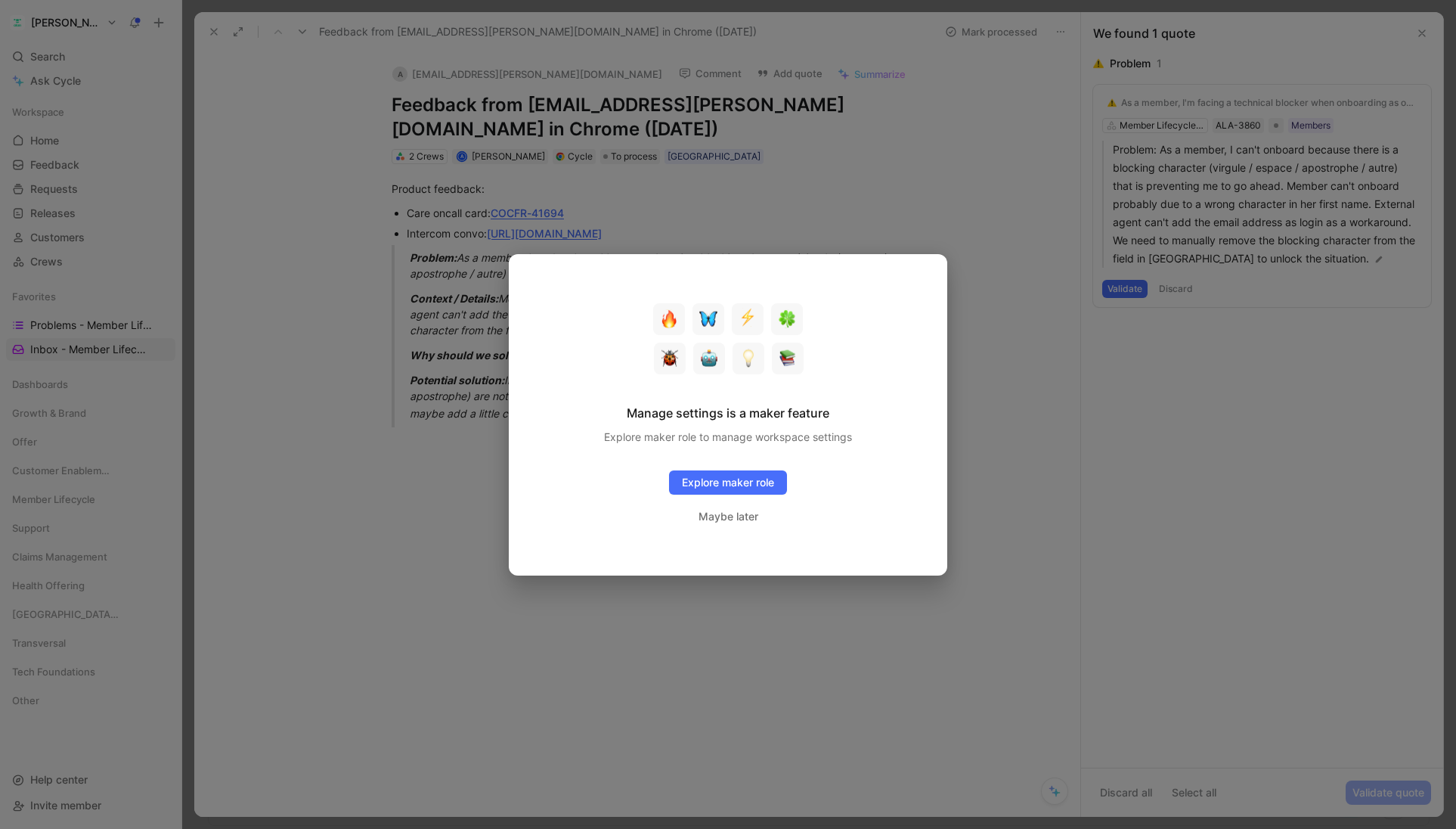 click on "Maybe later" at bounding box center [728, 517] 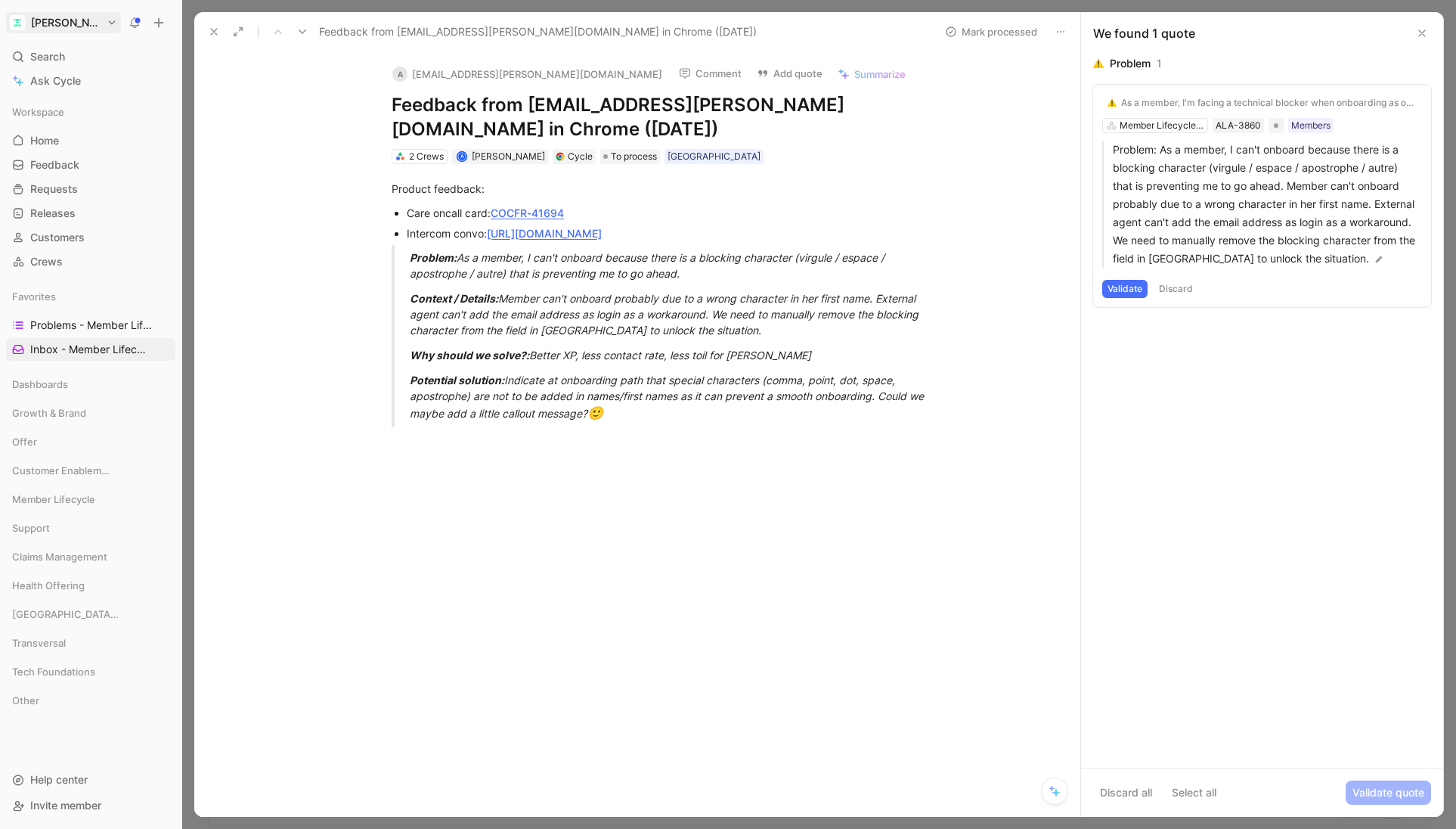 click on "[PERSON_NAME] Search ⌘ K Ask Cycle Workspace Home G then H Feedback G then F Requests G then R Releases G then L Customers Crews Favorites Problems - Member Lifecycle XP Member Lifecycle Inbox - Member Lifecycle XP  Member Lifecycle Dashboards Growth & Brand Offer Customer Enablement Member Lifecycle Support Claims Management Health Offering [GEOGRAPHIC_DATA] Product Transversal Tech Foundations Other
To pick up a draggable item, press the space bar.
While dragging, use the arrow keys to move the item.
Press space again to drop the item in its new position, or press escape to cancel.
Help center Invite member Feedback Views Inbox - Member Lifecycle XP  Member Lifecycle Settings To process 45+ a Feedback from [EMAIL_ADDRESS][PERSON_NAME][DOMAIN_NAME] in Chrome ([DATE]) 2 Crews France 1 A U ANI proof - document deletion Member Lifecycle Experience [GEOGRAPHIC_DATA] 1 U Feedback from Jellyfish (Key account) ([DATE]) Member Lifecycle Experience 2 Feedback from [PERSON_NAME] in Chrome ([DATE]) 2 Crews [GEOGRAPHIC_DATA] 1" at bounding box center (728, 414) 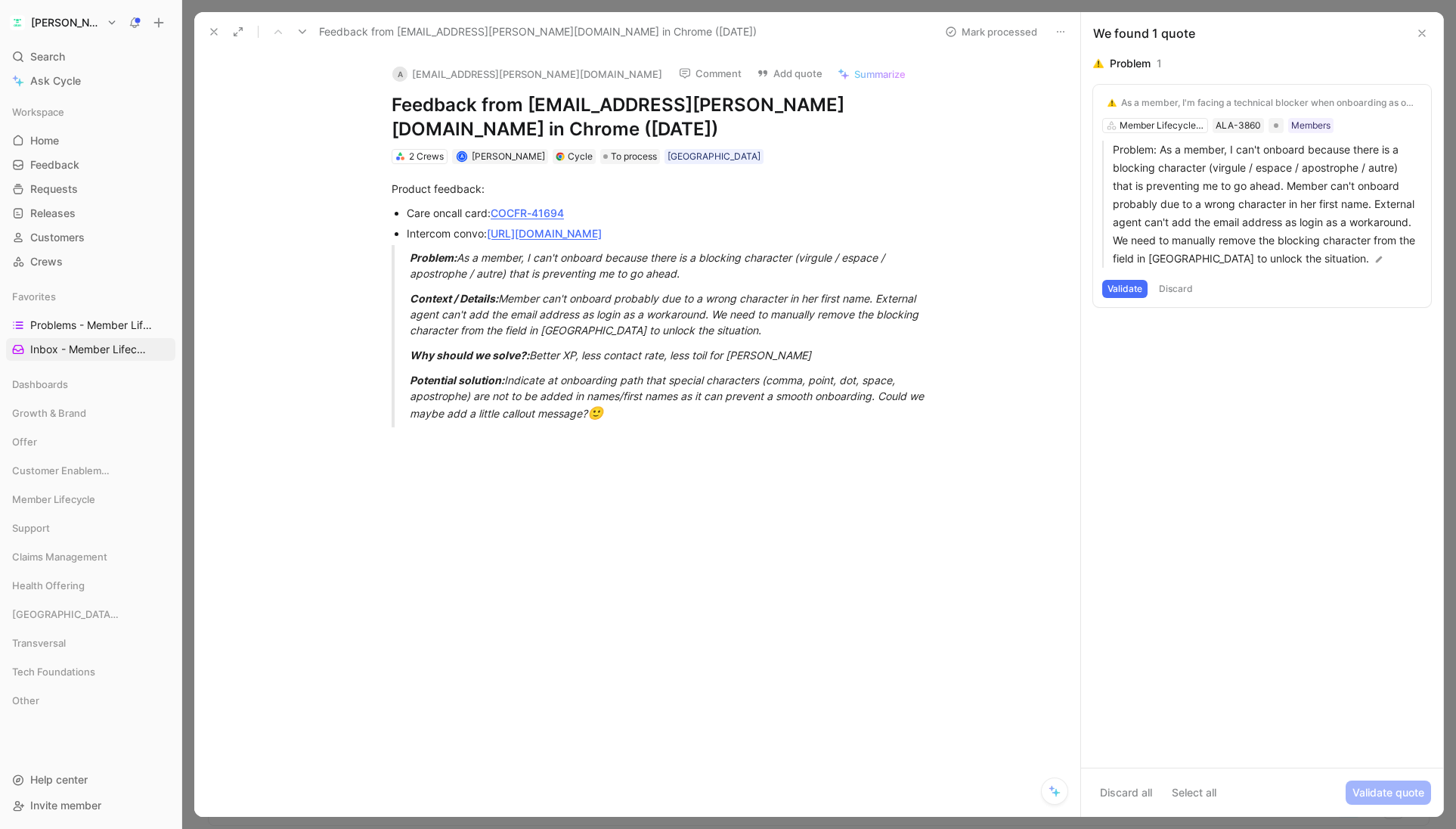 click on "[PERSON_NAME] Search ⌘ K Ask Cycle Workspace Home G then H Feedback G then F Requests G then R Releases G then L Customers Crews Favorites Problems - Member Lifecycle XP Member Lifecycle Inbox - Member Lifecycle XP  Member Lifecycle Dashboards Growth & Brand Offer Customer Enablement Member Lifecycle Support Claims Management Health Offering [GEOGRAPHIC_DATA] Product Transversal Tech Foundations Other
To pick up a draggable item, press the space bar.
While dragging, use the arrow keys to move the item.
Press space again to drop the item in its new position, or press escape to cancel.
Help center Invite member Feedback Views Inbox - Member Lifecycle XP  Member Lifecycle Settings To process 45+ a Feedback from [EMAIL_ADDRESS][PERSON_NAME][DOMAIN_NAME] in Chrome ([DATE]) 2 Crews France 1 A U ANI proof - document deletion Member Lifecycle Experience [GEOGRAPHIC_DATA] 1 U Feedback from Jellyfish (Key account) ([DATE]) Member Lifecycle Experience 2 Feedback from [PERSON_NAME] in Chrome ([DATE]) 2 Crews [GEOGRAPHIC_DATA] 1" at bounding box center (728, 414) 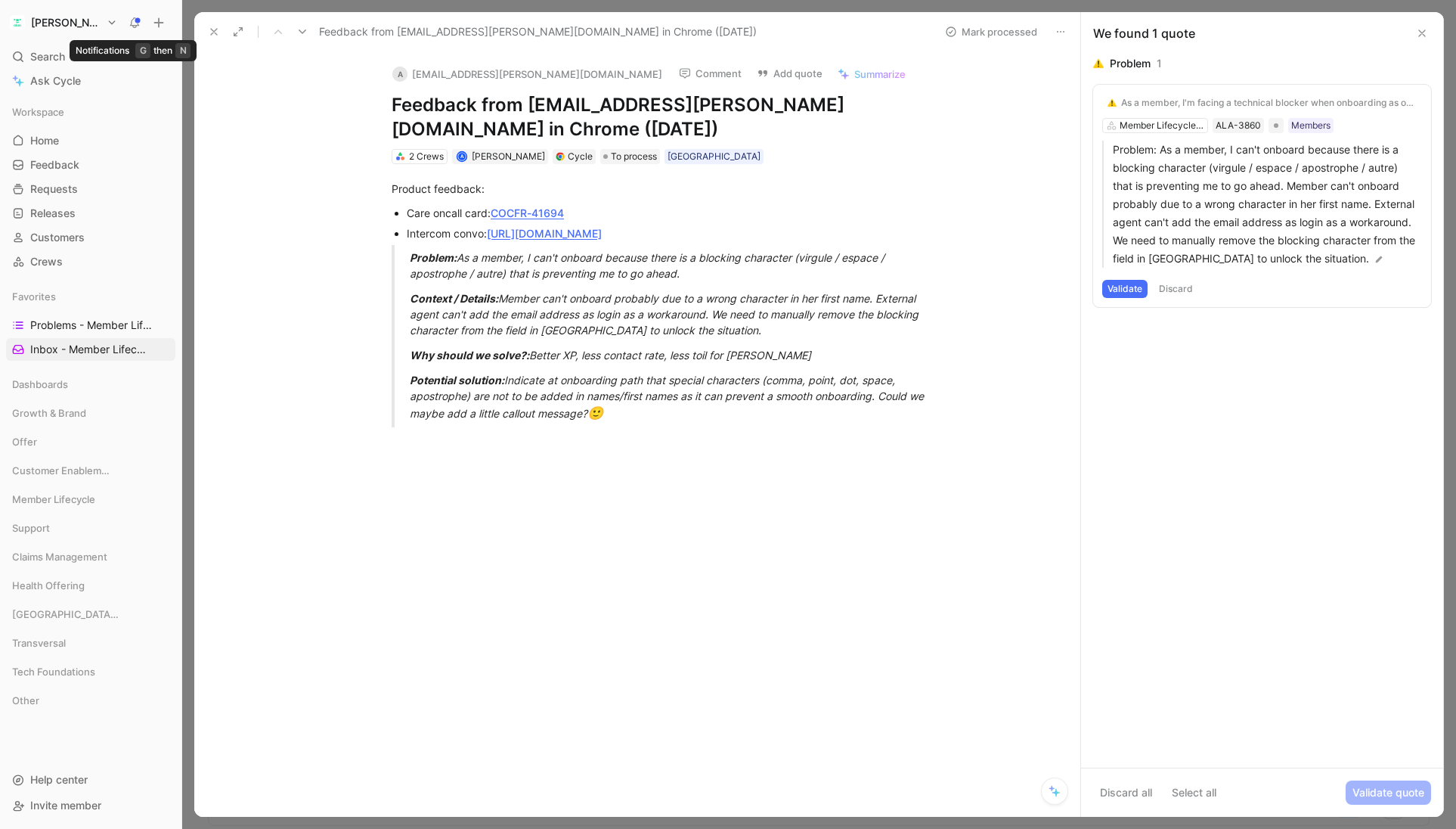 click 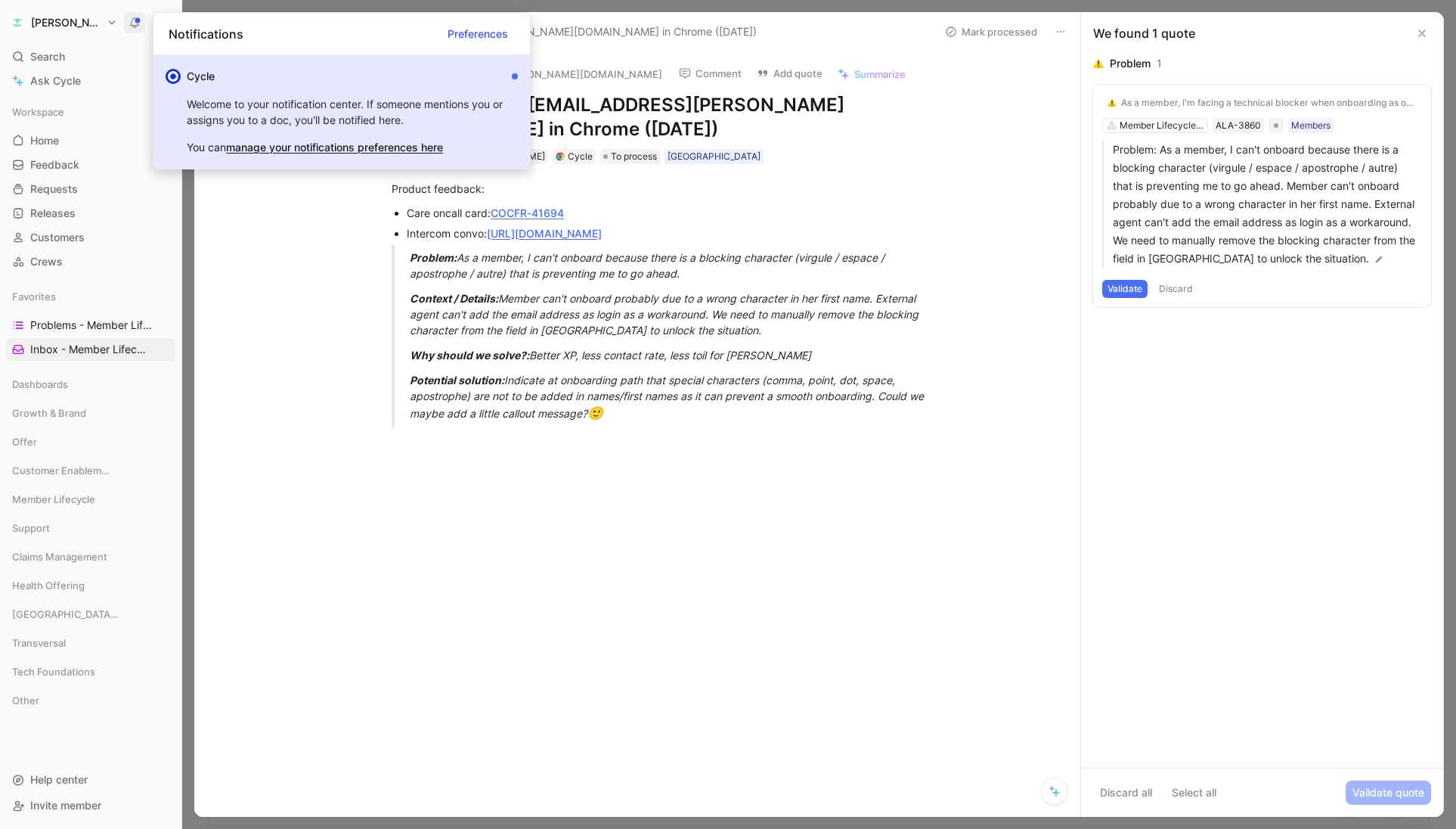 click on "Preferences" at bounding box center [478, 34] 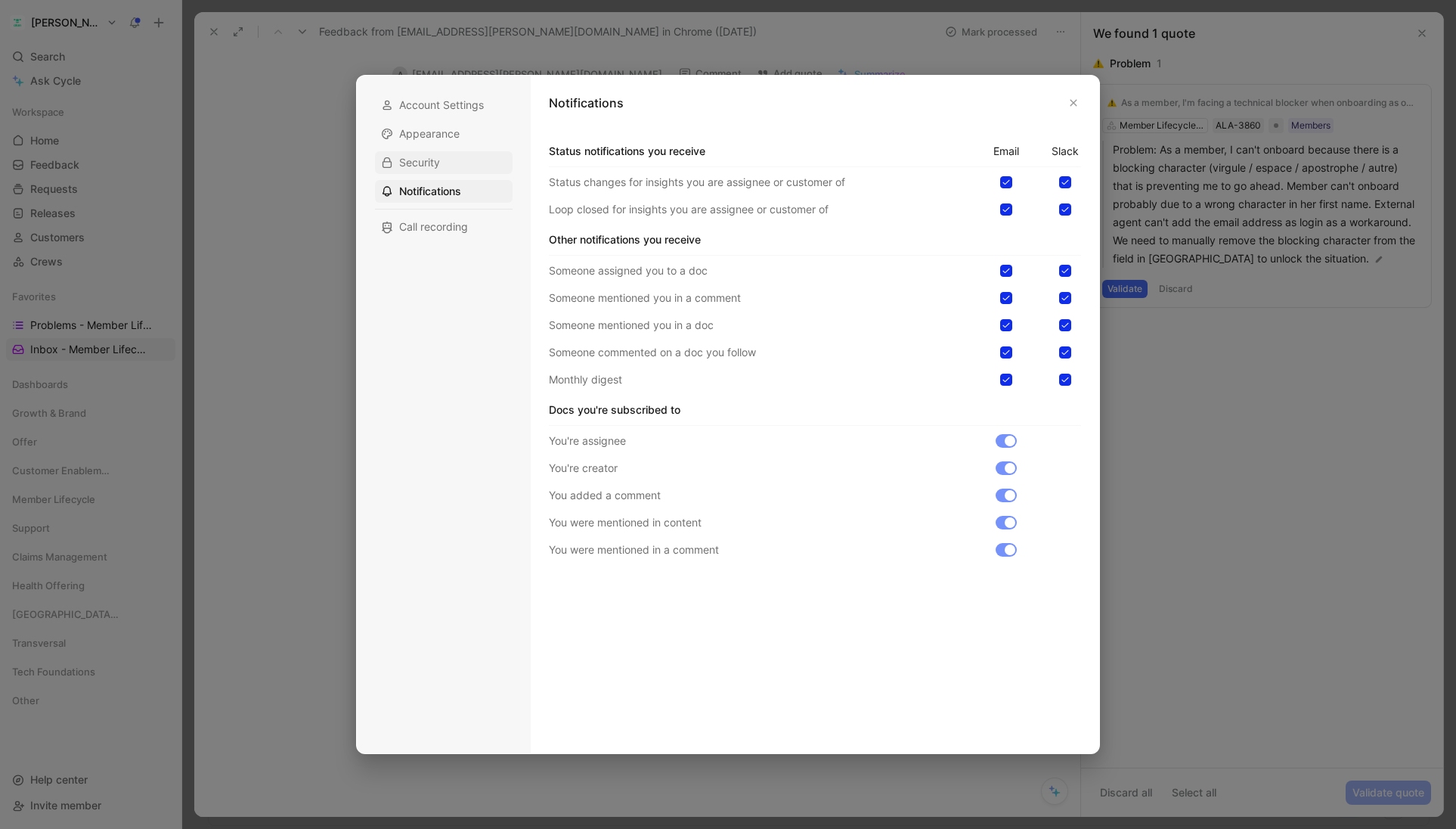 click on "Security" at bounding box center [420, 163] 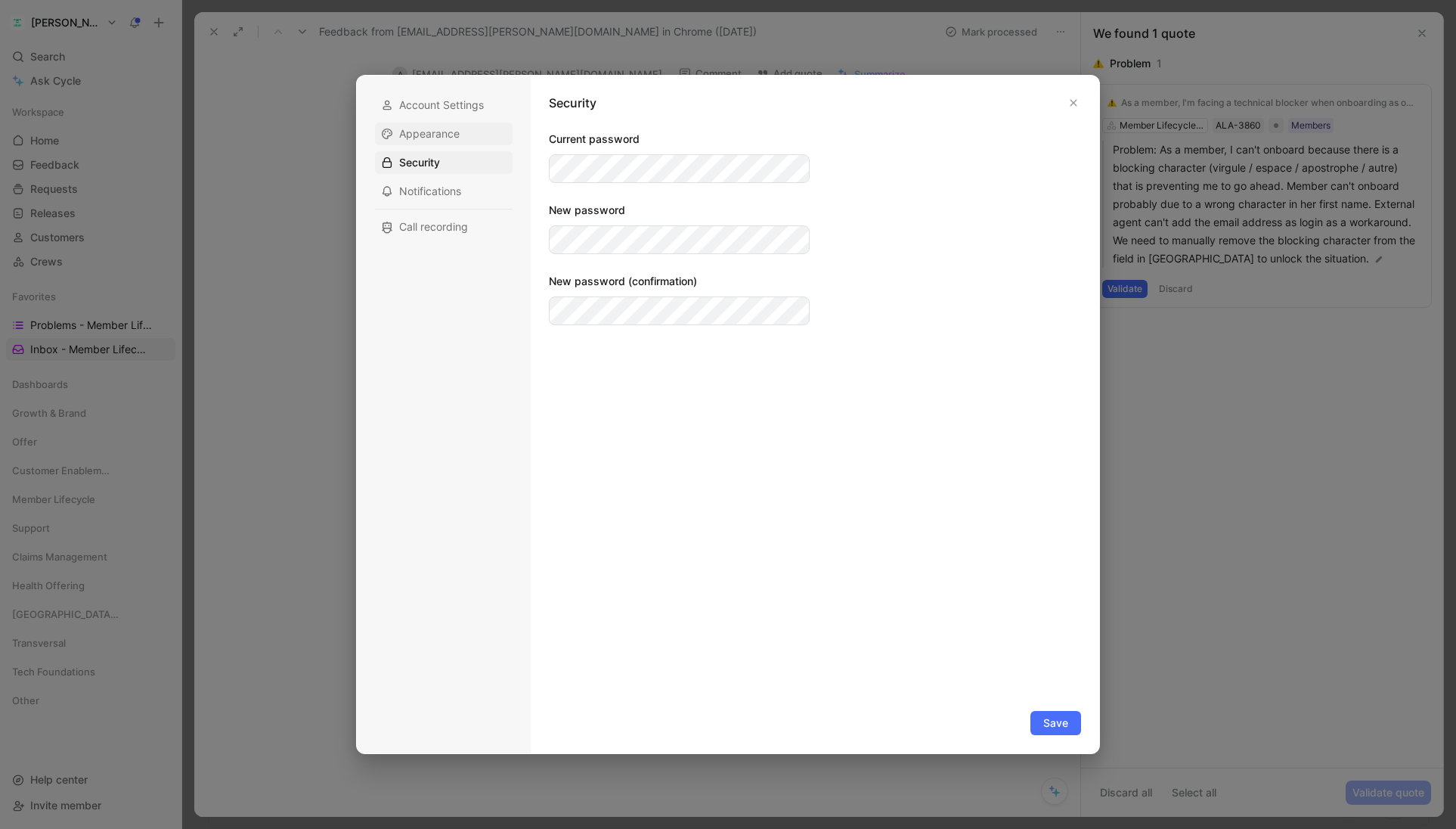 click on "Appearance" at bounding box center (429, 134) 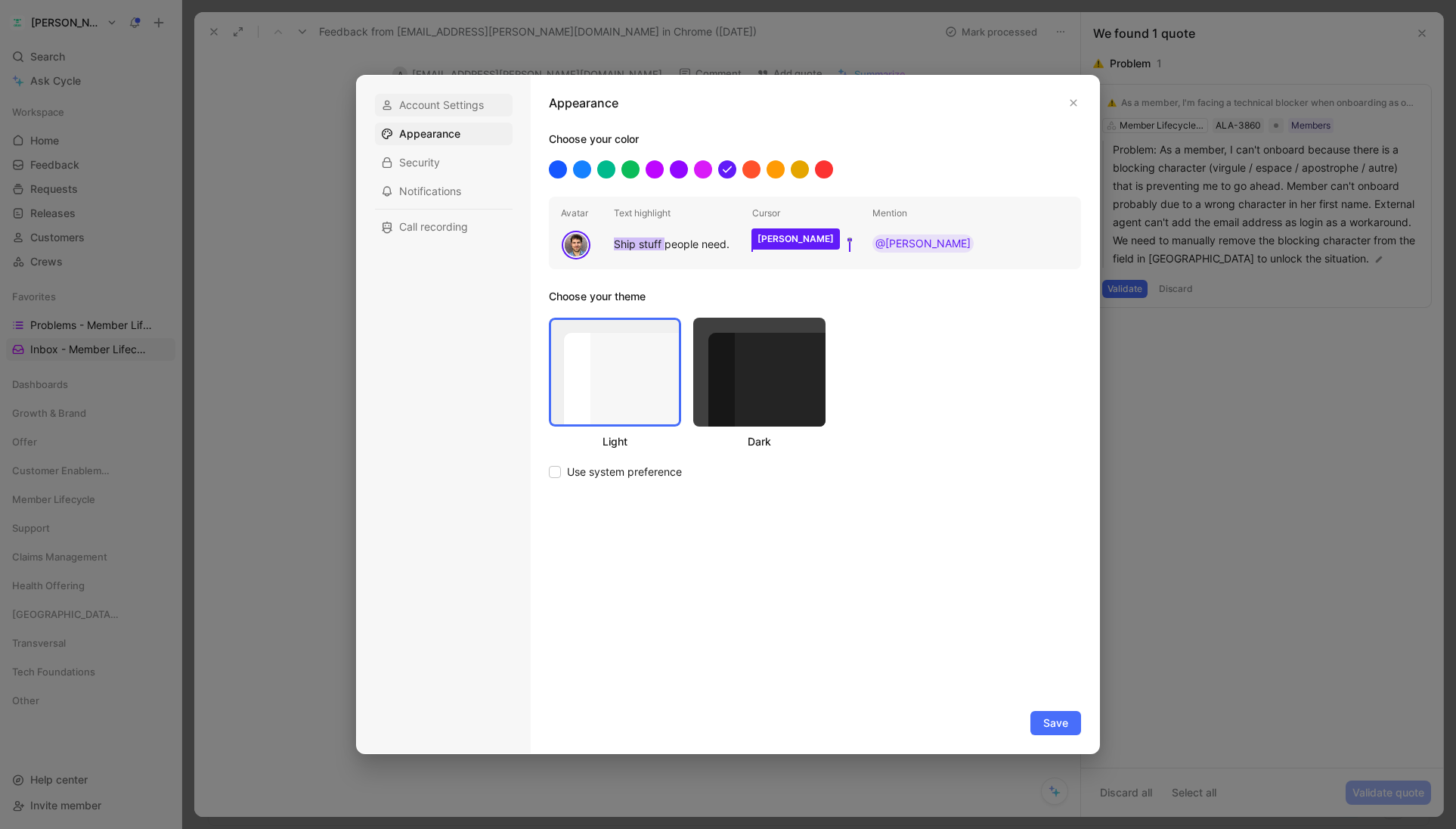 click on "Account Settings" at bounding box center [441, 105] 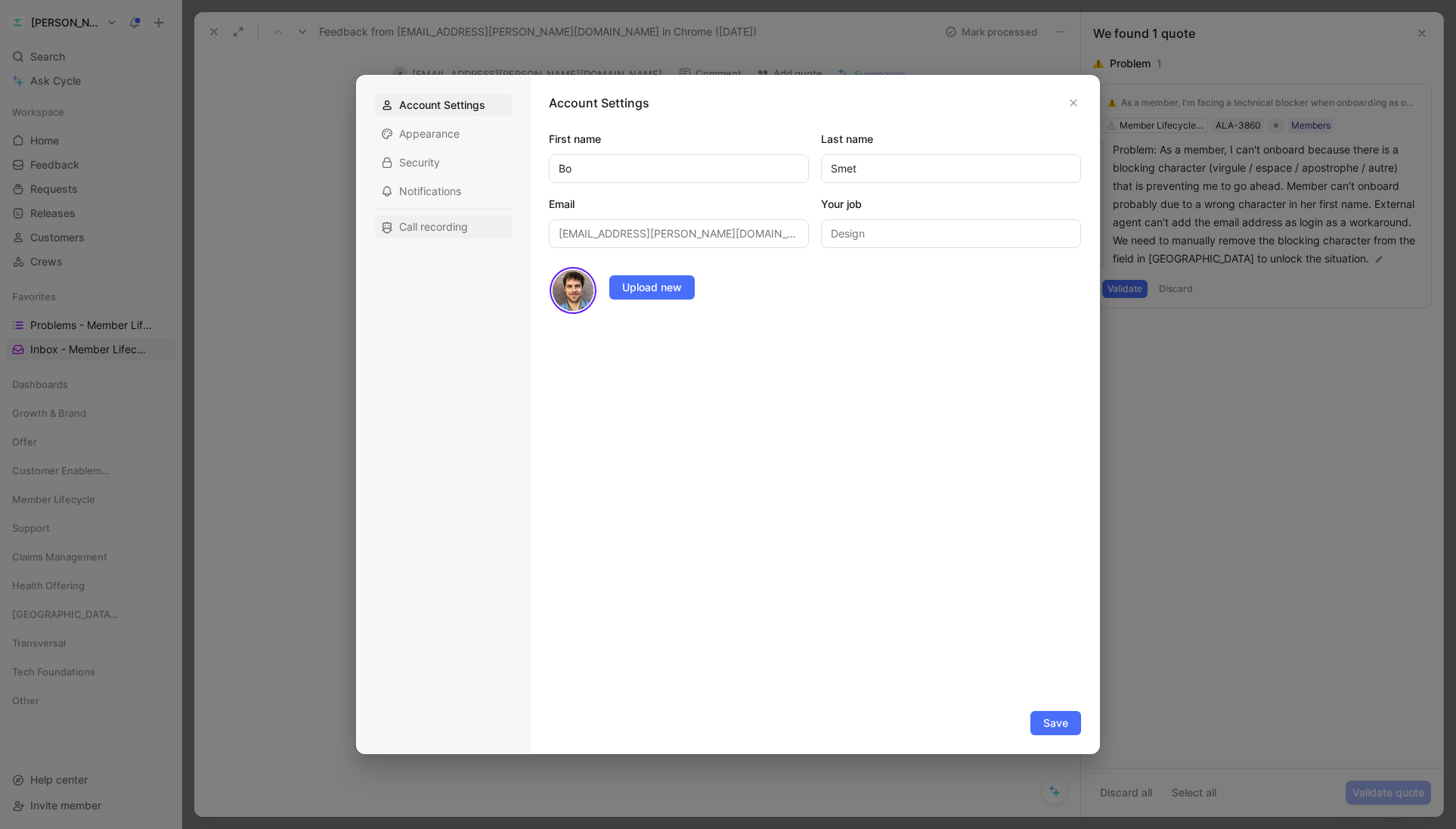 click on "Call recording" at bounding box center [433, 227] 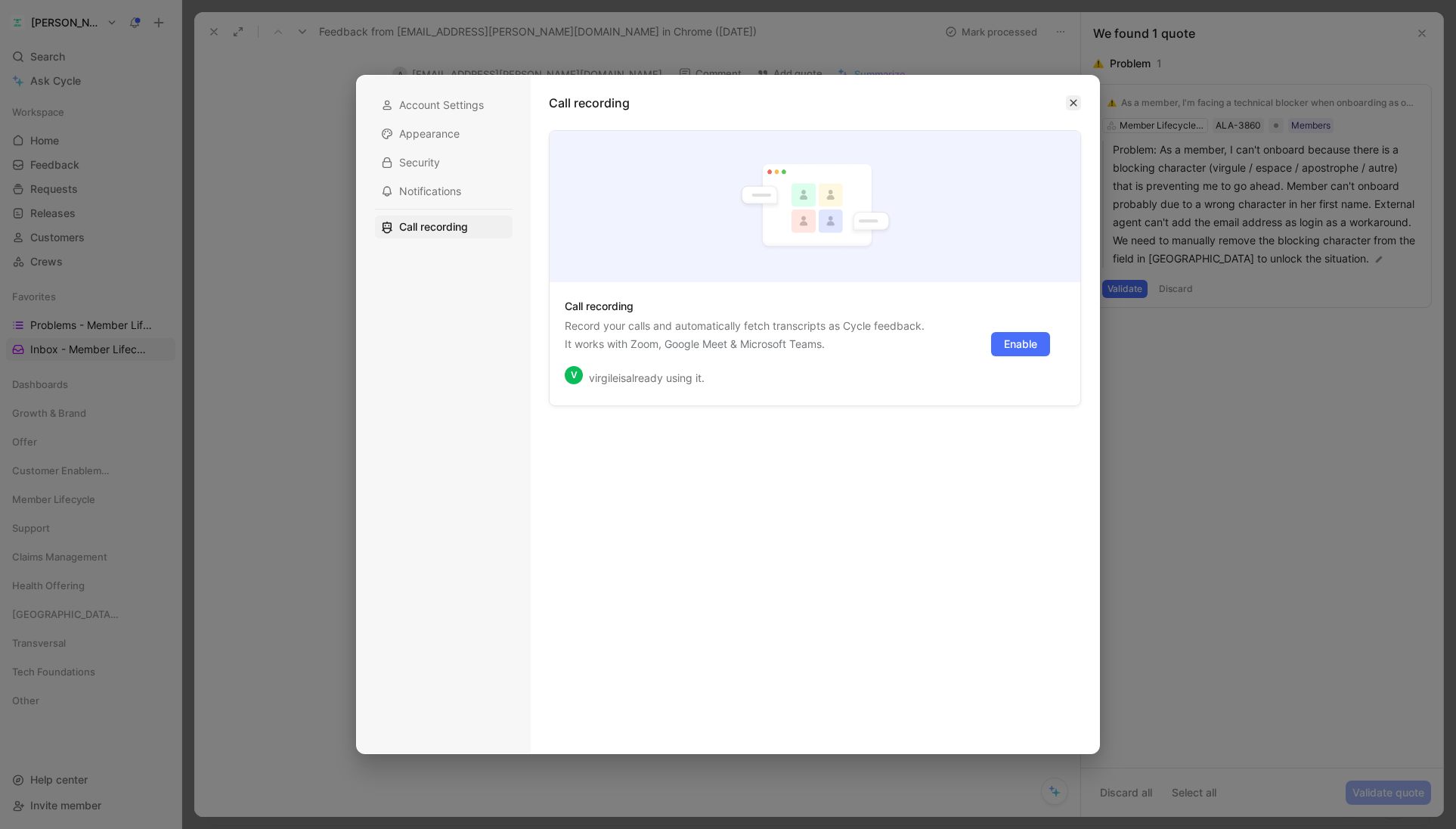 click 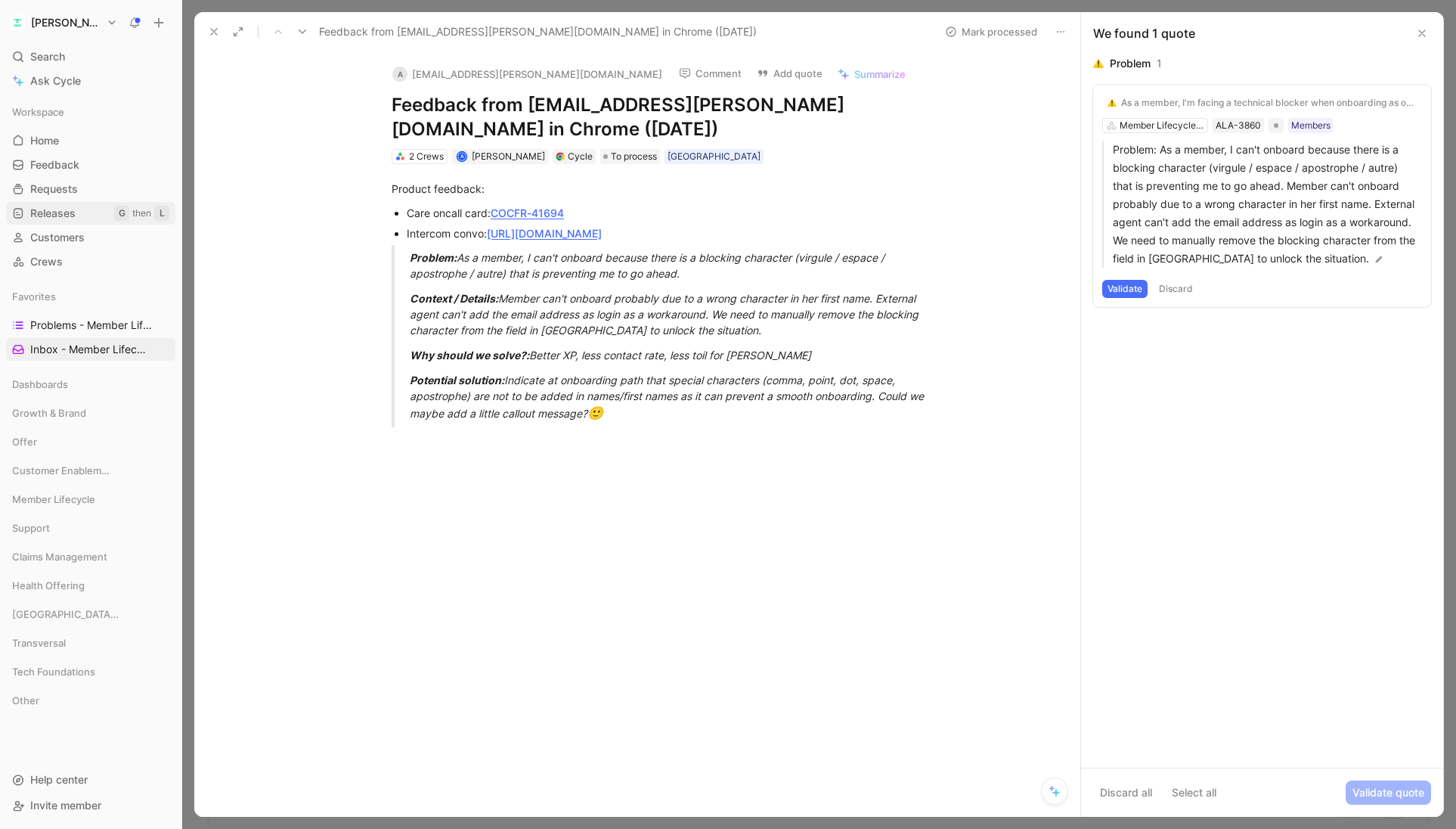 click on "Releases G then L" at bounding box center (91, 213) 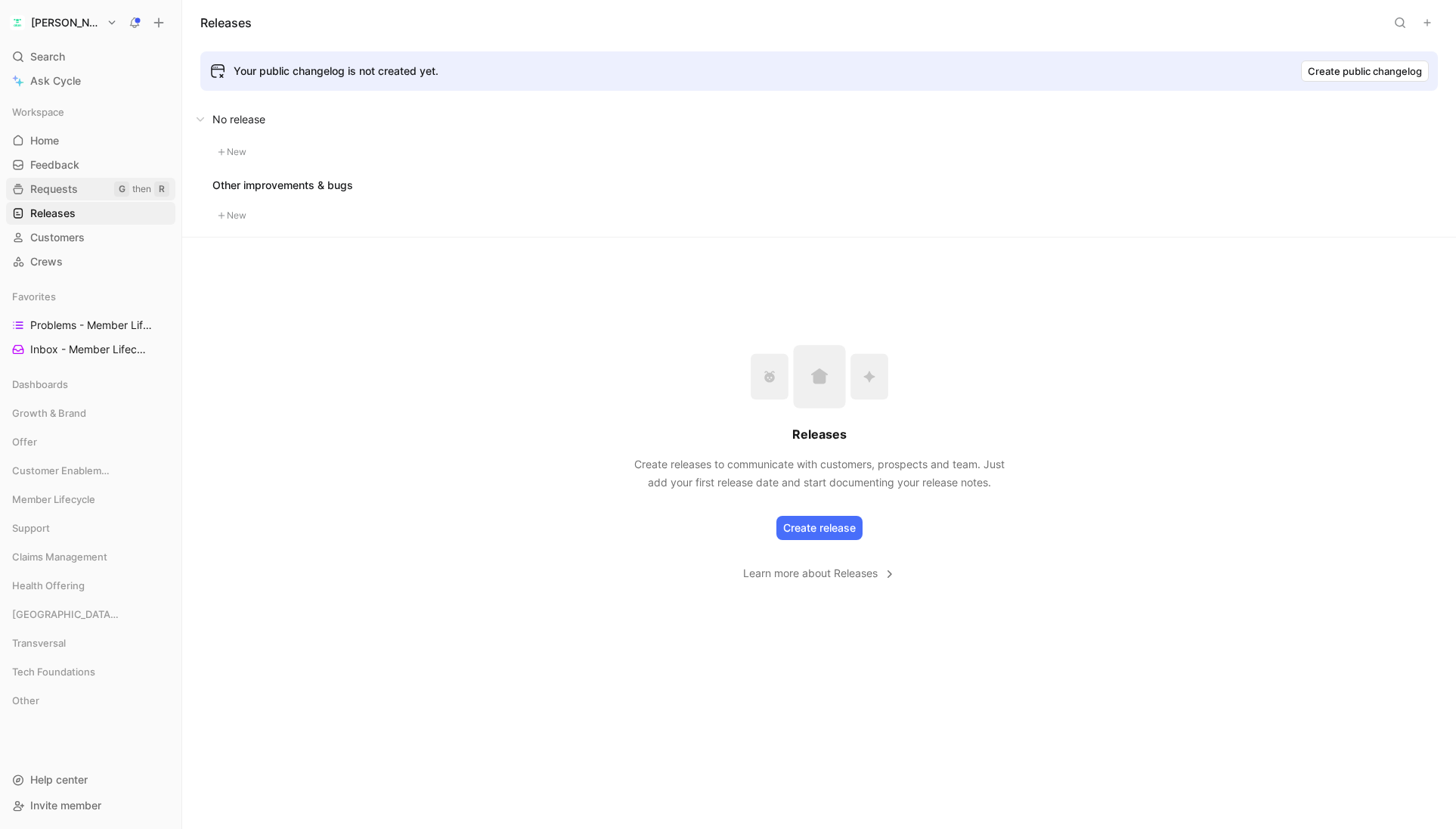click on "Requests" at bounding box center (54, 189) 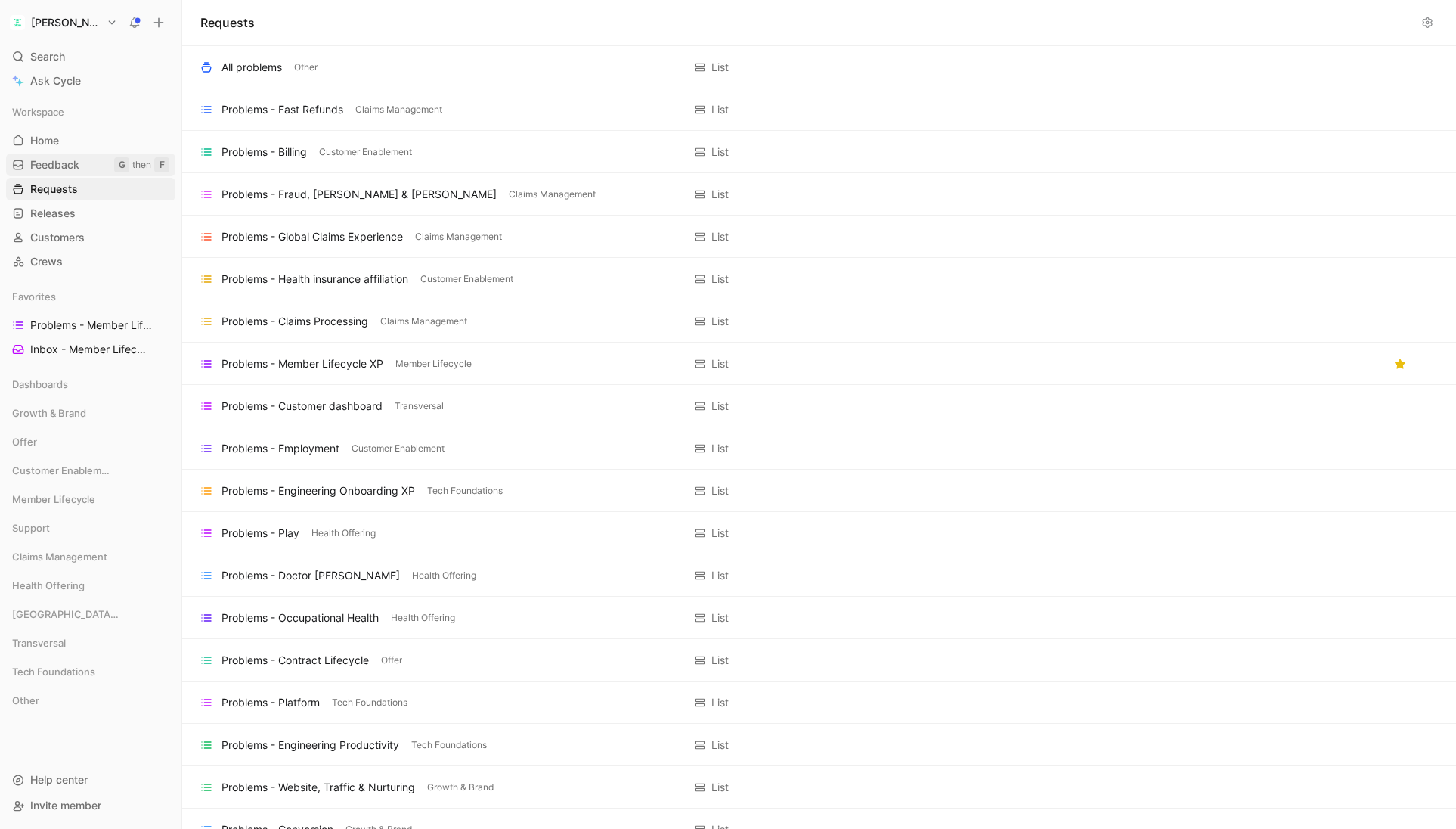 click on "Feedback" at bounding box center [54, 165] 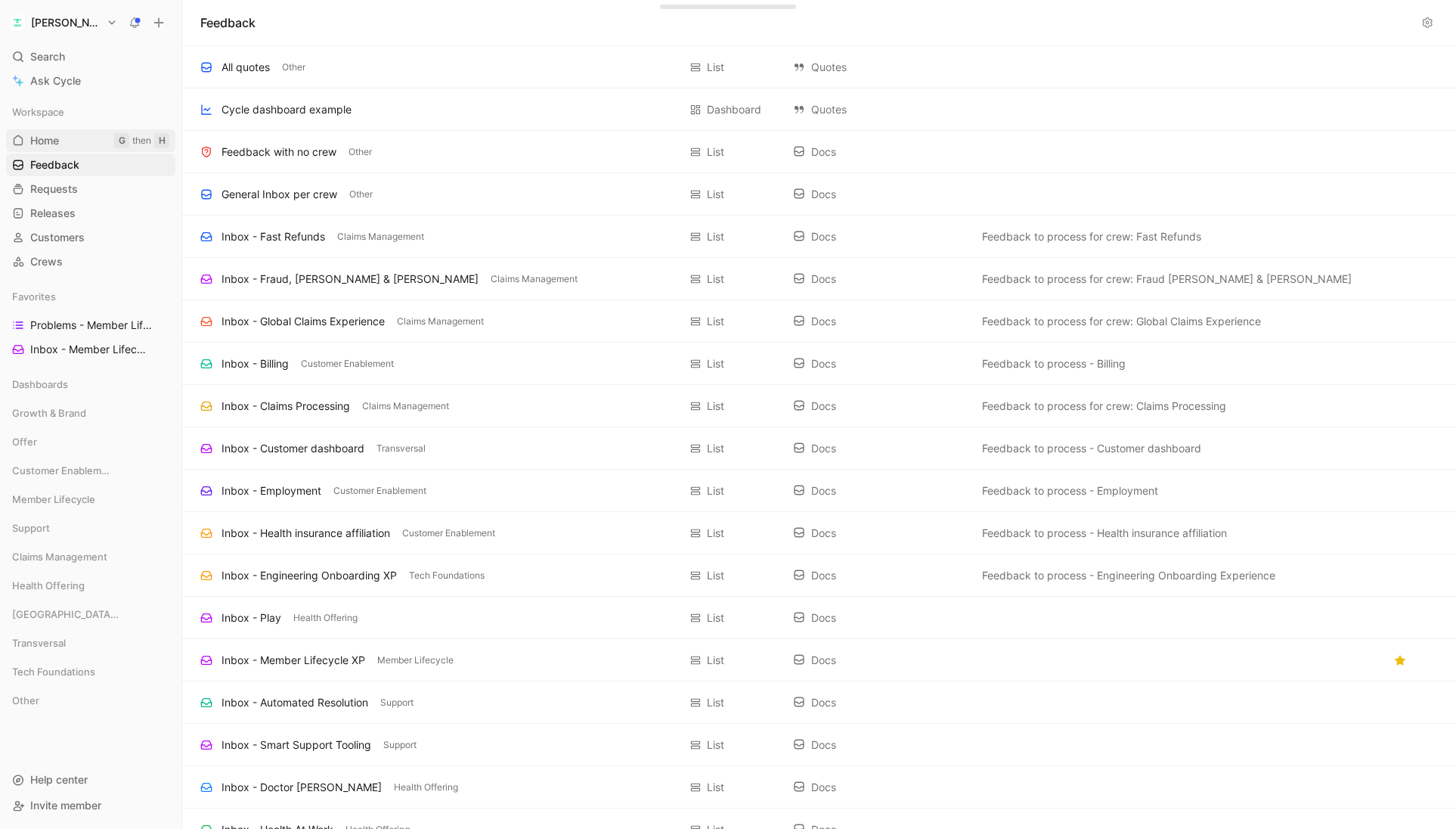 click on "Home G then H" at bounding box center [91, 141] 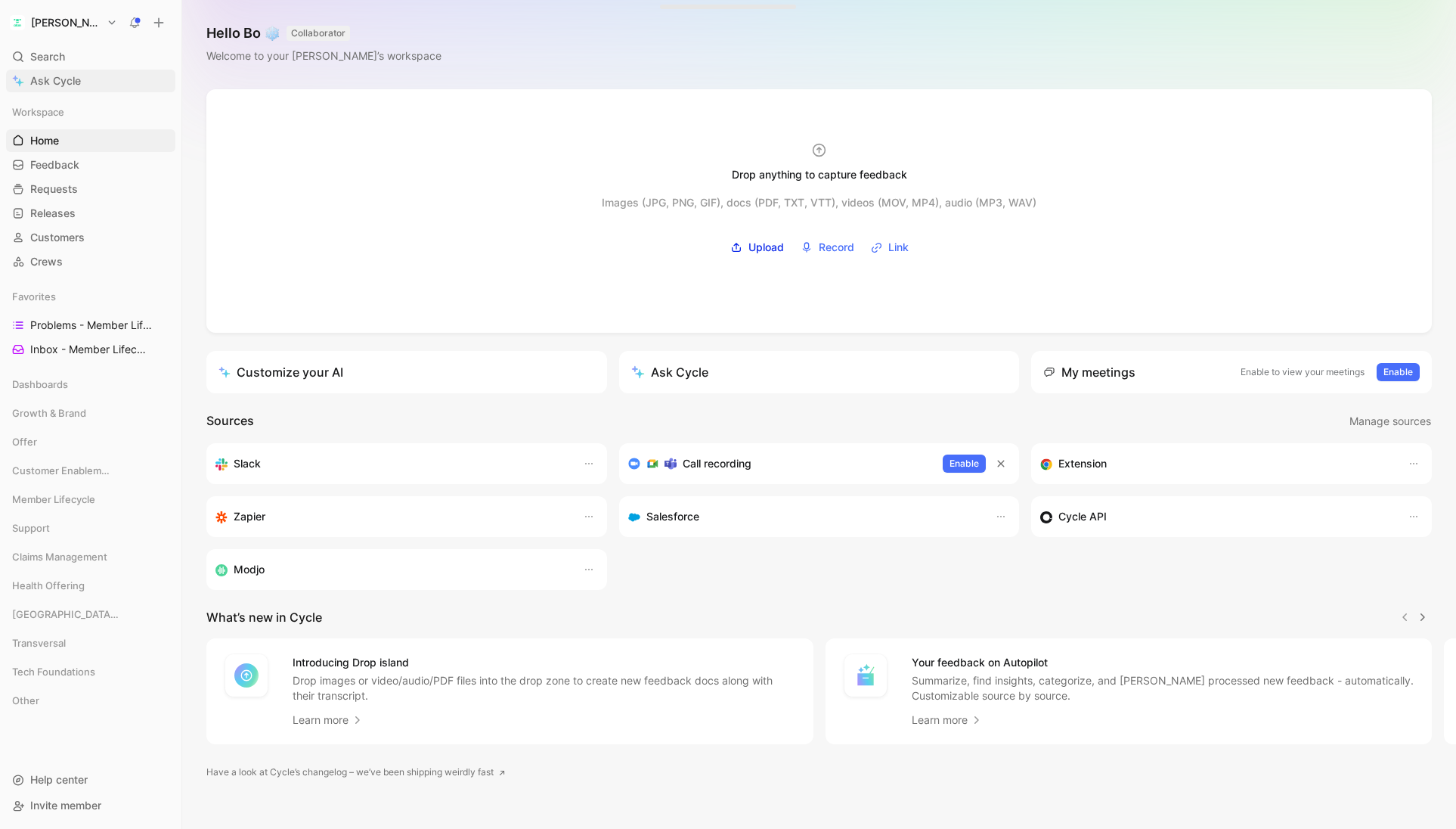 click on "Ask Cycle" at bounding box center [55, 81] 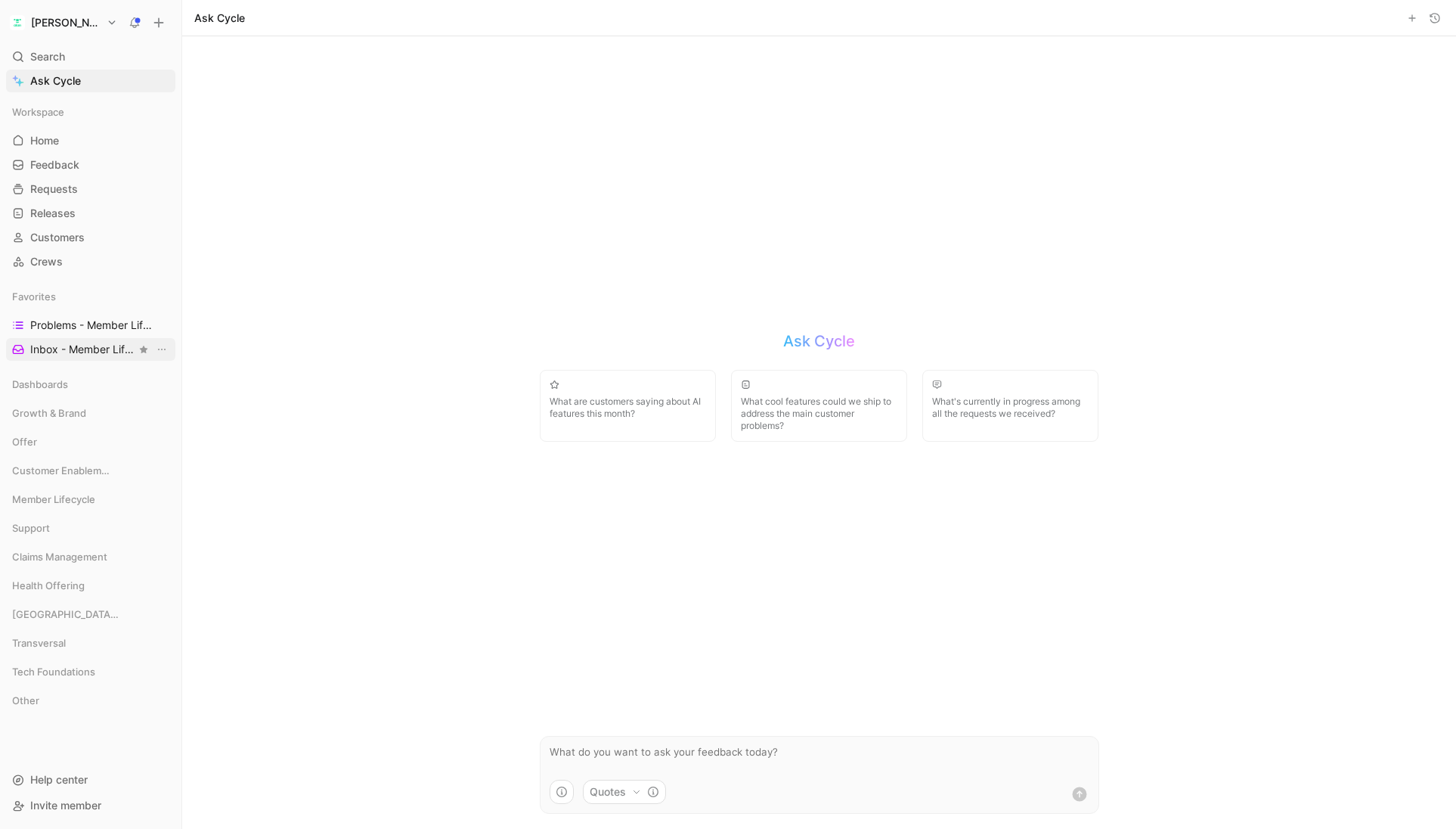 click on "Inbox - Member Lifecycle XP  Member Lifecycle" at bounding box center (83, 349) 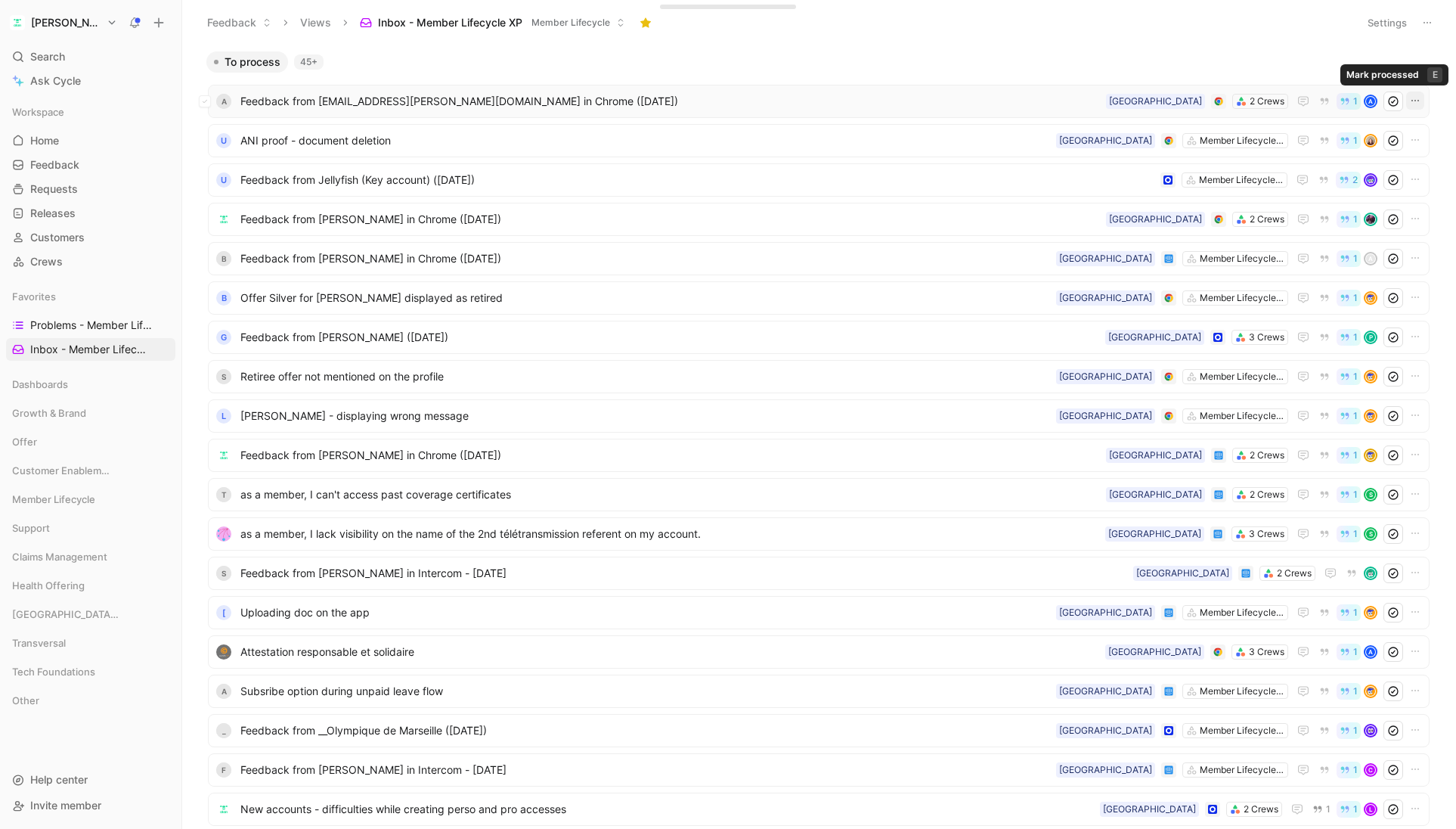 click 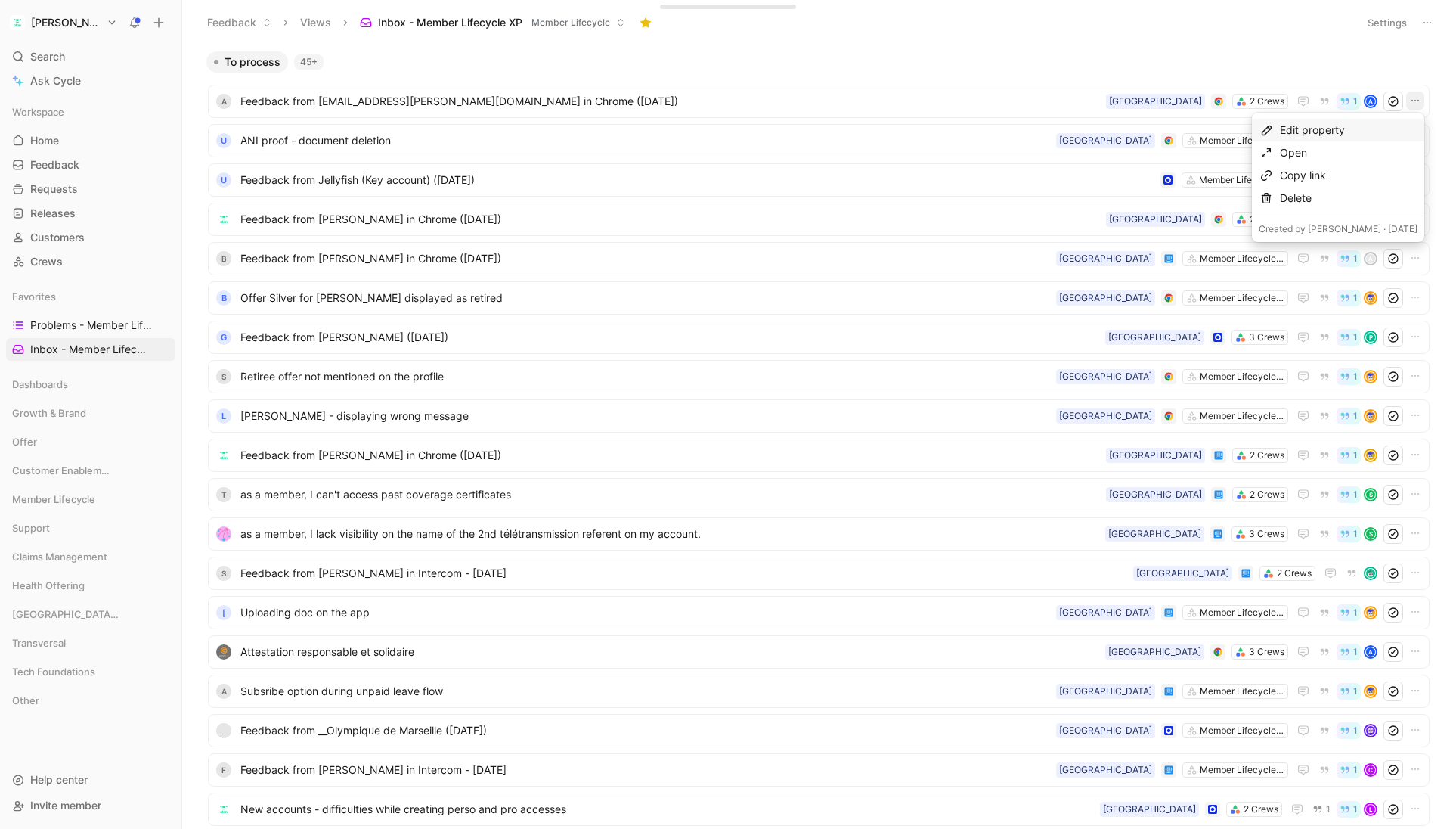 click on "Edit property" at bounding box center (1349, 130) 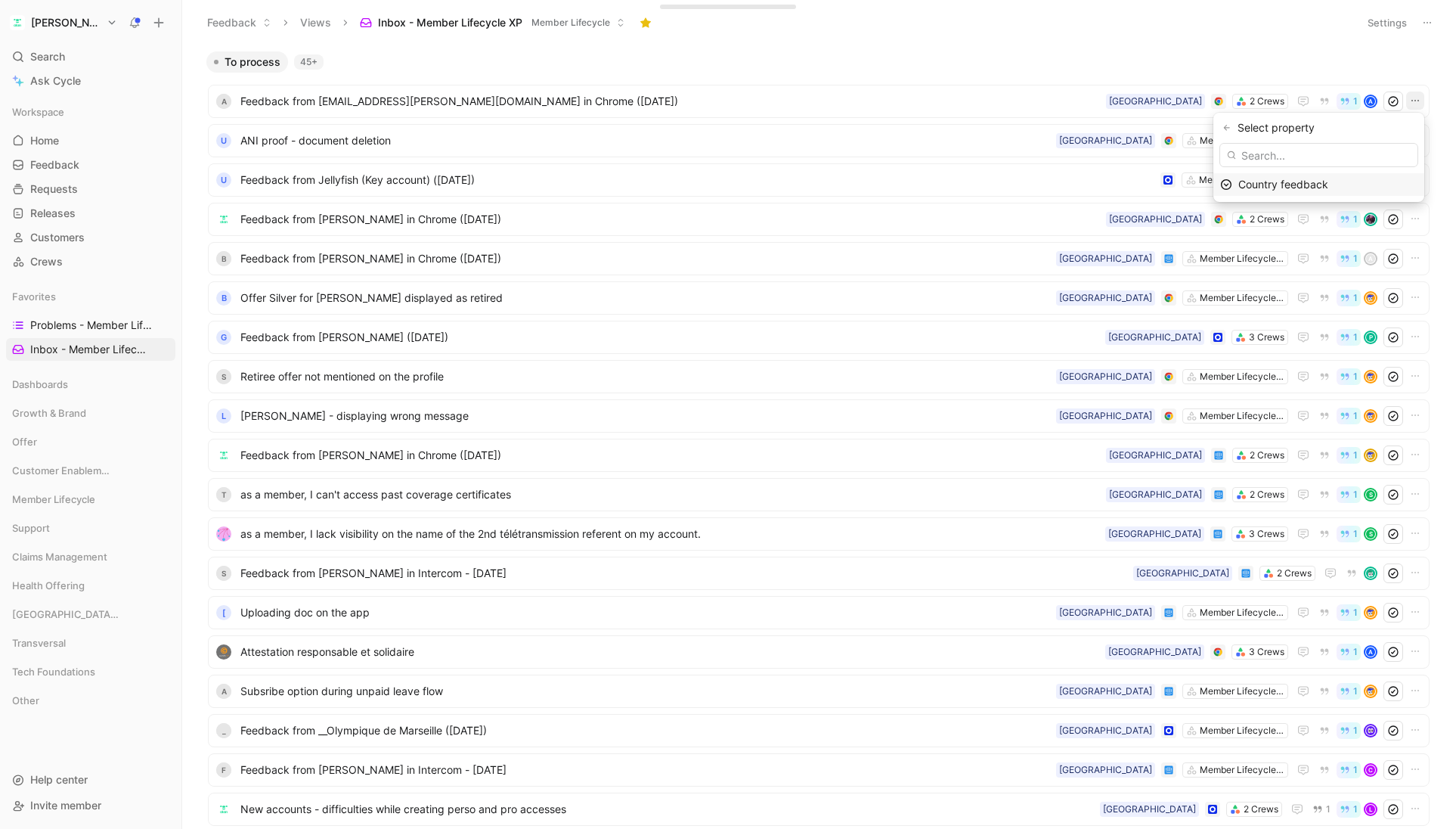 click on "Country feedback" at bounding box center [1327, 185] 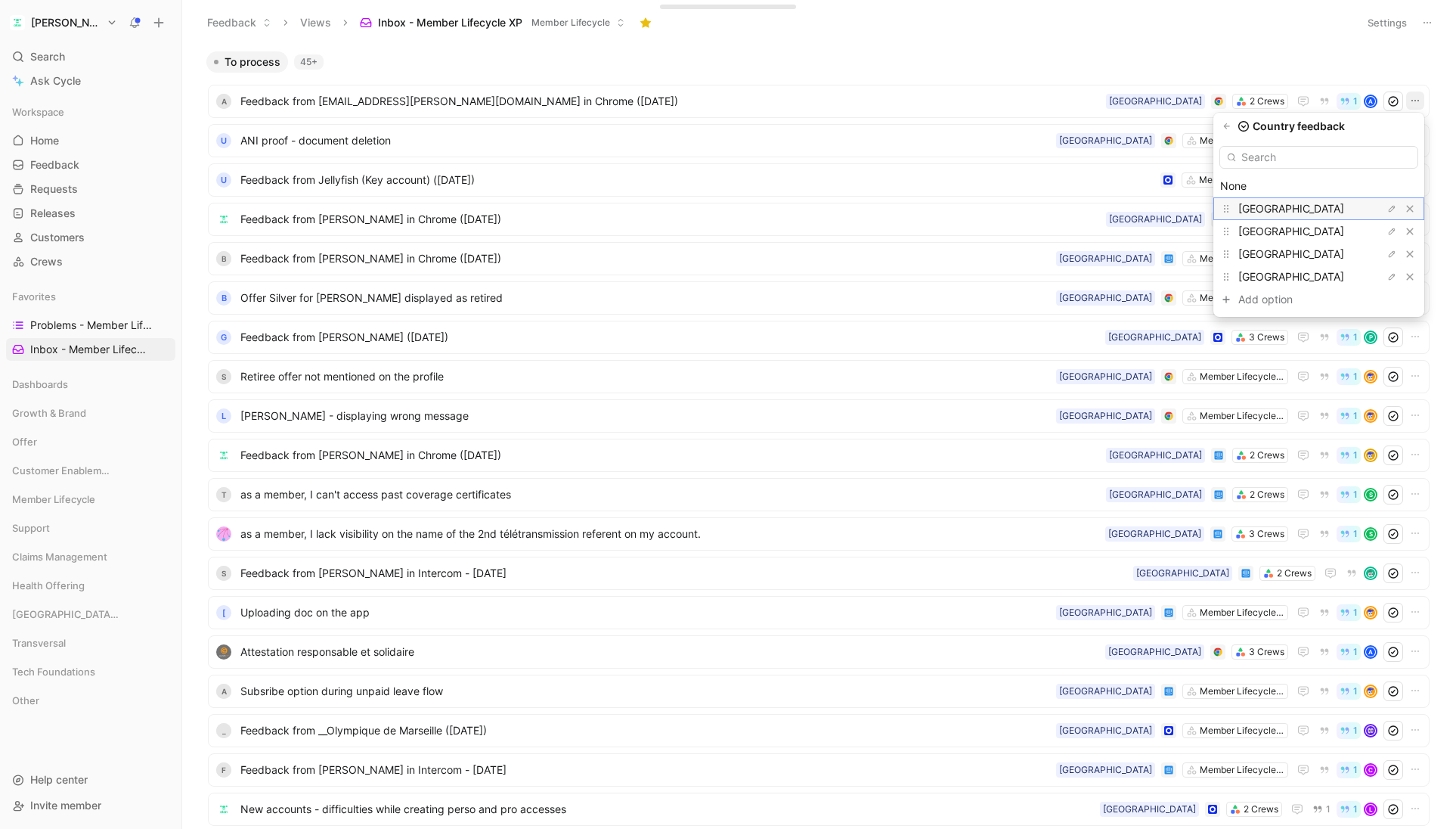 click on "[GEOGRAPHIC_DATA]" at bounding box center [1318, 209] 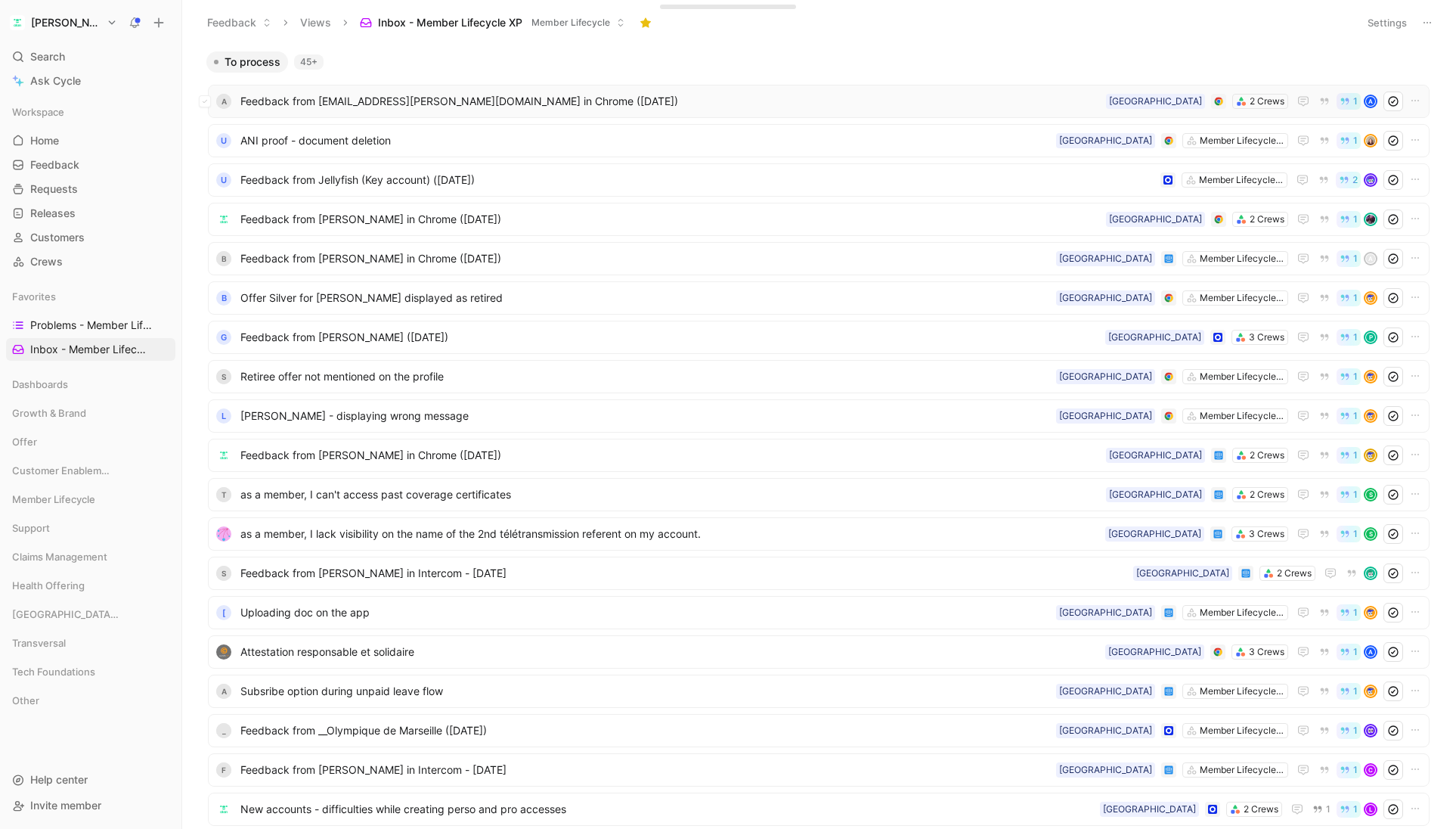 click on "Feedback from [EMAIL_ADDRESS][PERSON_NAME][DOMAIN_NAME] in Chrome ([DATE])" at bounding box center [670, 101] 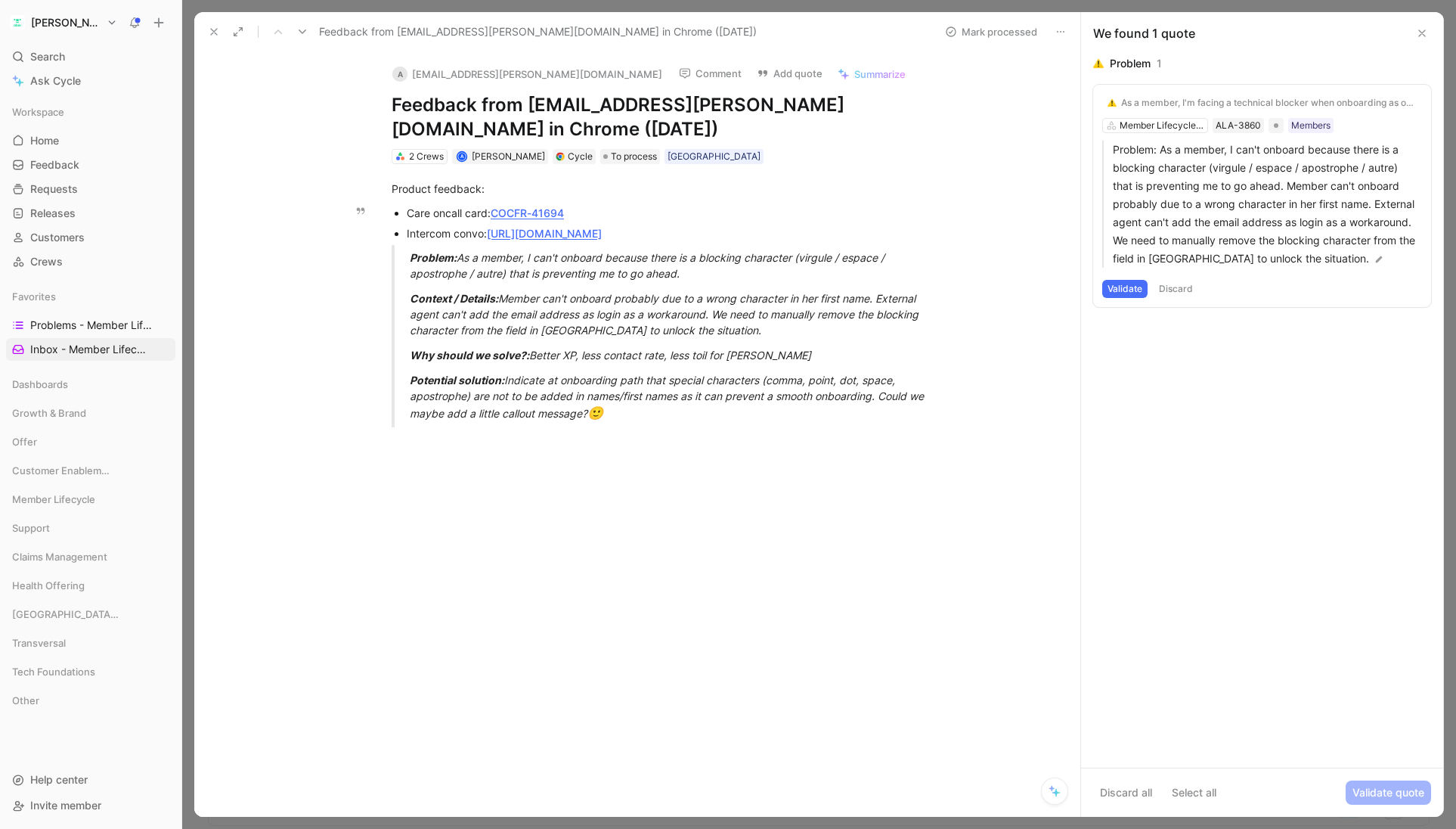 click on "COCFR-41694" at bounding box center [527, 213] 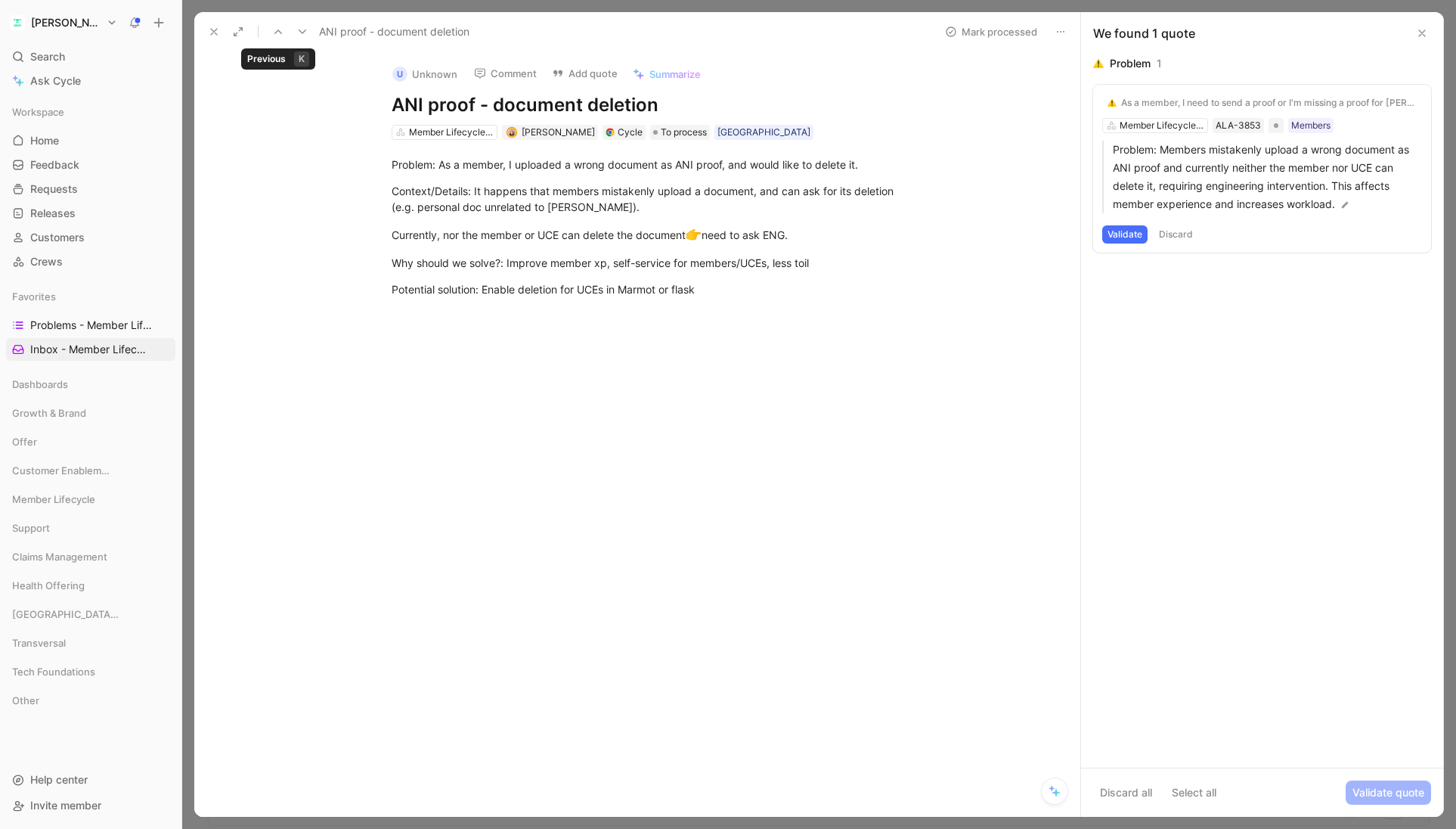 click at bounding box center (278, 32) 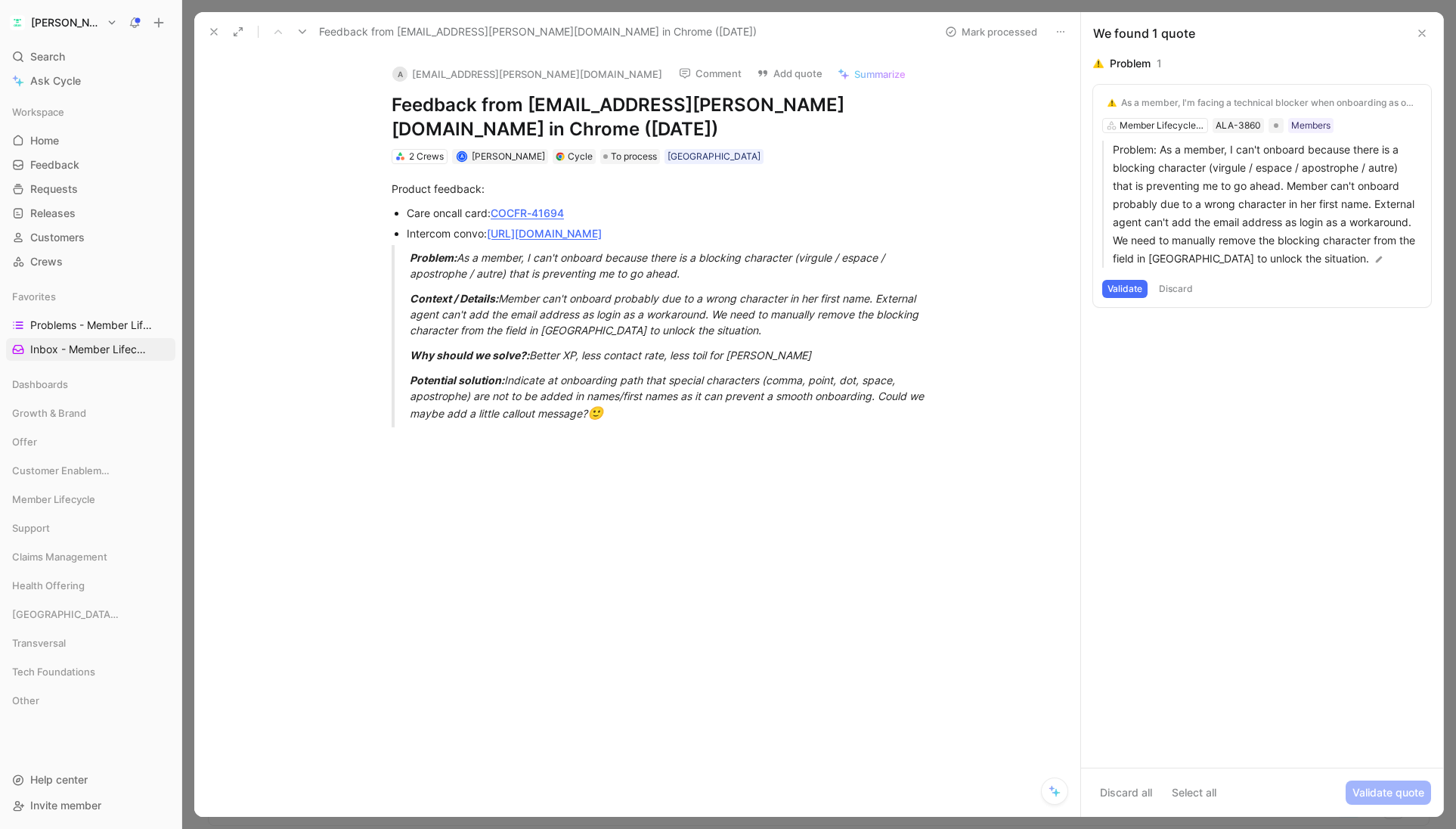 drag, startPoint x: 474, startPoint y: 129, endPoint x: 395, endPoint y: 101, distance: 83.815273 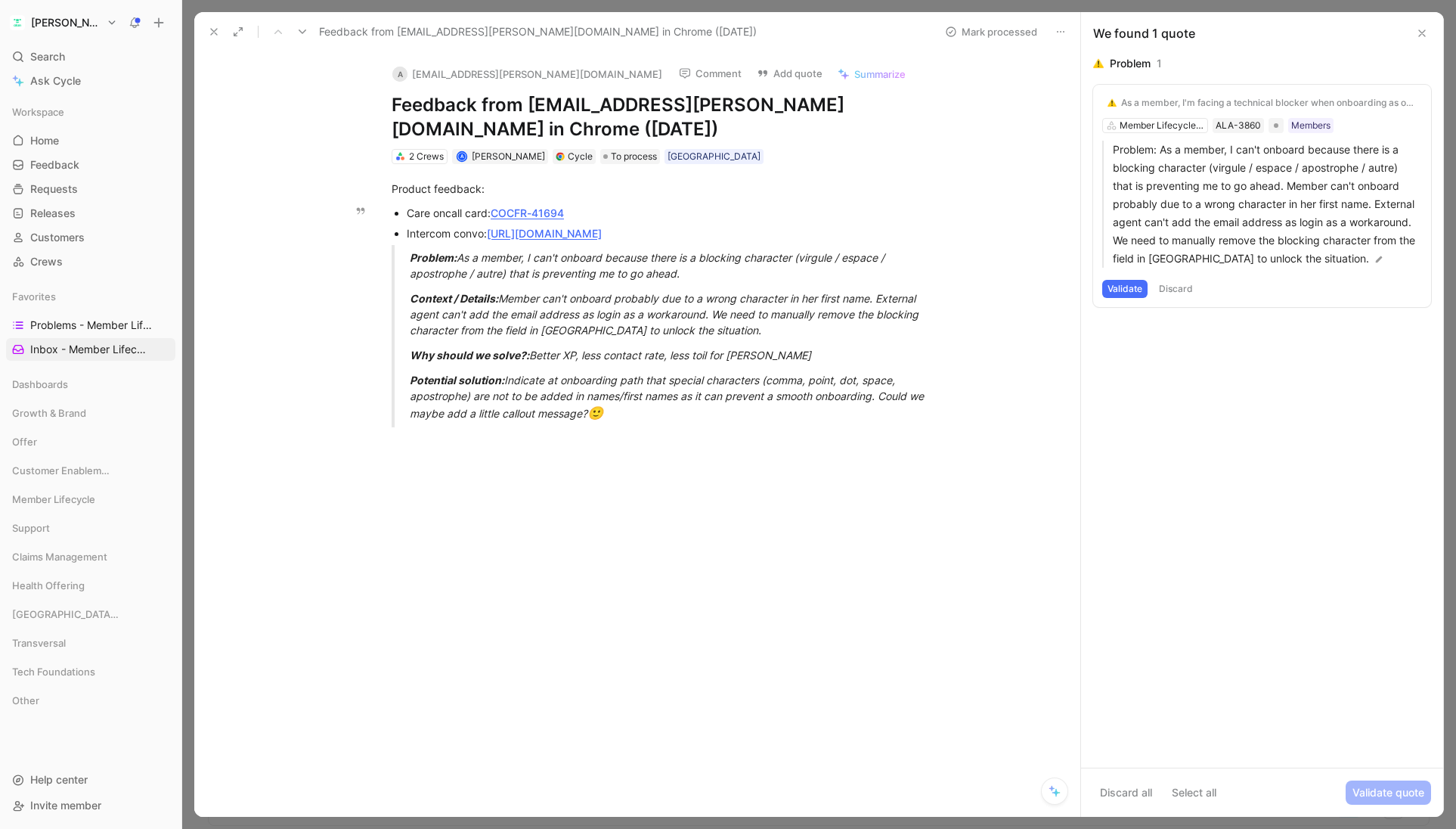 click on "COCFR-41694" at bounding box center (527, 213) 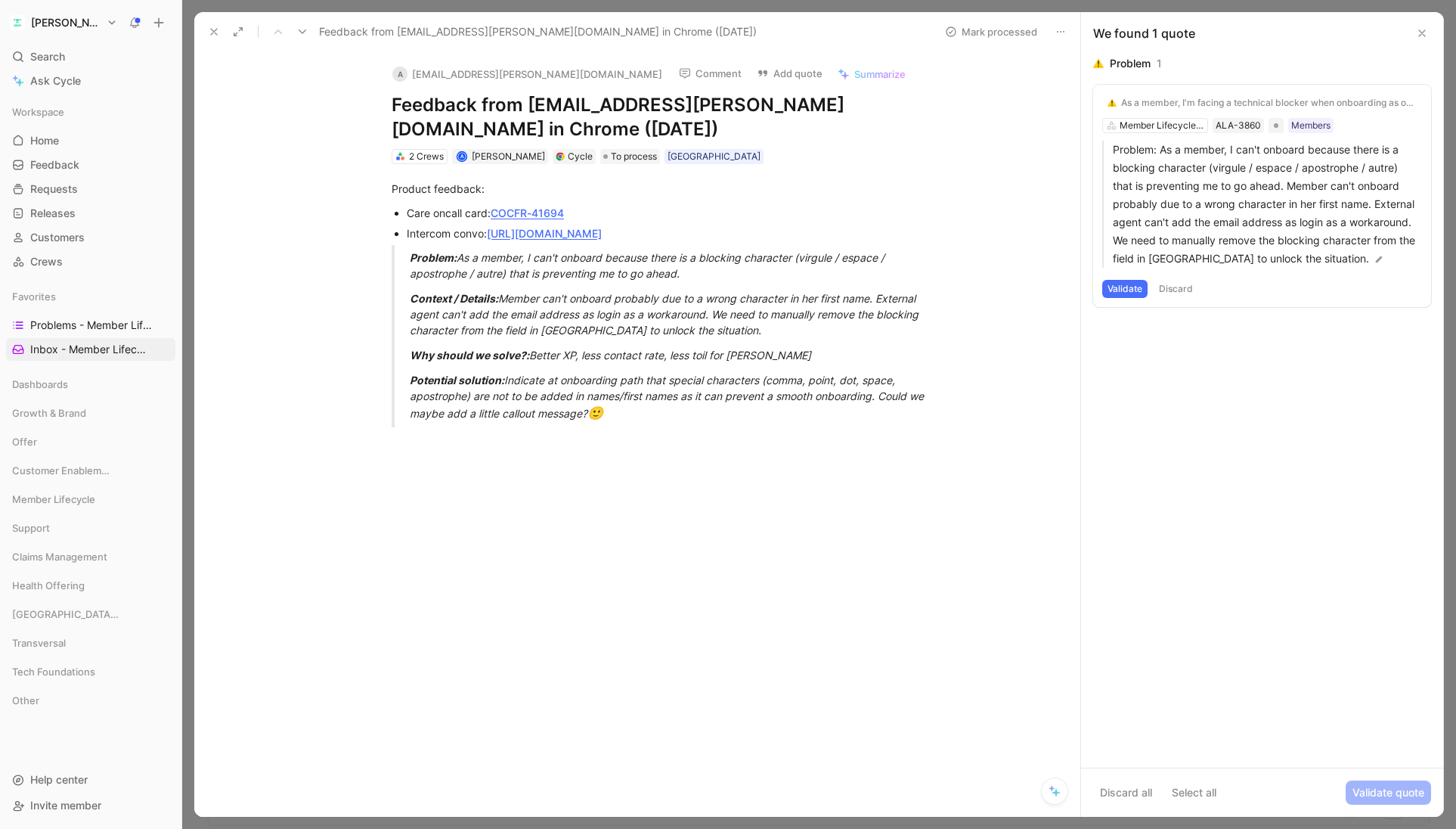 click on "As a member, I'm facing a technical blocker when onboarding as or or switching between companies" at bounding box center (1269, 103) 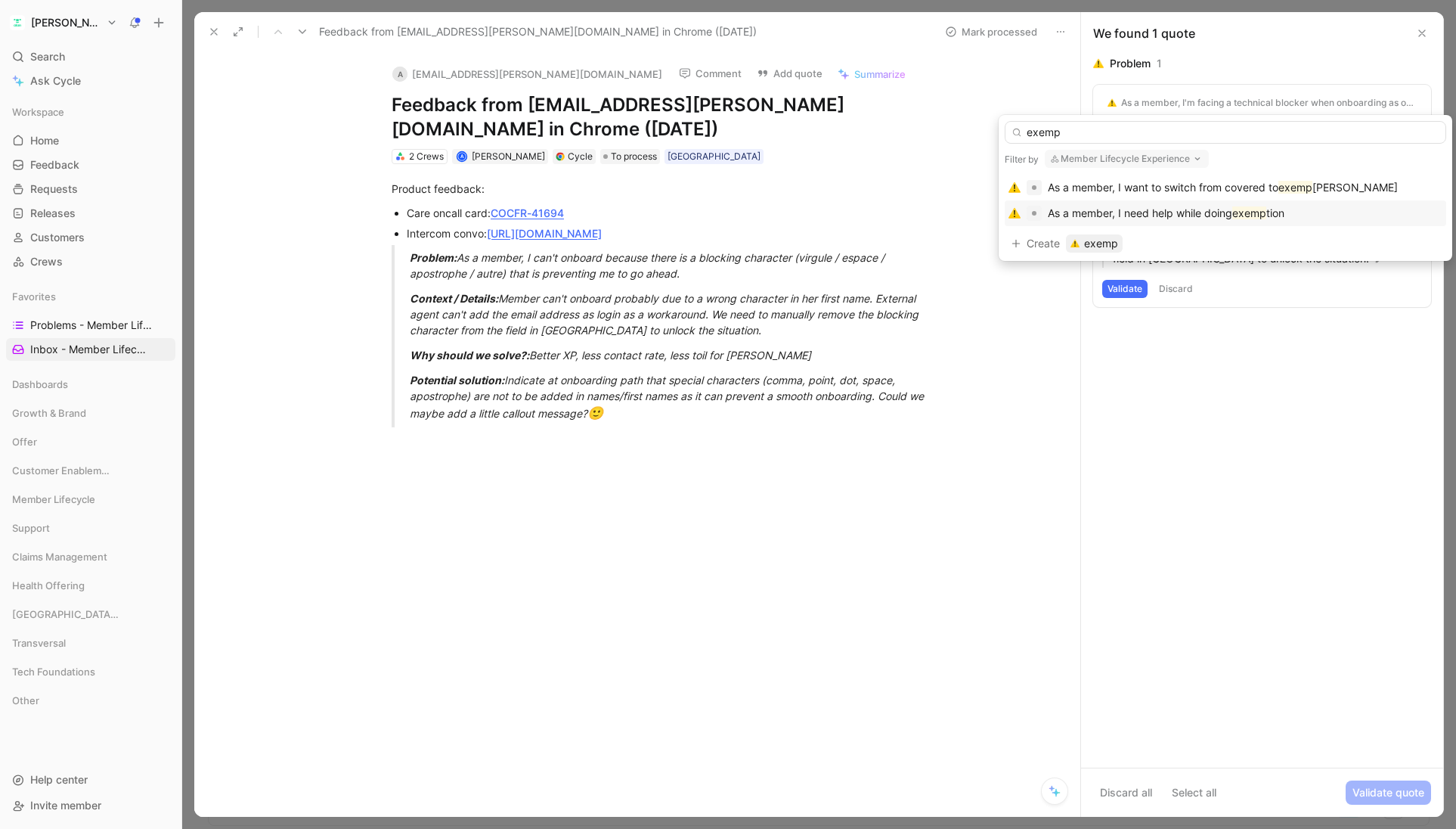 type on "exemp" 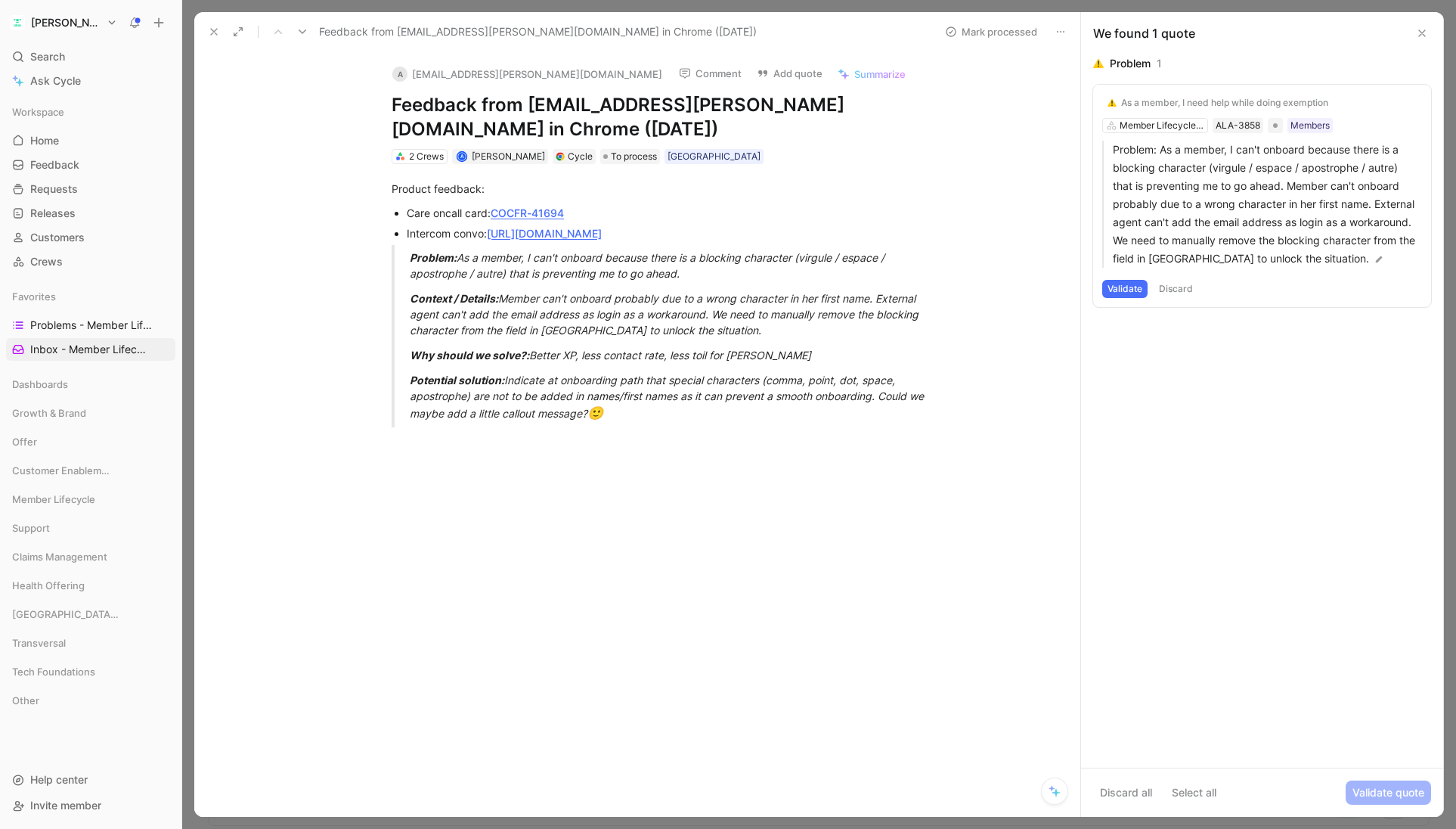 click on "Validate" at bounding box center [1125, 289] 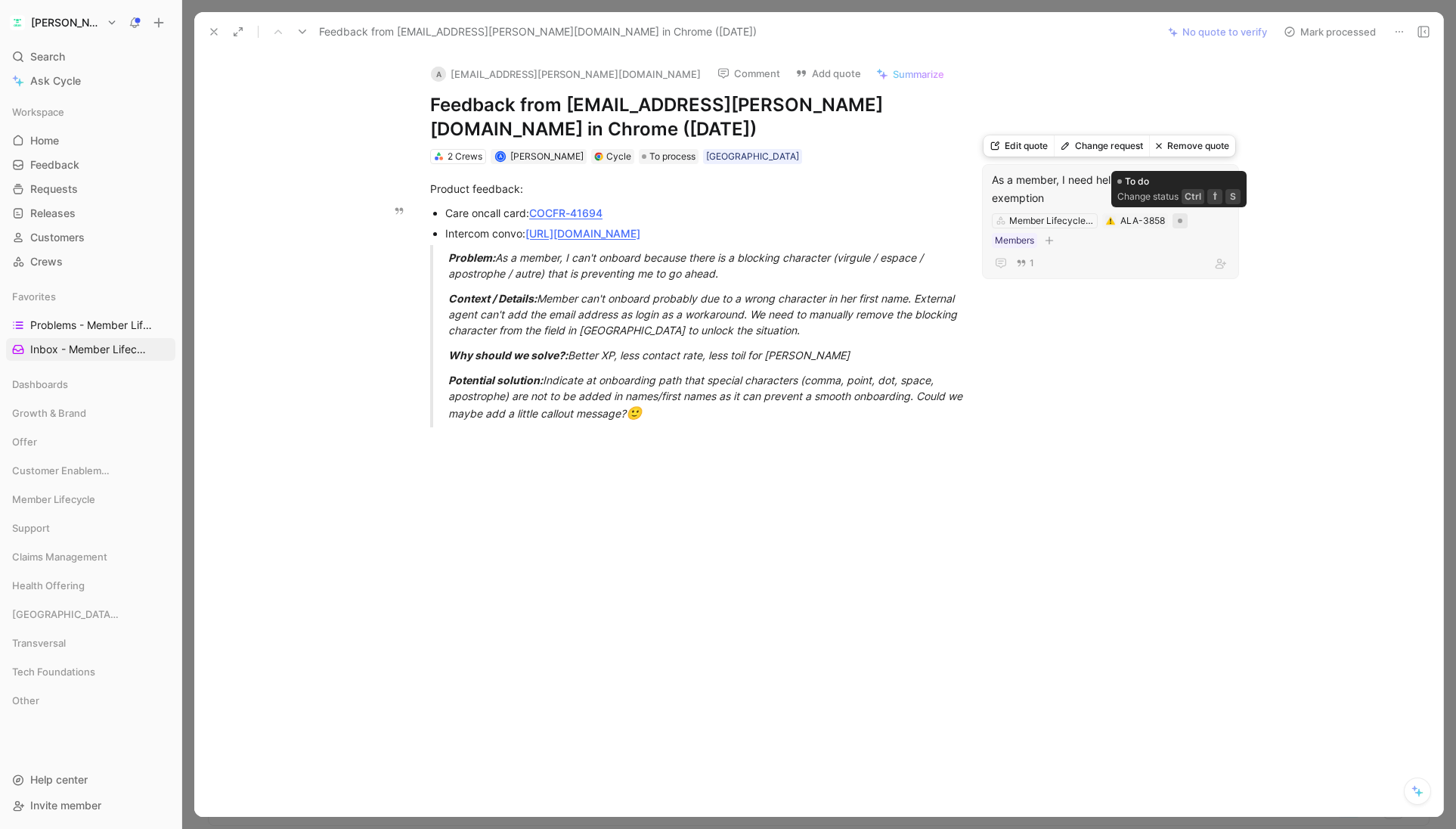 click at bounding box center (1180, 221) 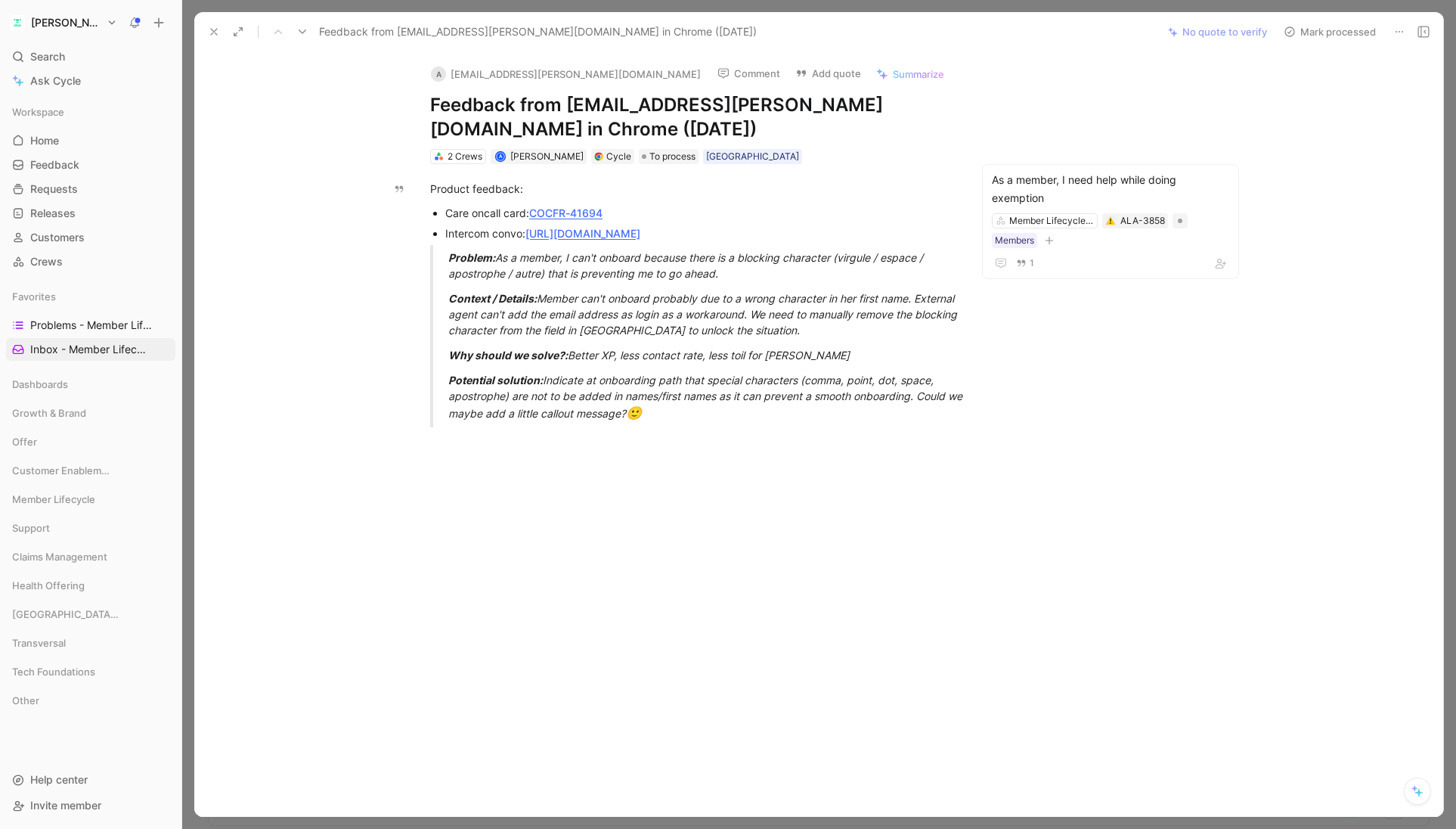 drag, startPoint x: 513, startPoint y: 124, endPoint x: 429, endPoint y: 106, distance: 85.90693 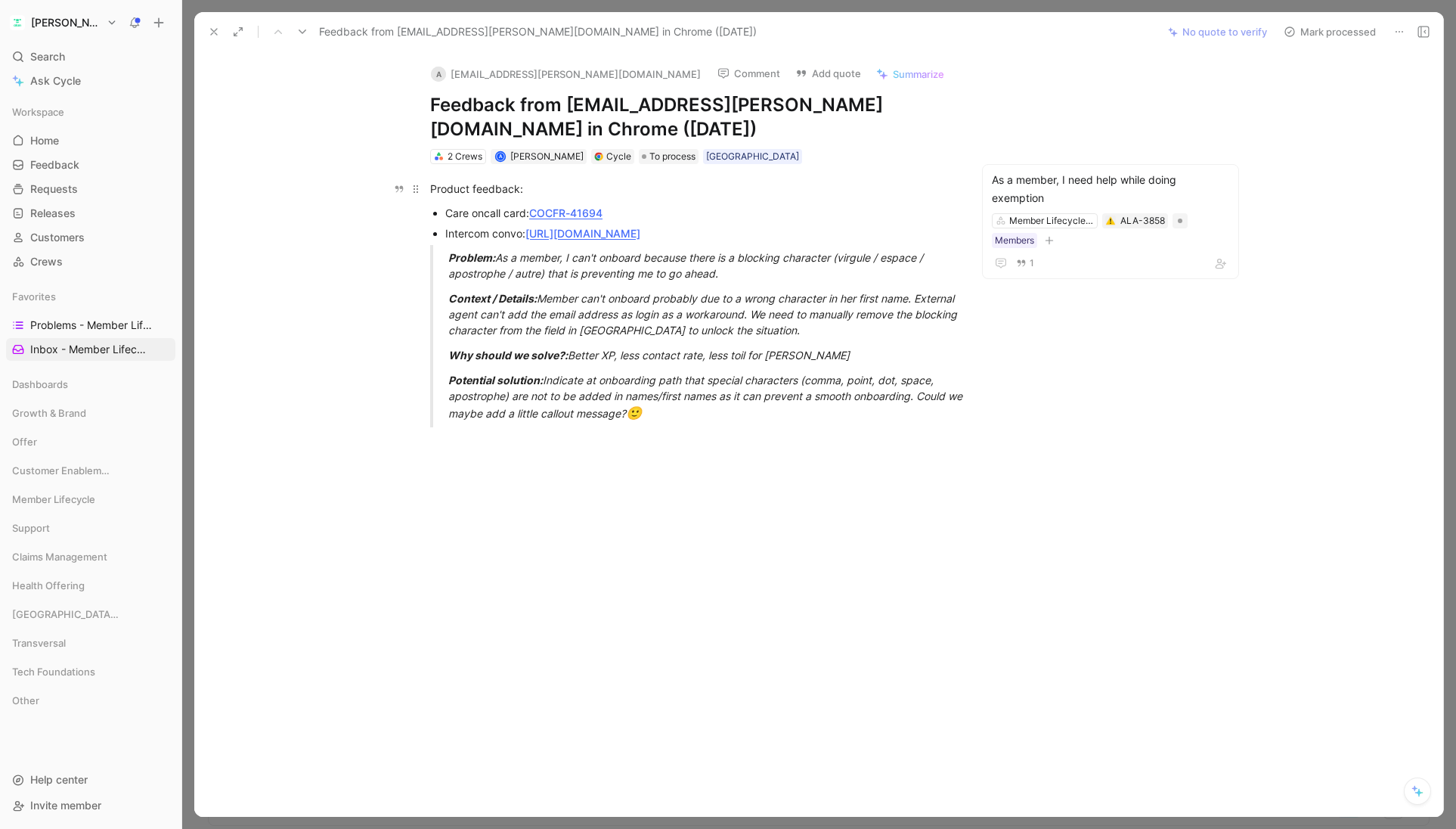 type 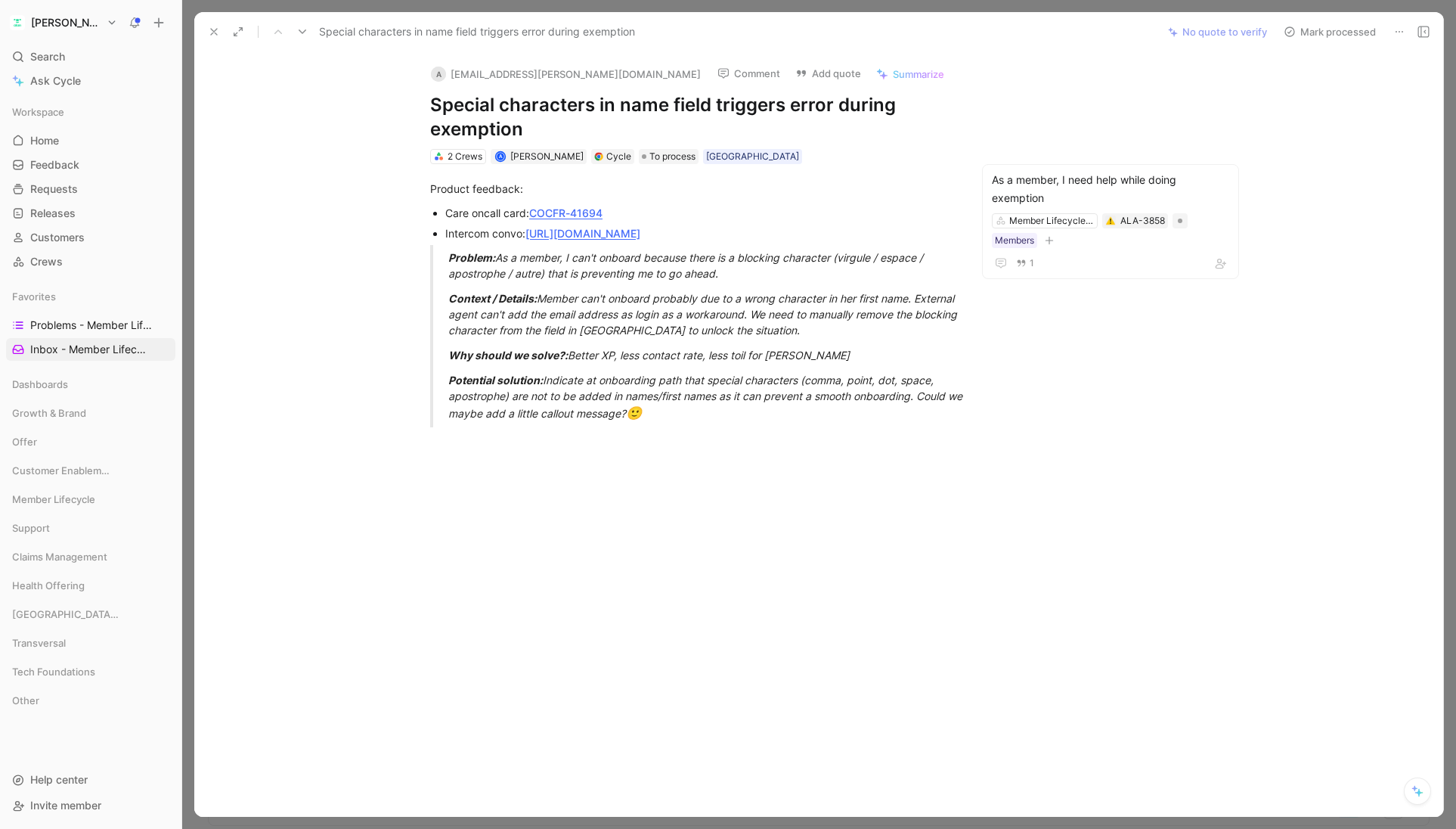 click at bounding box center (692, 564) 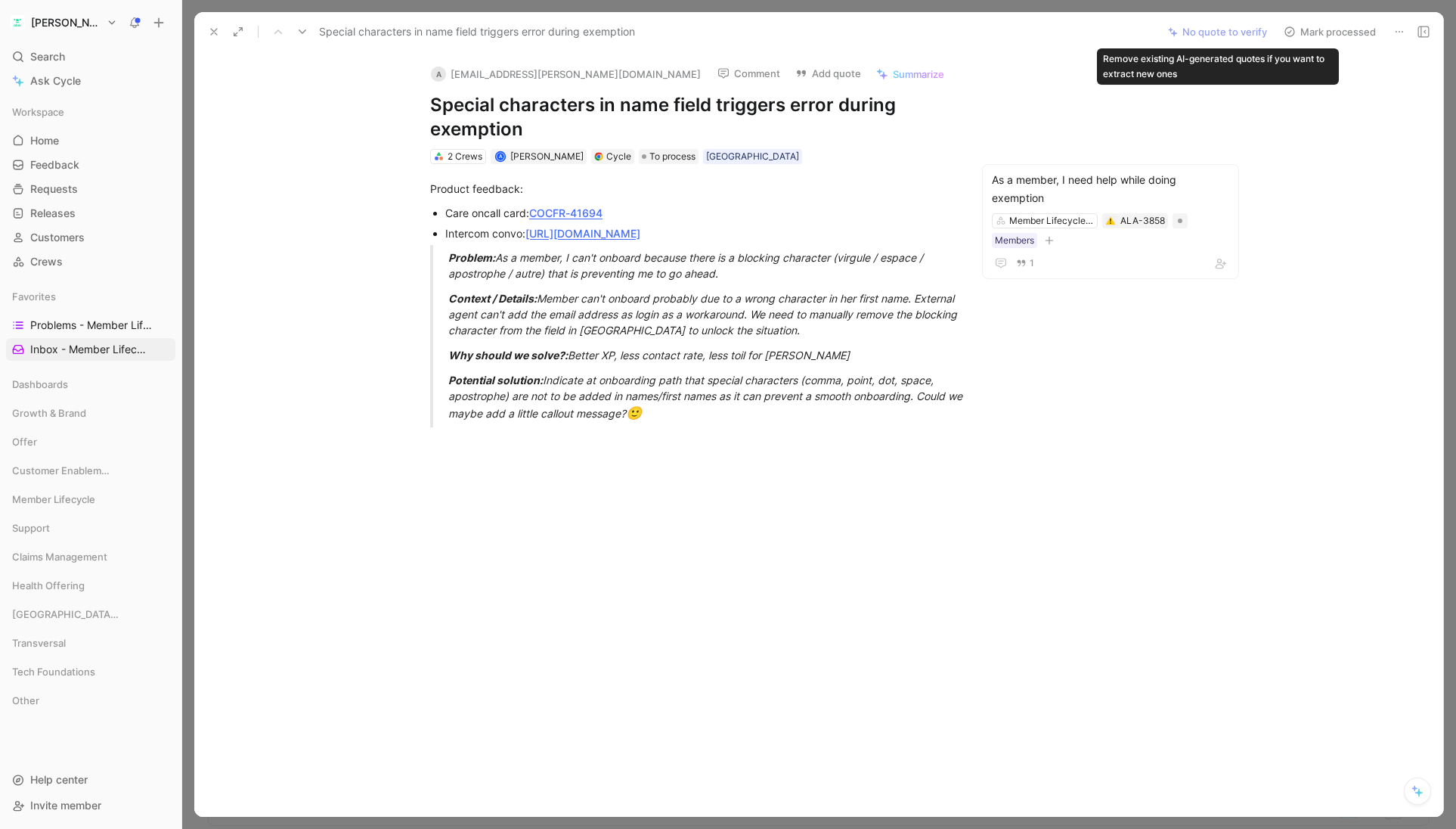 click on "No quote to verify" at bounding box center (1217, 32) 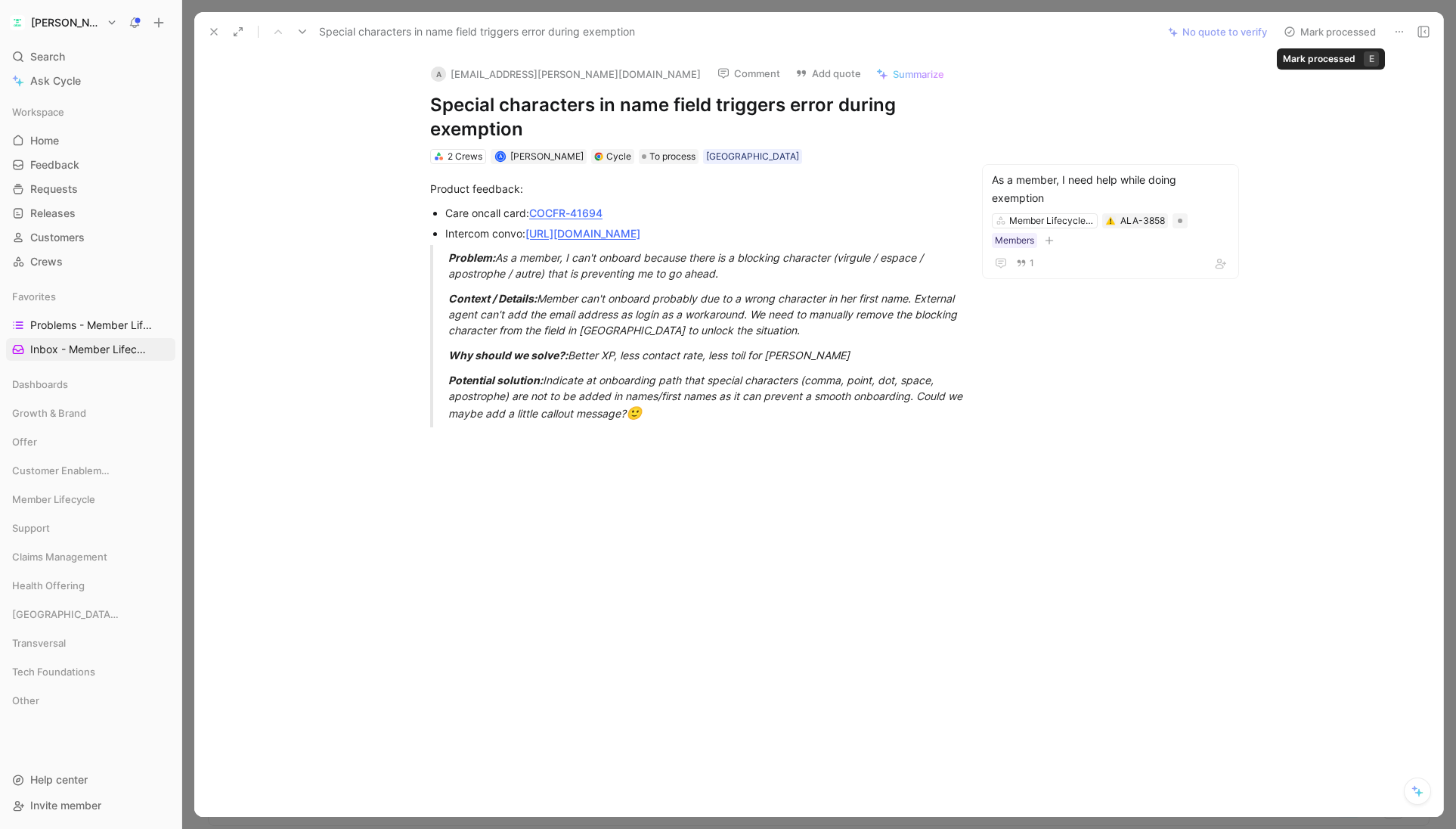 click on "Mark processed" at bounding box center [1330, 32] 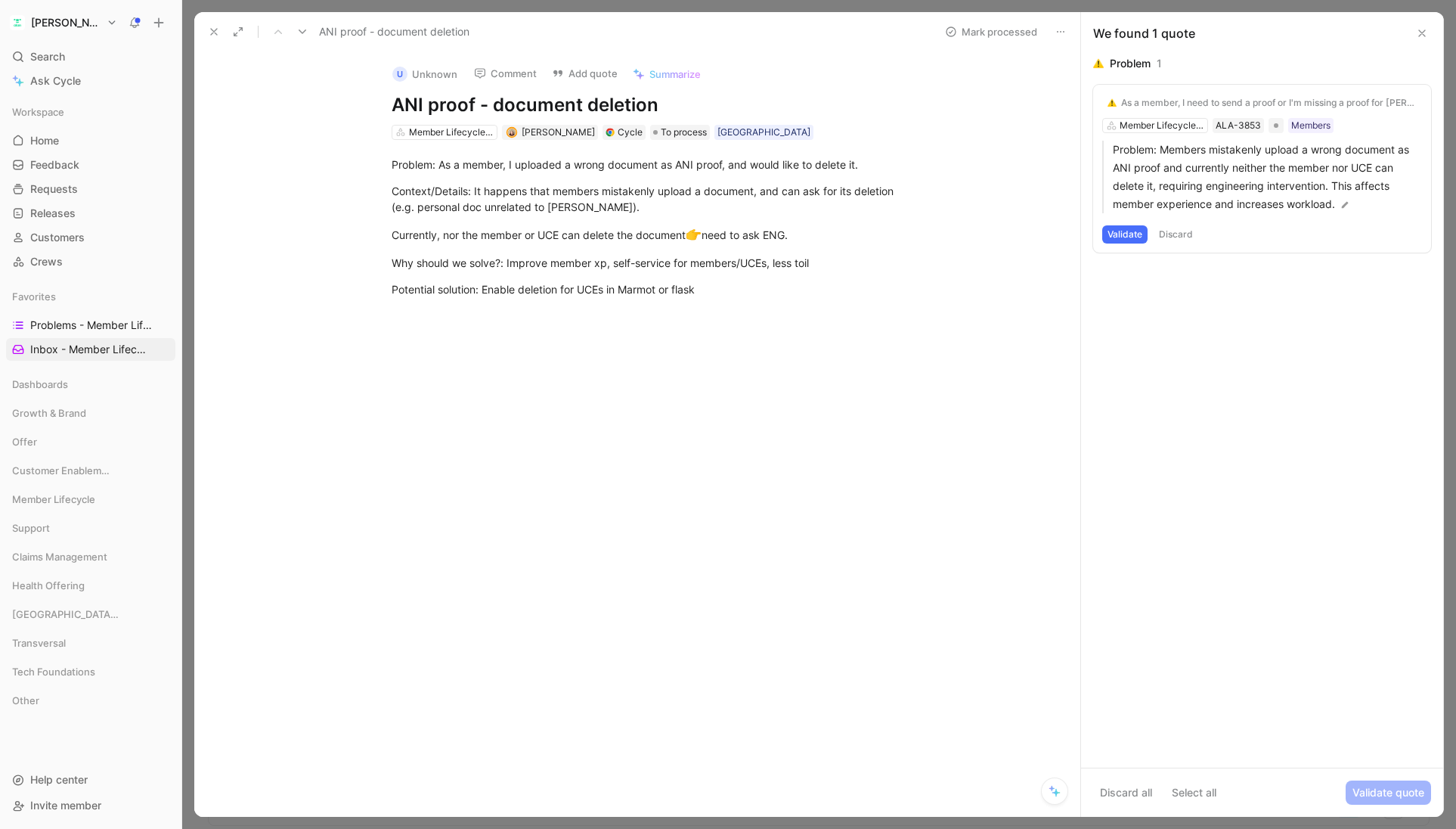 drag, startPoint x: 661, startPoint y: 107, endPoint x: 483, endPoint y: 110, distance: 178.02528 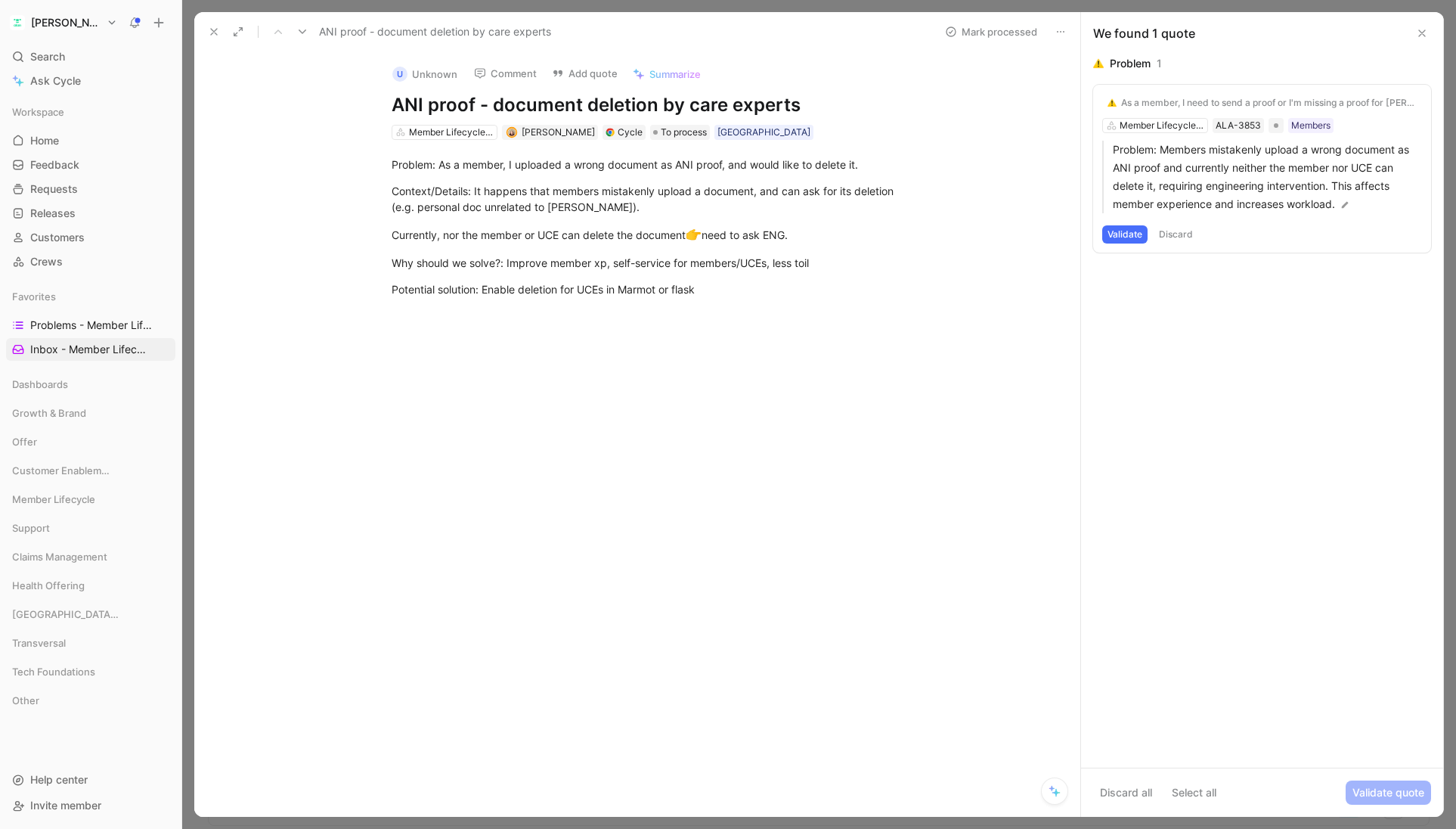 drag, startPoint x: 493, startPoint y: 107, endPoint x: 375, endPoint y: 111, distance: 118.06778 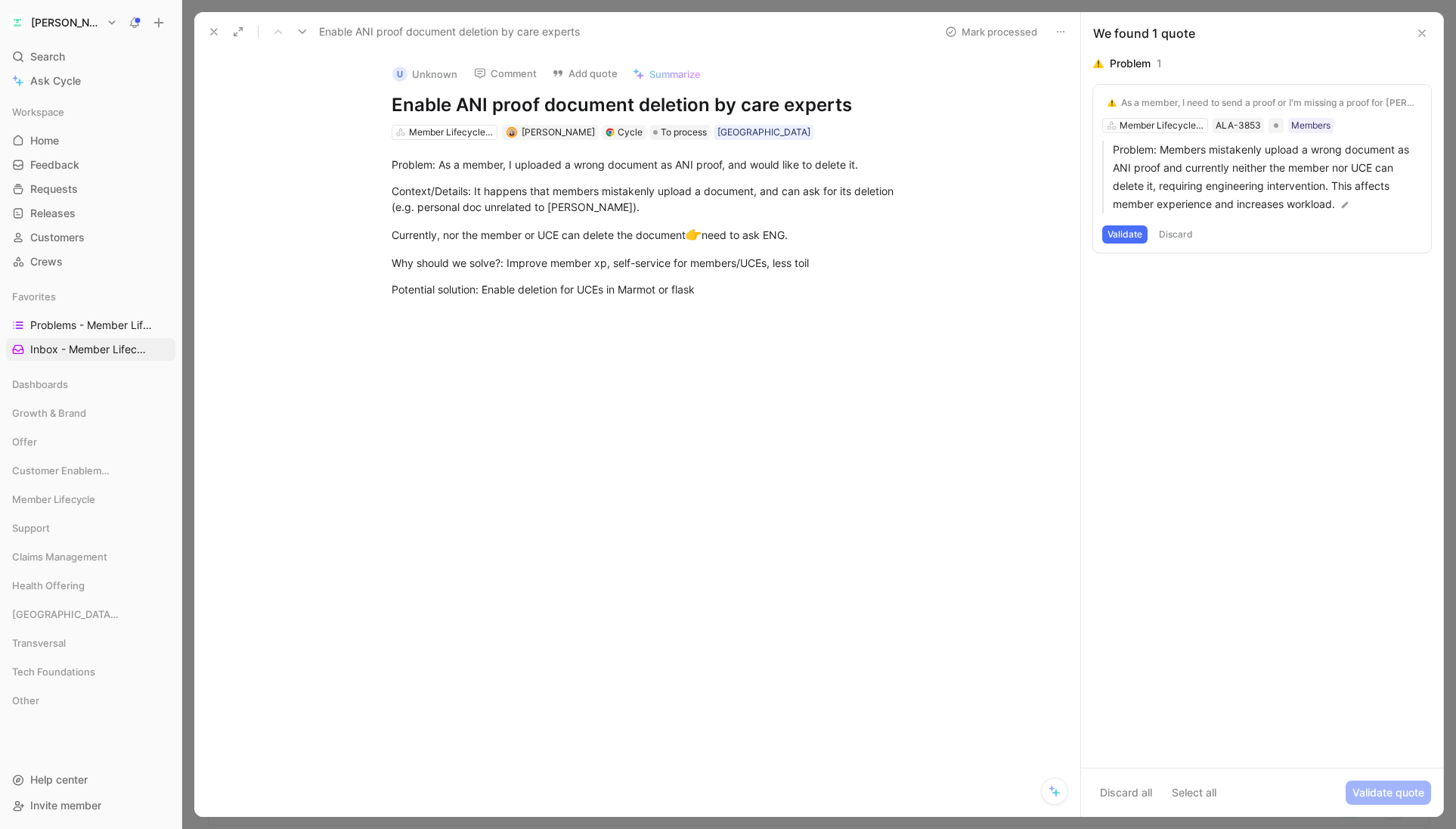 drag, startPoint x: 1006, startPoint y: 28, endPoint x: 678, endPoint y: 93, distance: 334.3785 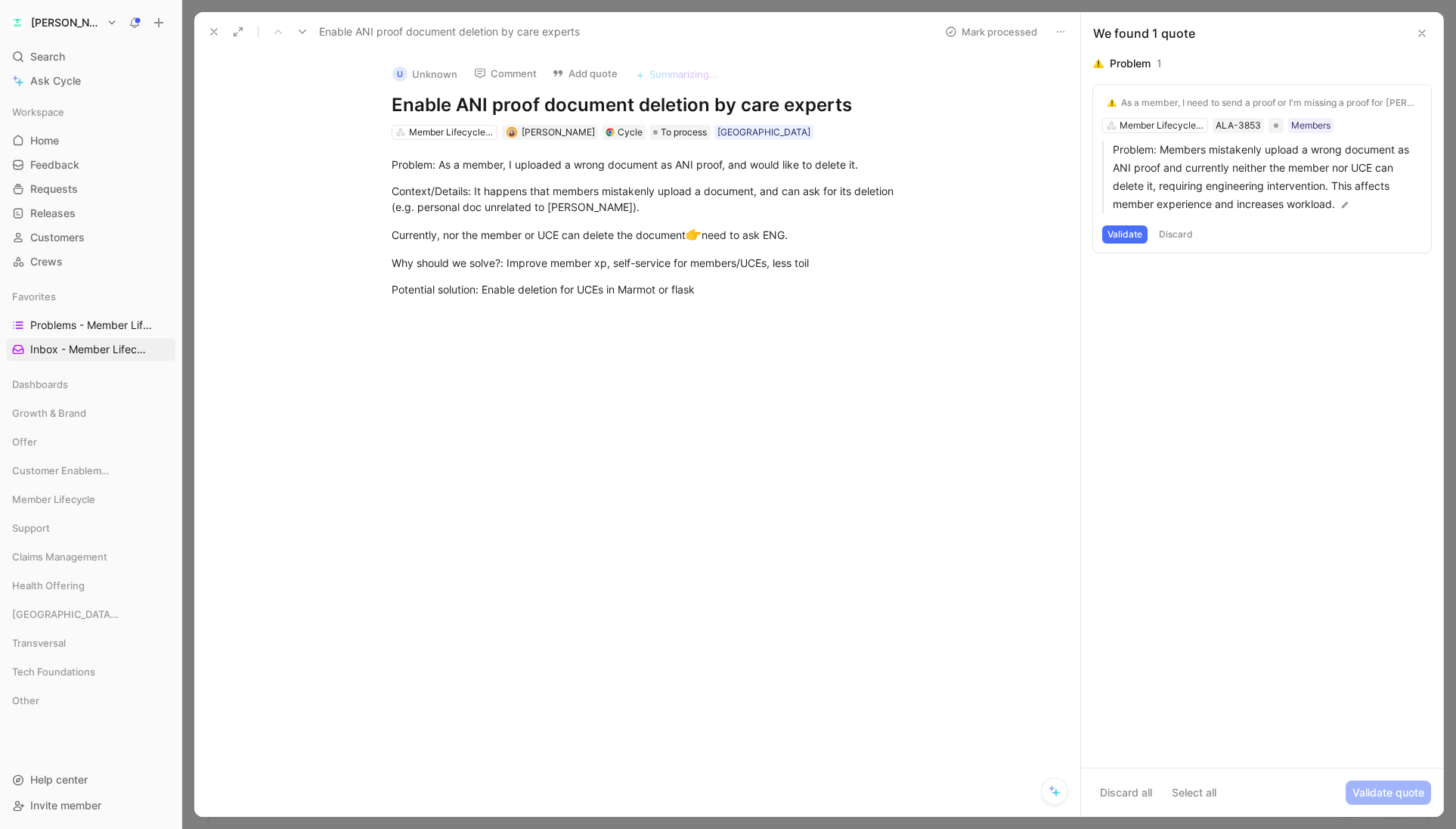 click on "Validate" at bounding box center (1125, 234) 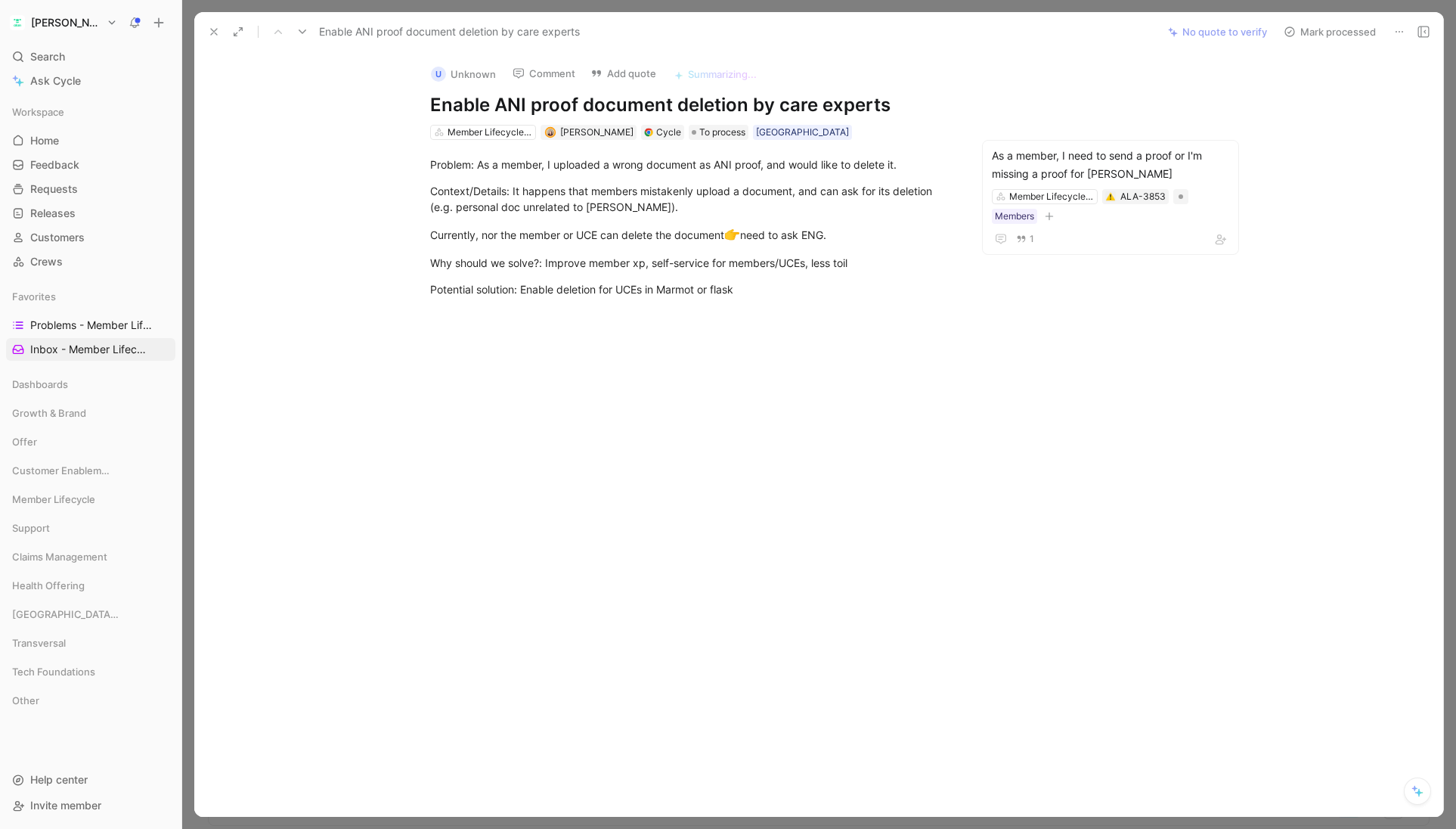 click on "U Unknown" at bounding box center [463, 74] 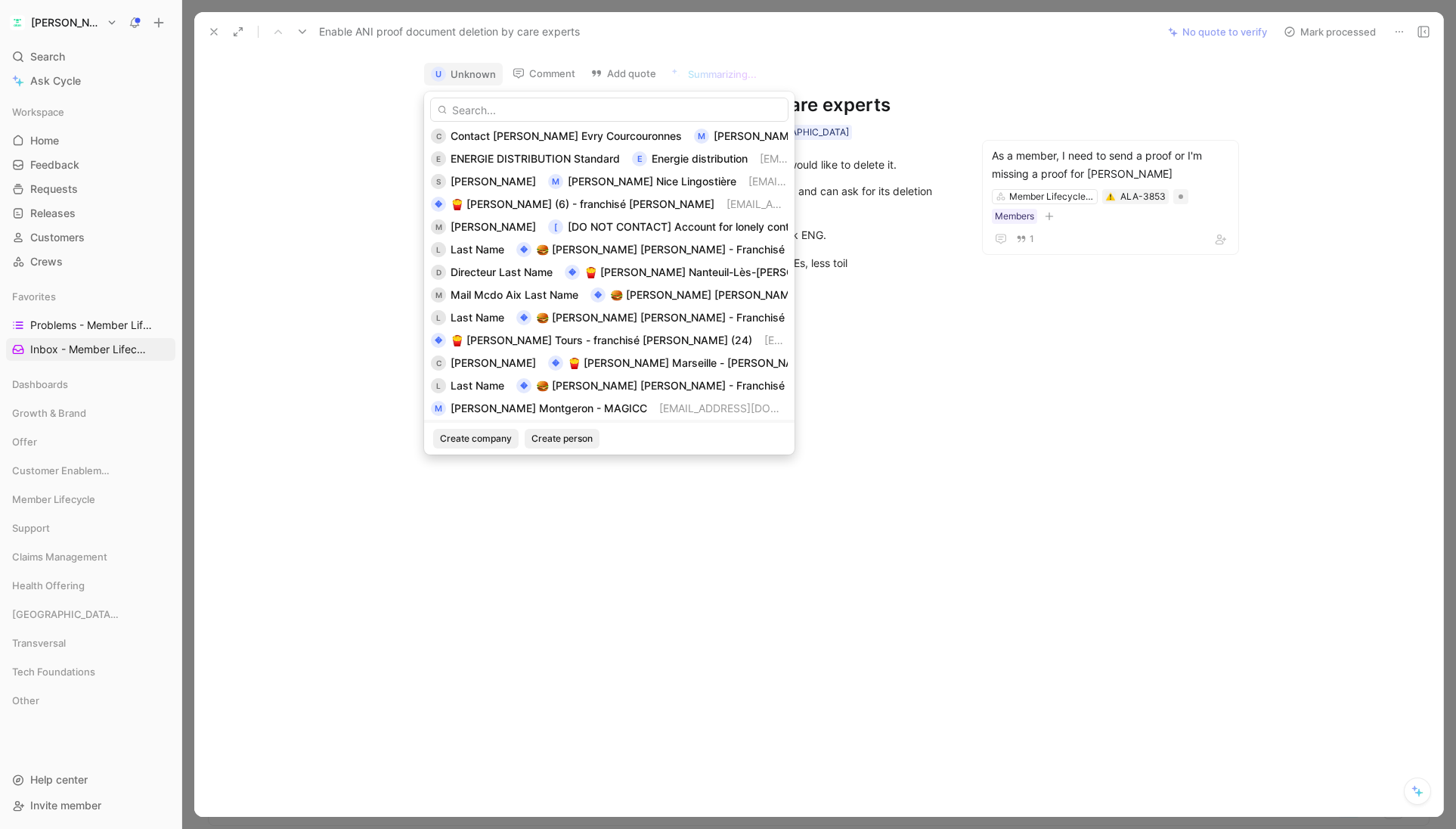 scroll, scrollTop: 182, scrollLeft: 0, axis: vertical 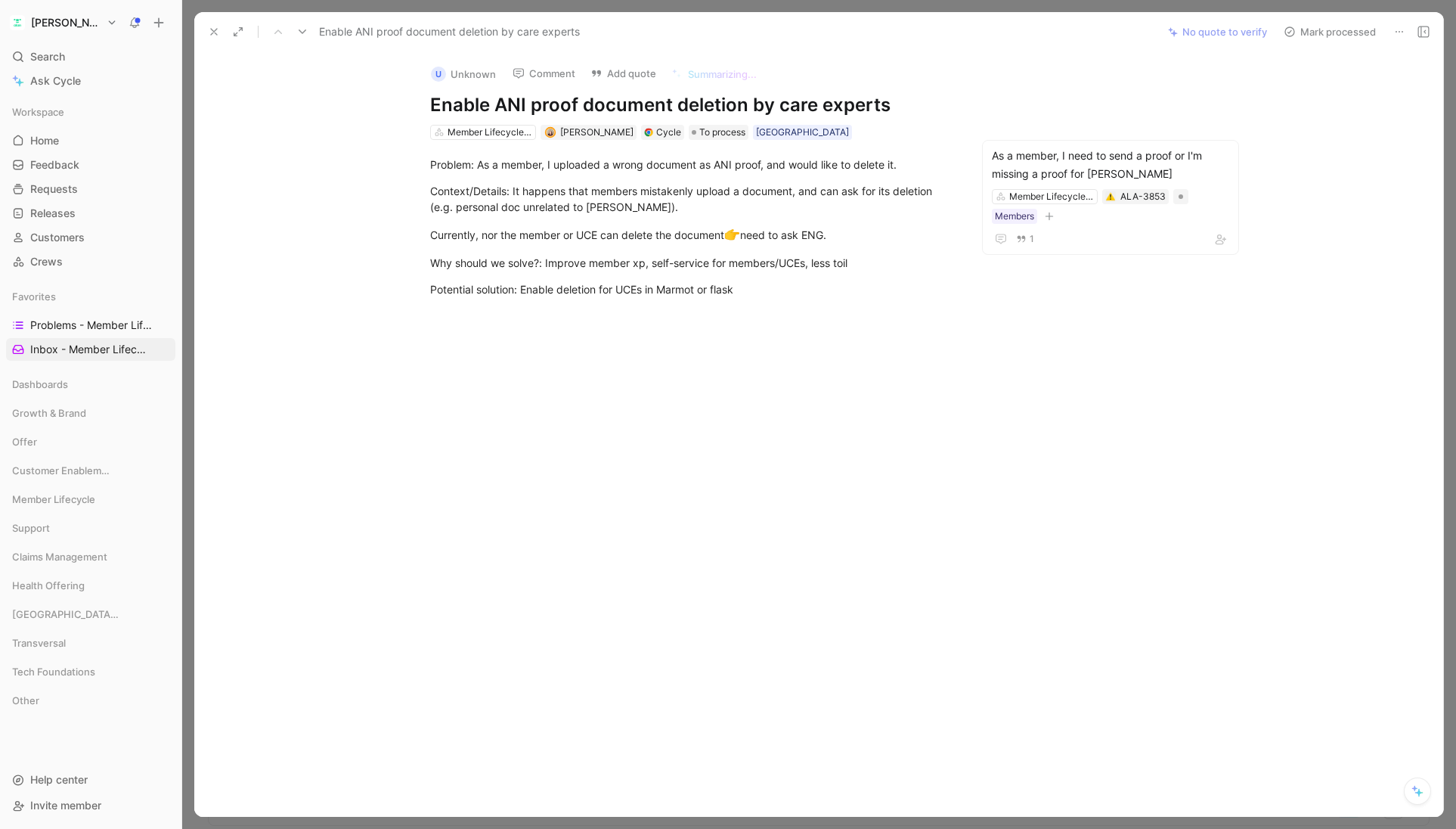 click on "Mark processed" at bounding box center [1330, 32] 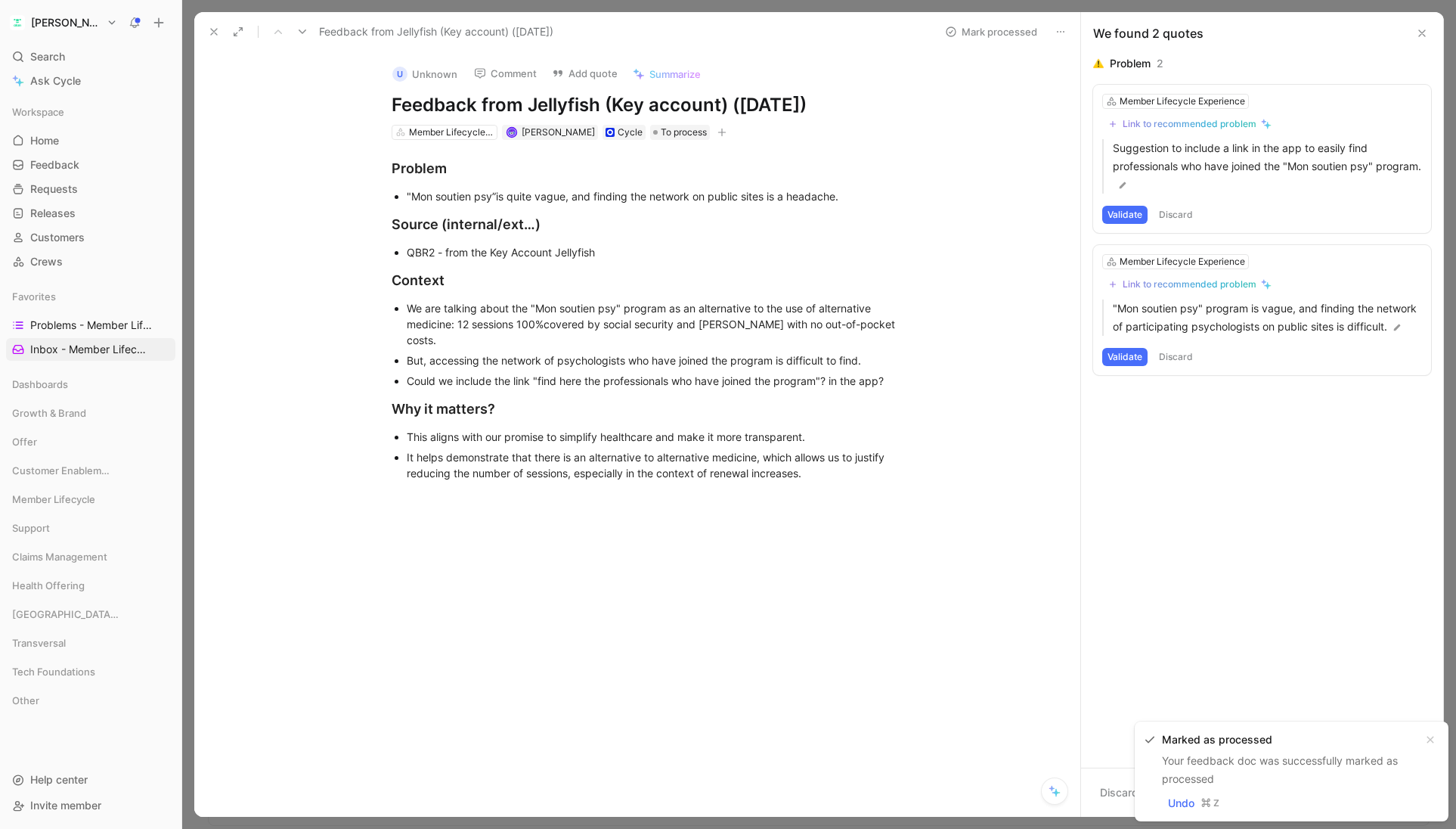 click on "U Unknown" at bounding box center [425, 74] 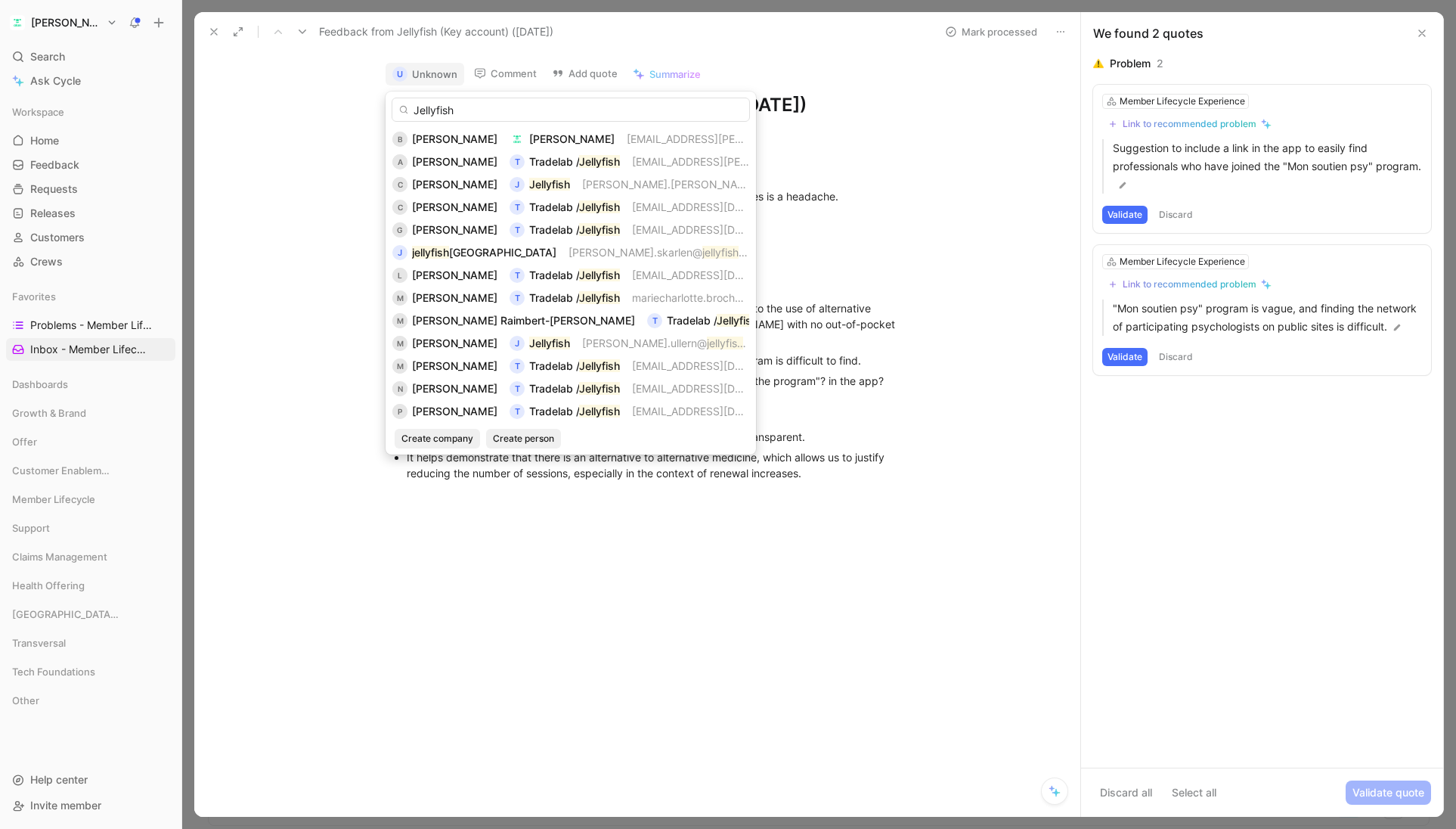 type on "Jellyfish" 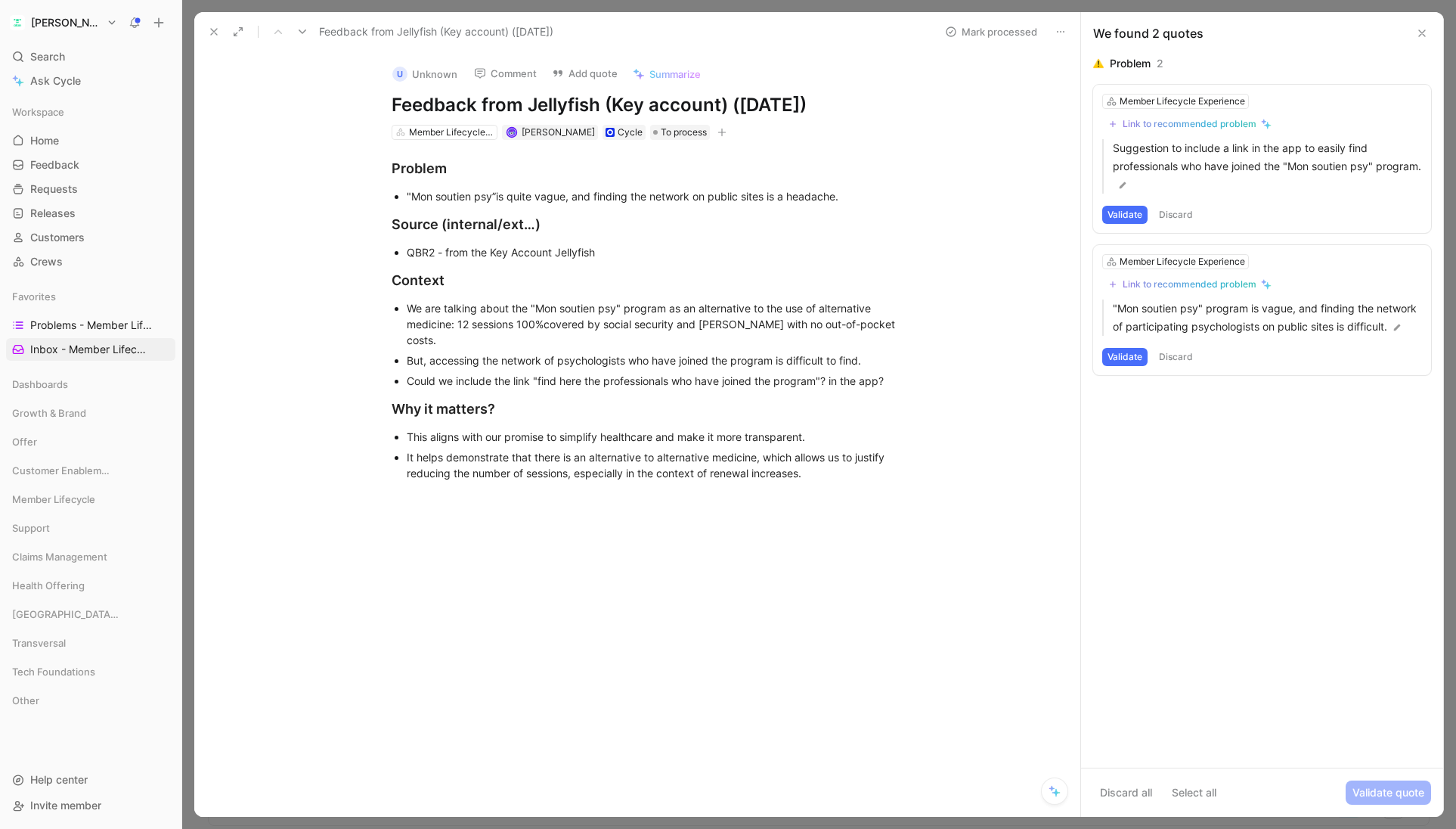 click on "Feedback from Jellyfish (Key account) ([DATE])" at bounding box center [653, 105] 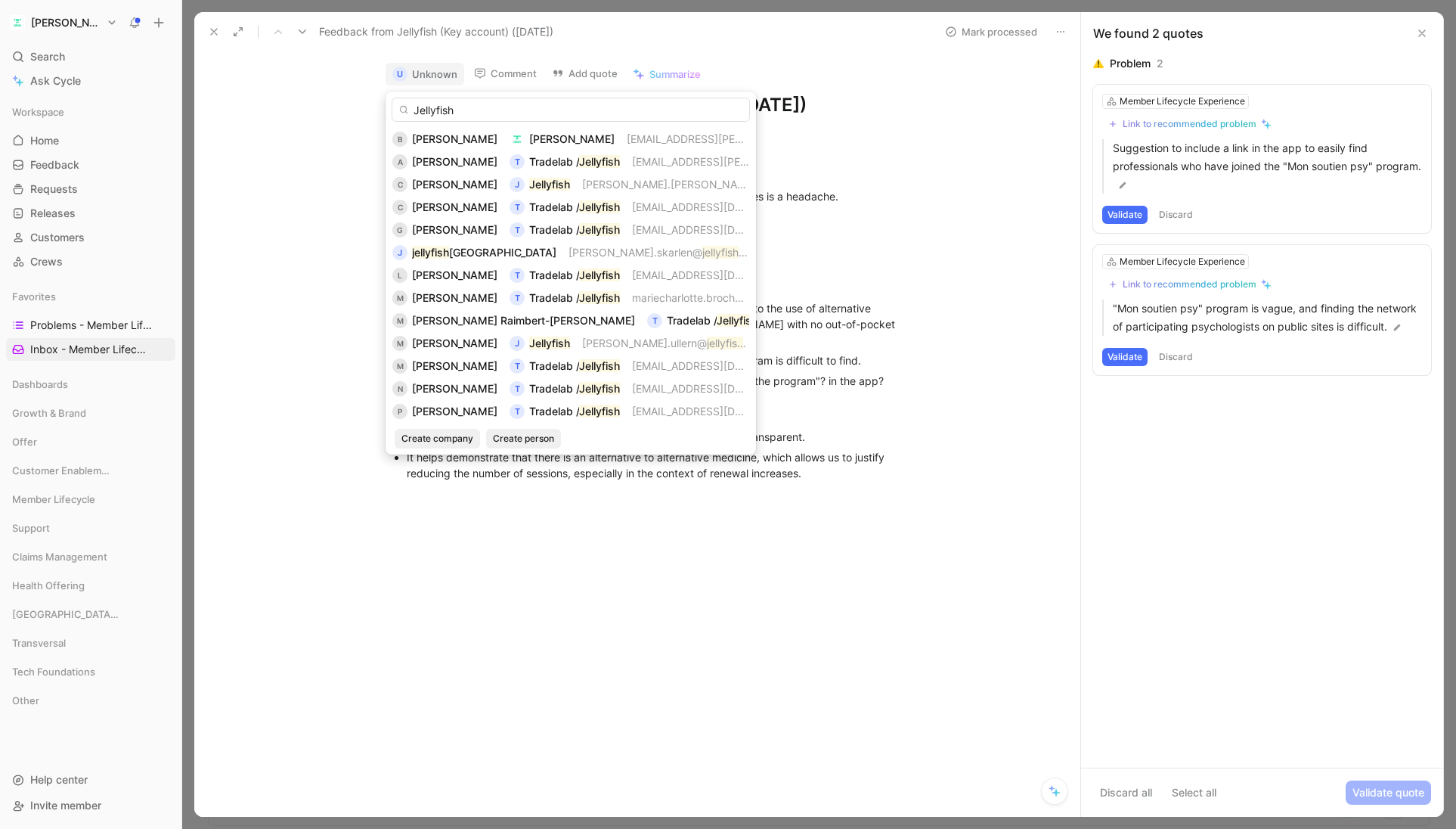 scroll, scrollTop: 91, scrollLeft: 0, axis: vertical 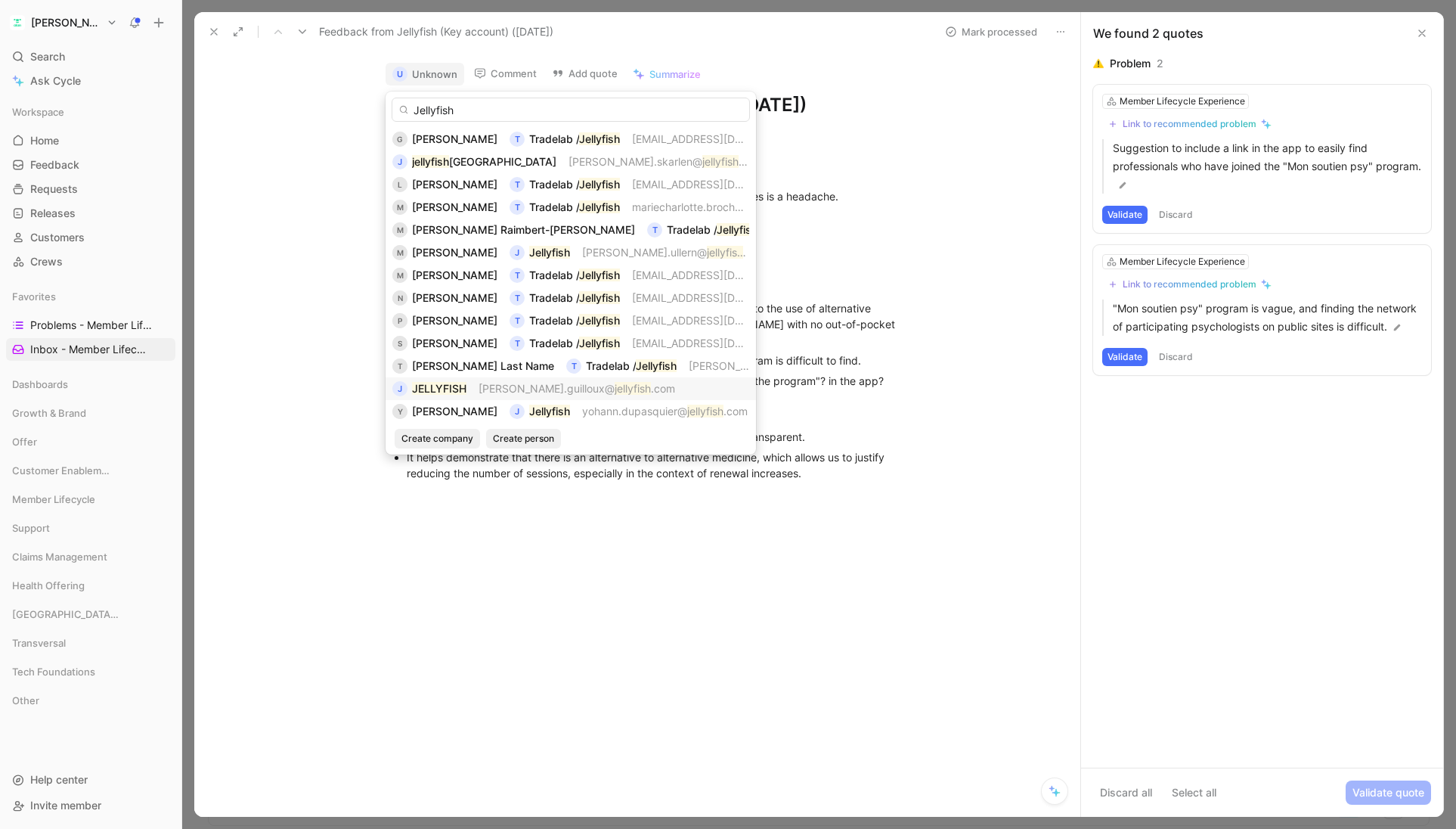 type on "Jellyfish" 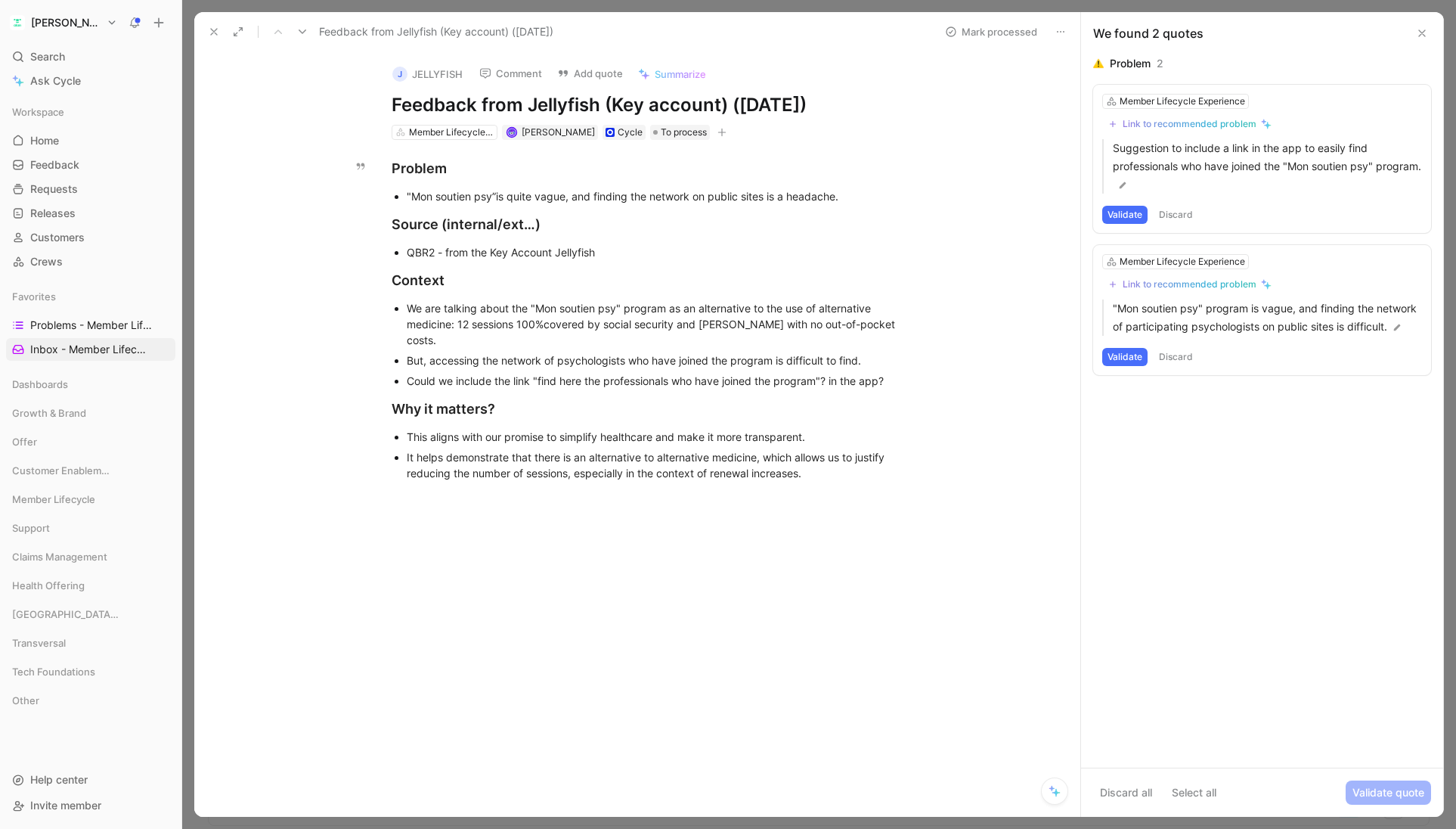 click on "Feedback from Jellyfish (Key account) ([DATE])" at bounding box center [653, 105] 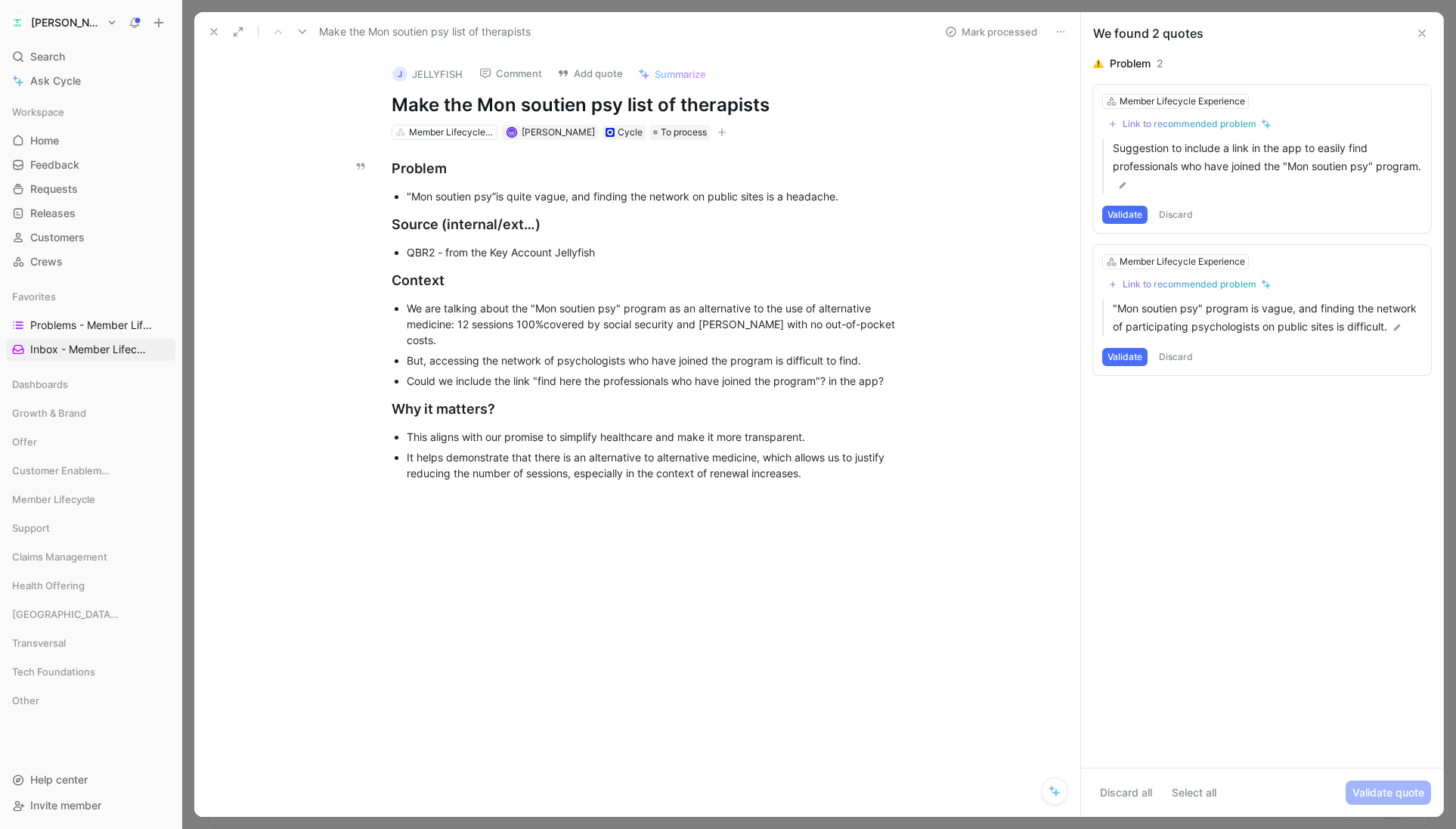 click on "Make the Mon soutien psy list of therapists" at bounding box center [653, 105] 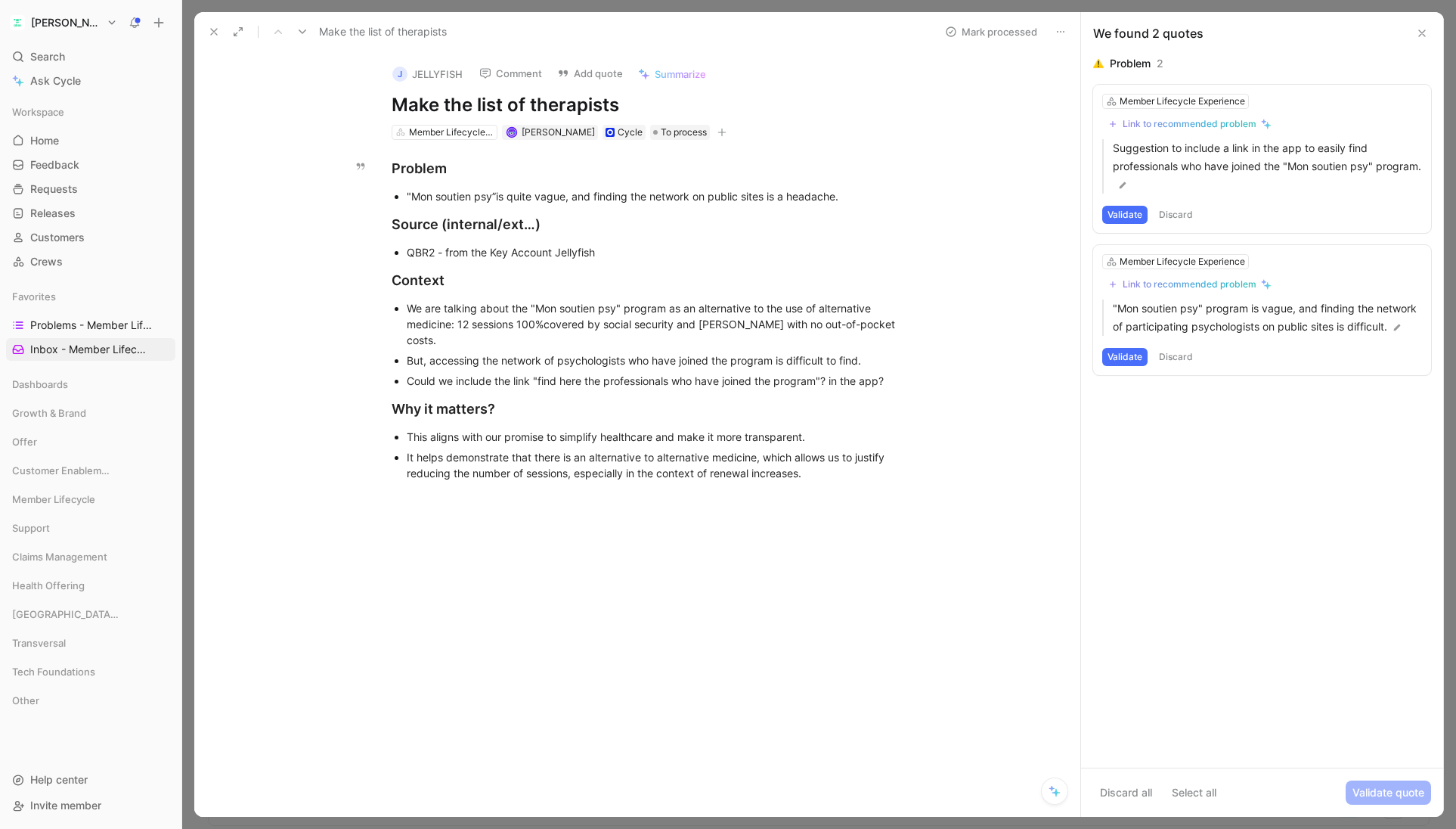 click on "Make the list of therapists" at bounding box center (653, 105) 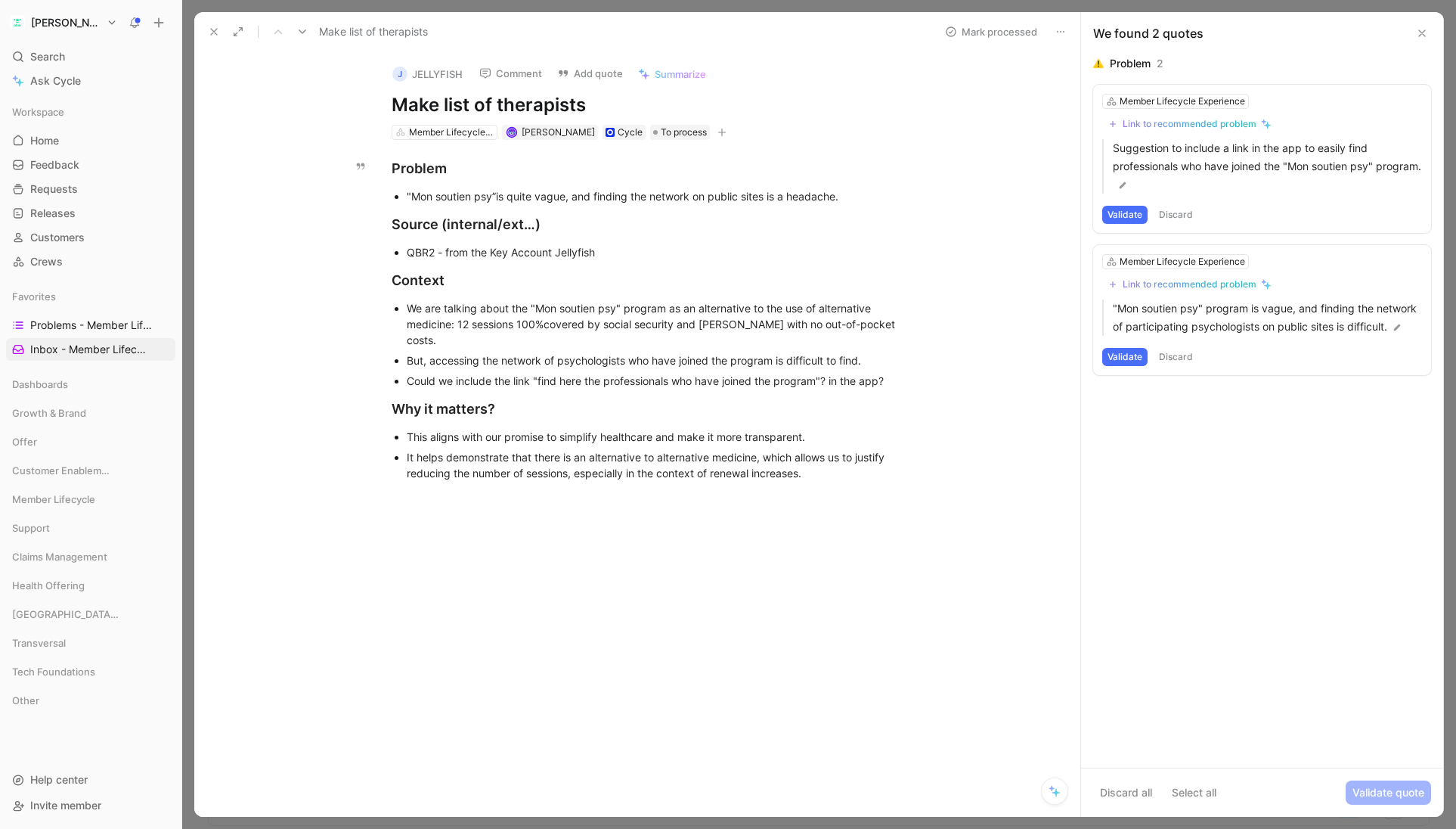 click on "Make list of therapists" at bounding box center [653, 105] 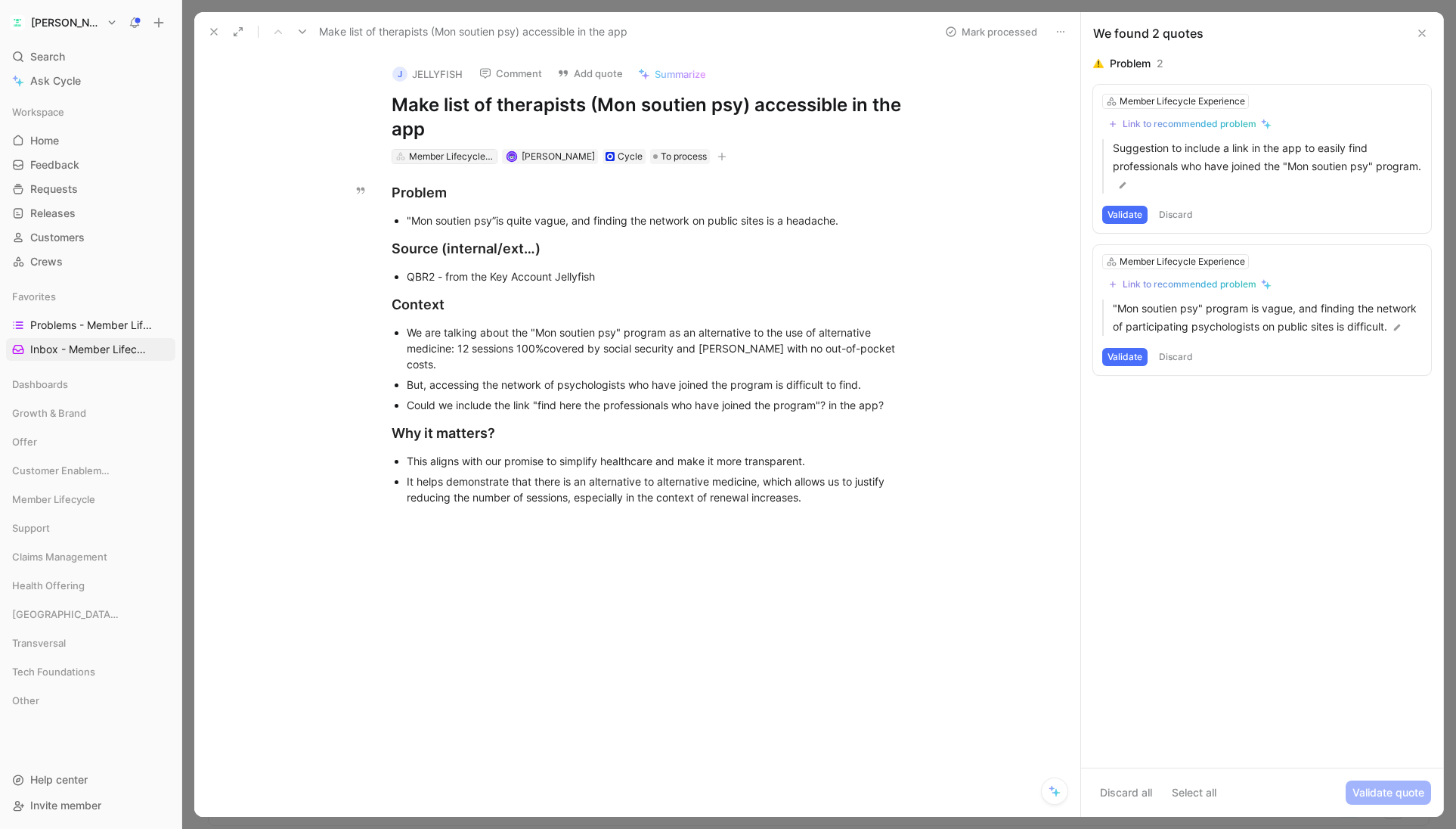 click on "Member Lifecycle Experience" at bounding box center (451, 157) 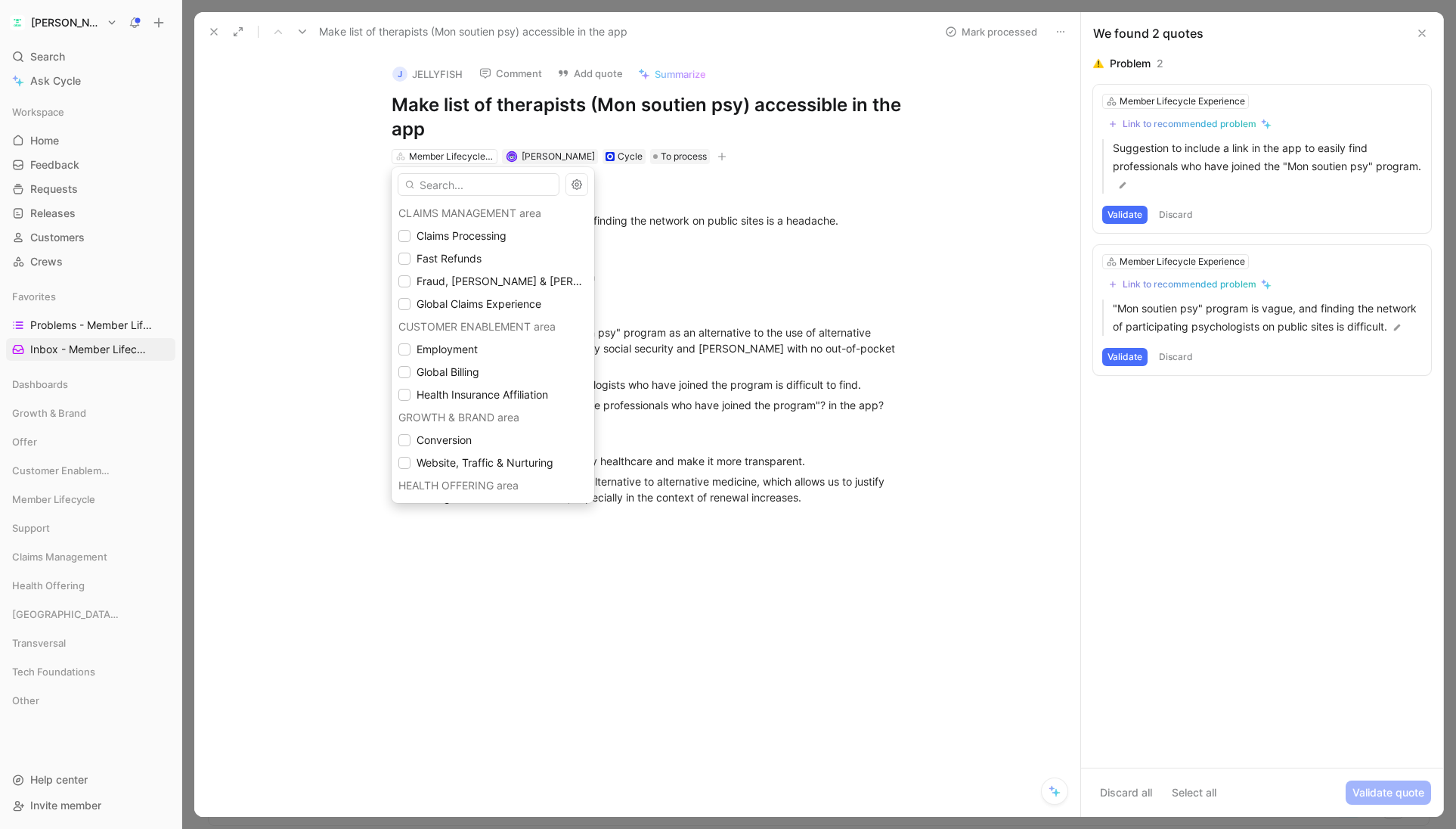 scroll, scrollTop: 104, scrollLeft: 0, axis: vertical 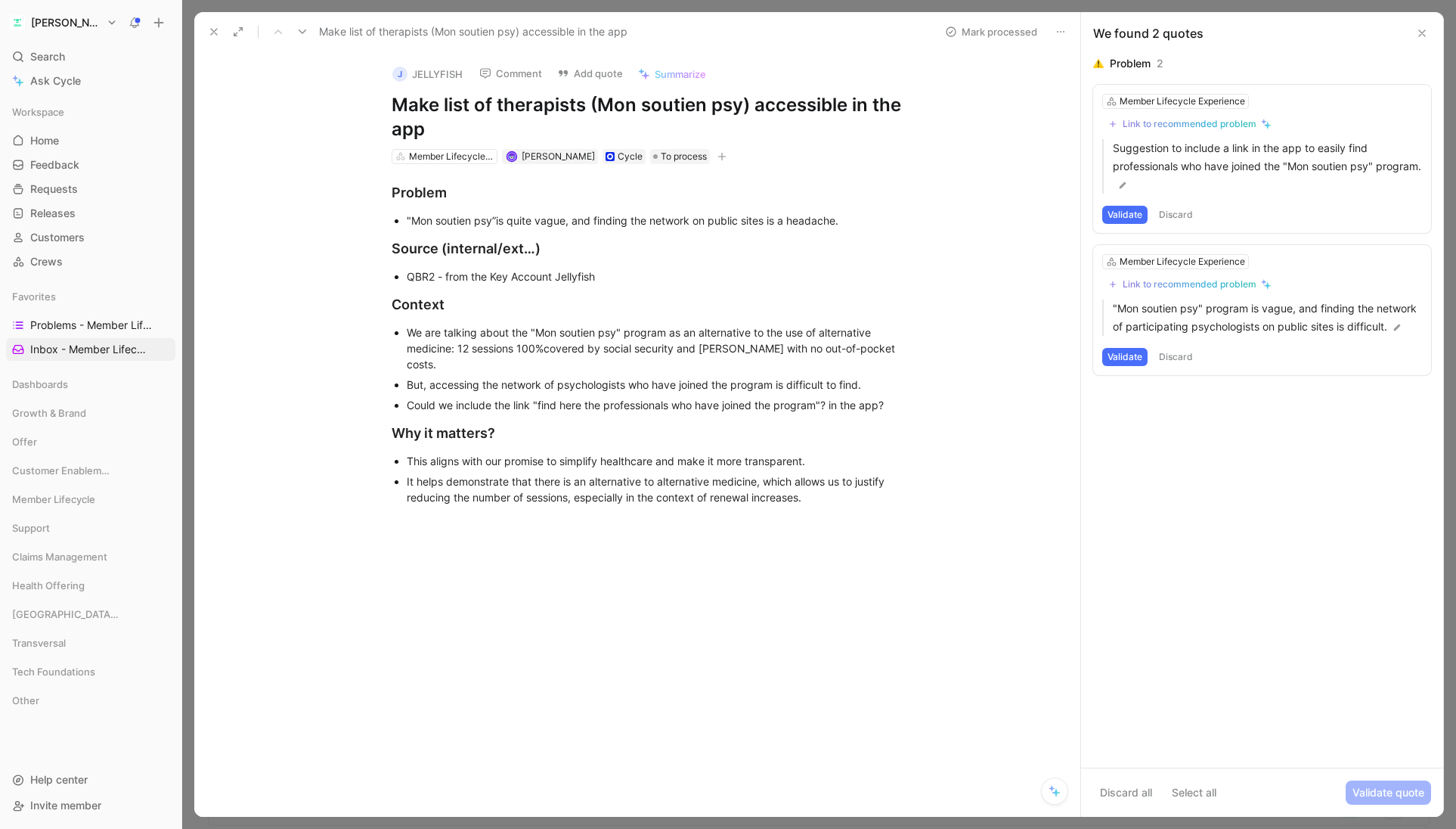 click on "Discard" at bounding box center [1176, 215] 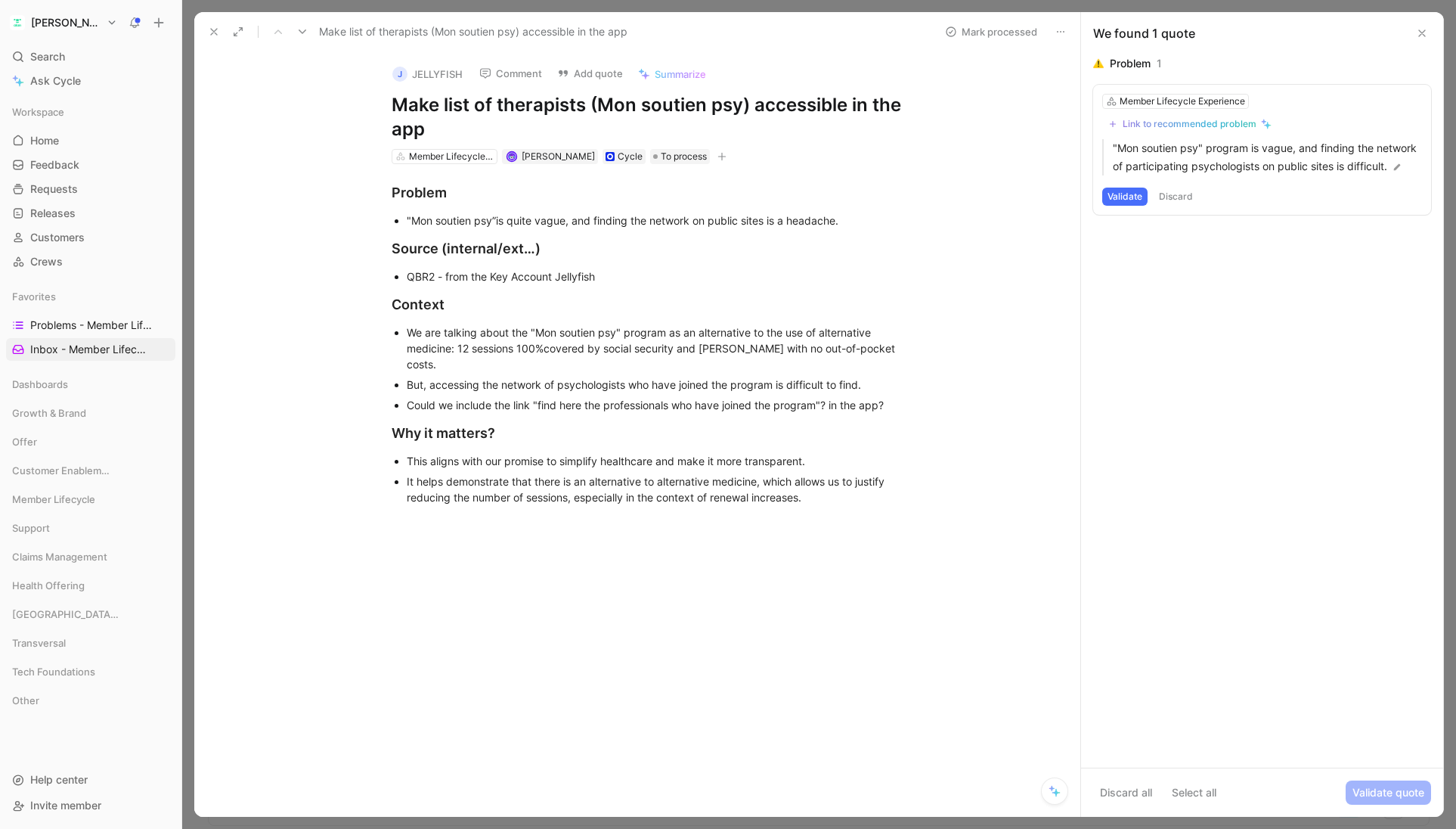 click on "Member Lifecycle Experience Link to recommended problem "Mon soutien psy" program is vague, and finding the network of participating psychologists on public sites is difficult. Validate Discard" at bounding box center (1262, 150) 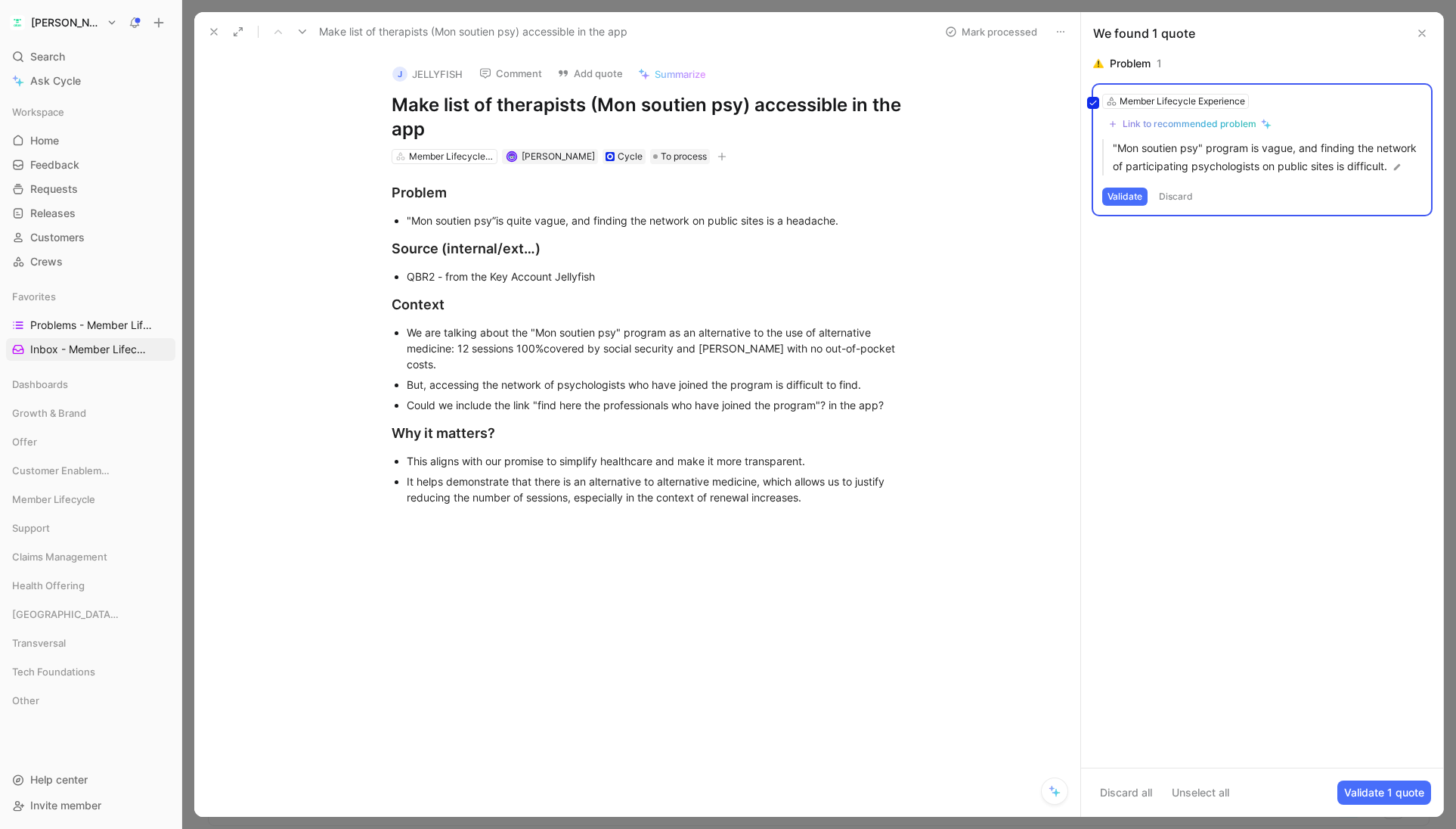 click on "Member Lifecycle Experience Link to recommended problem "Mon soutien psy" program is vague, and finding the network of participating psychologists on public sites is difficult. Validate Discard" at bounding box center (1262, 150) 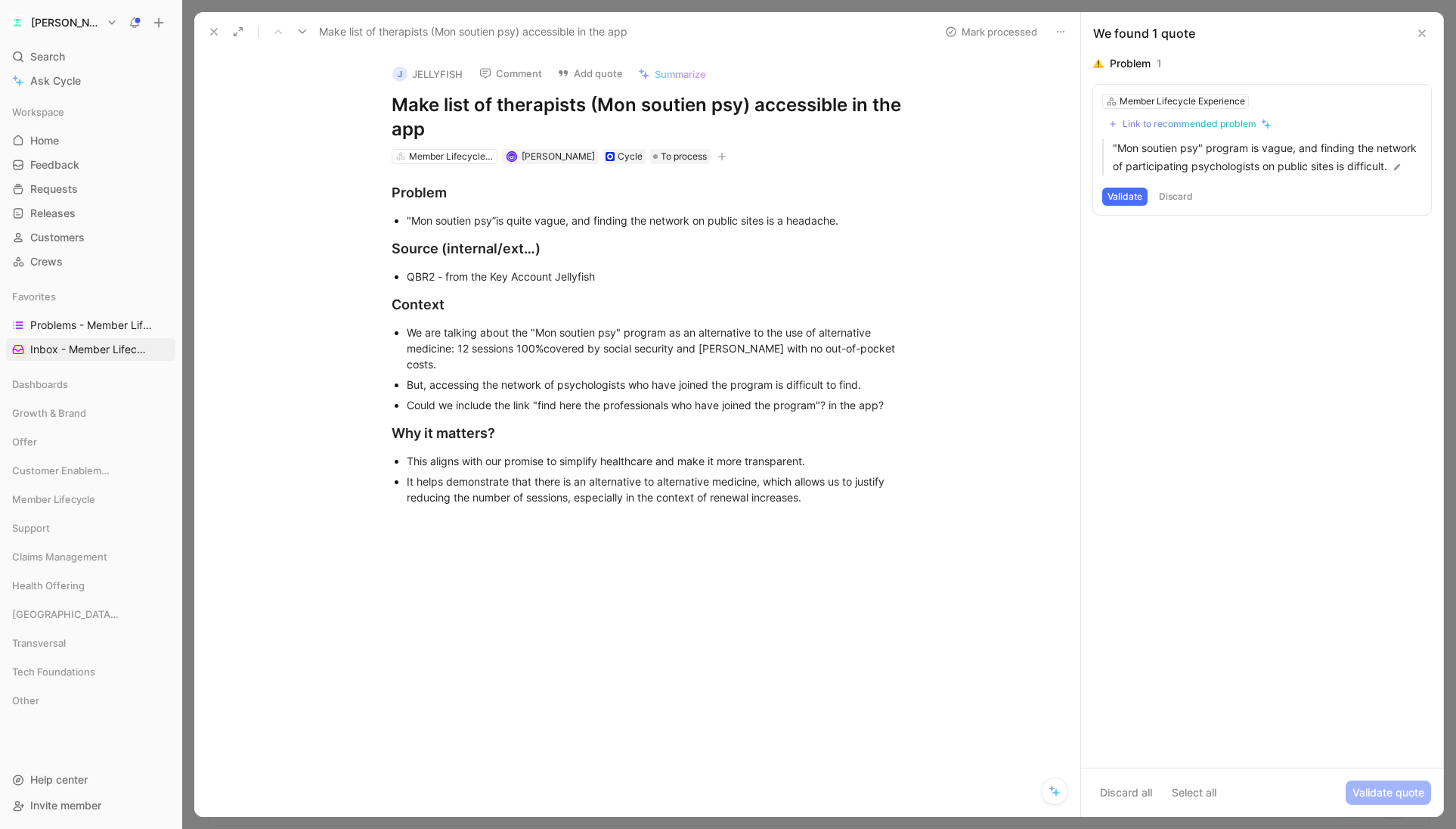 click on "Discard" at bounding box center [1176, 197] 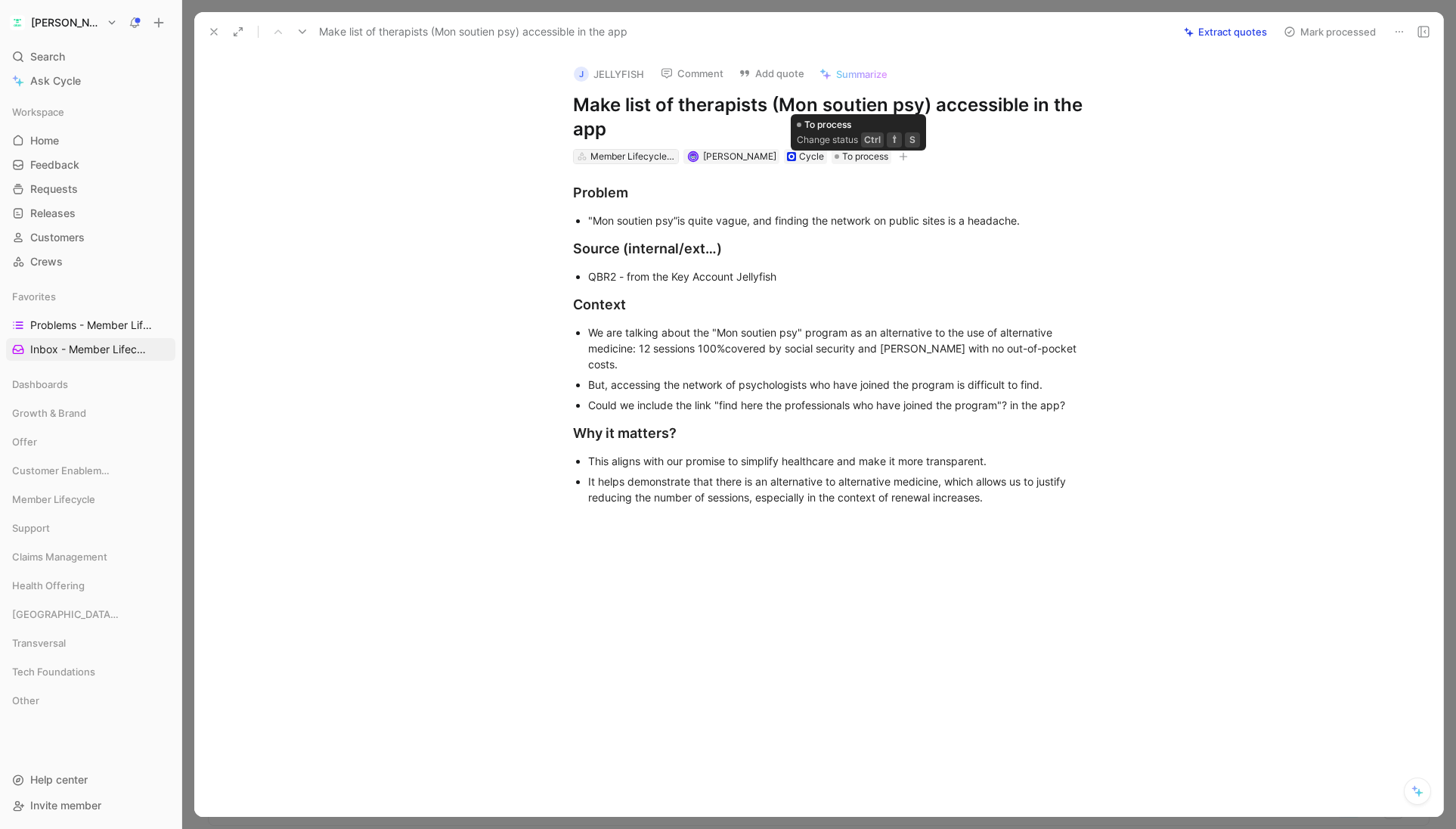 click on "Member Lifecycle Experience" at bounding box center (633, 157) 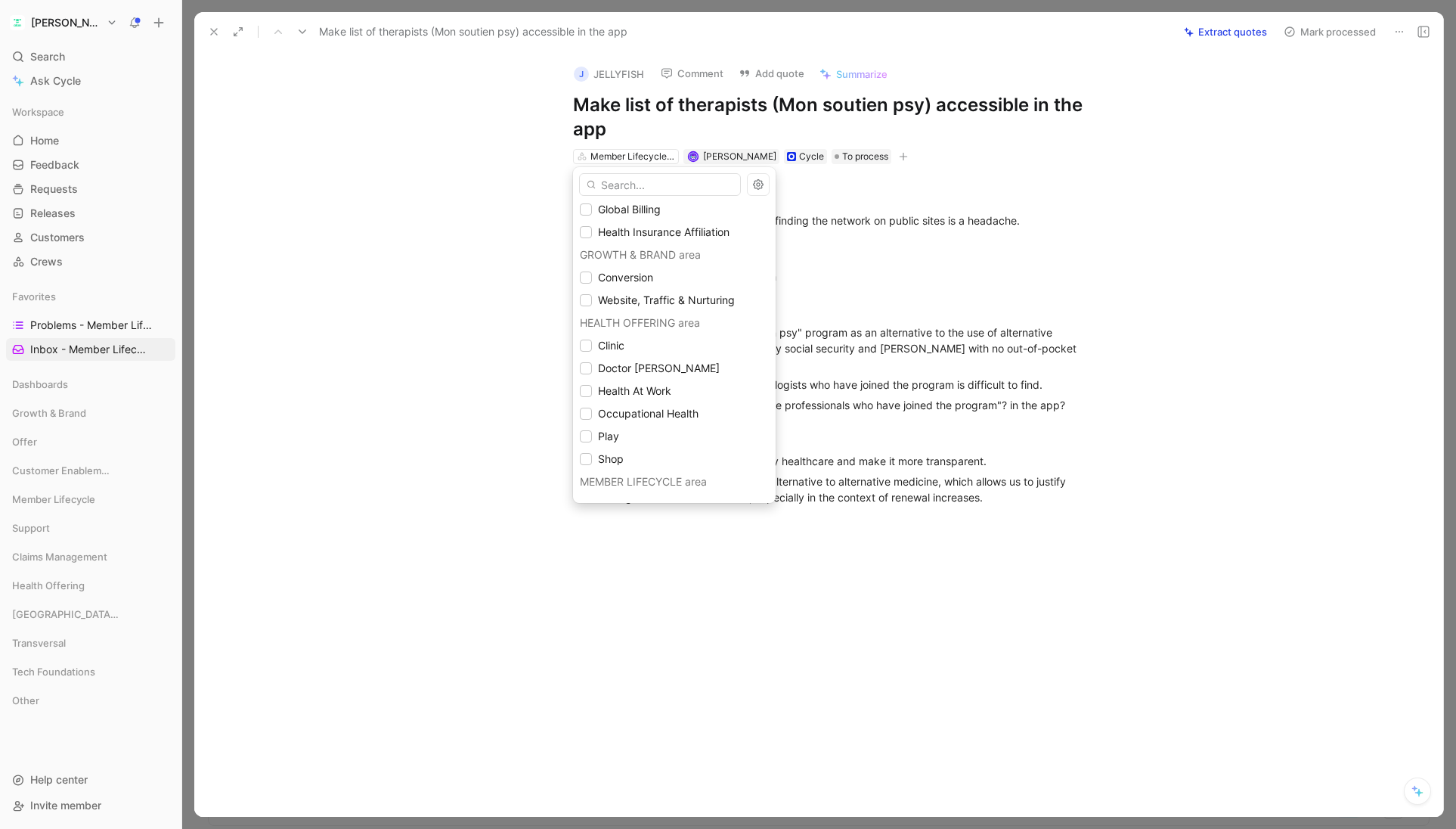 scroll, scrollTop: 182, scrollLeft: 0, axis: vertical 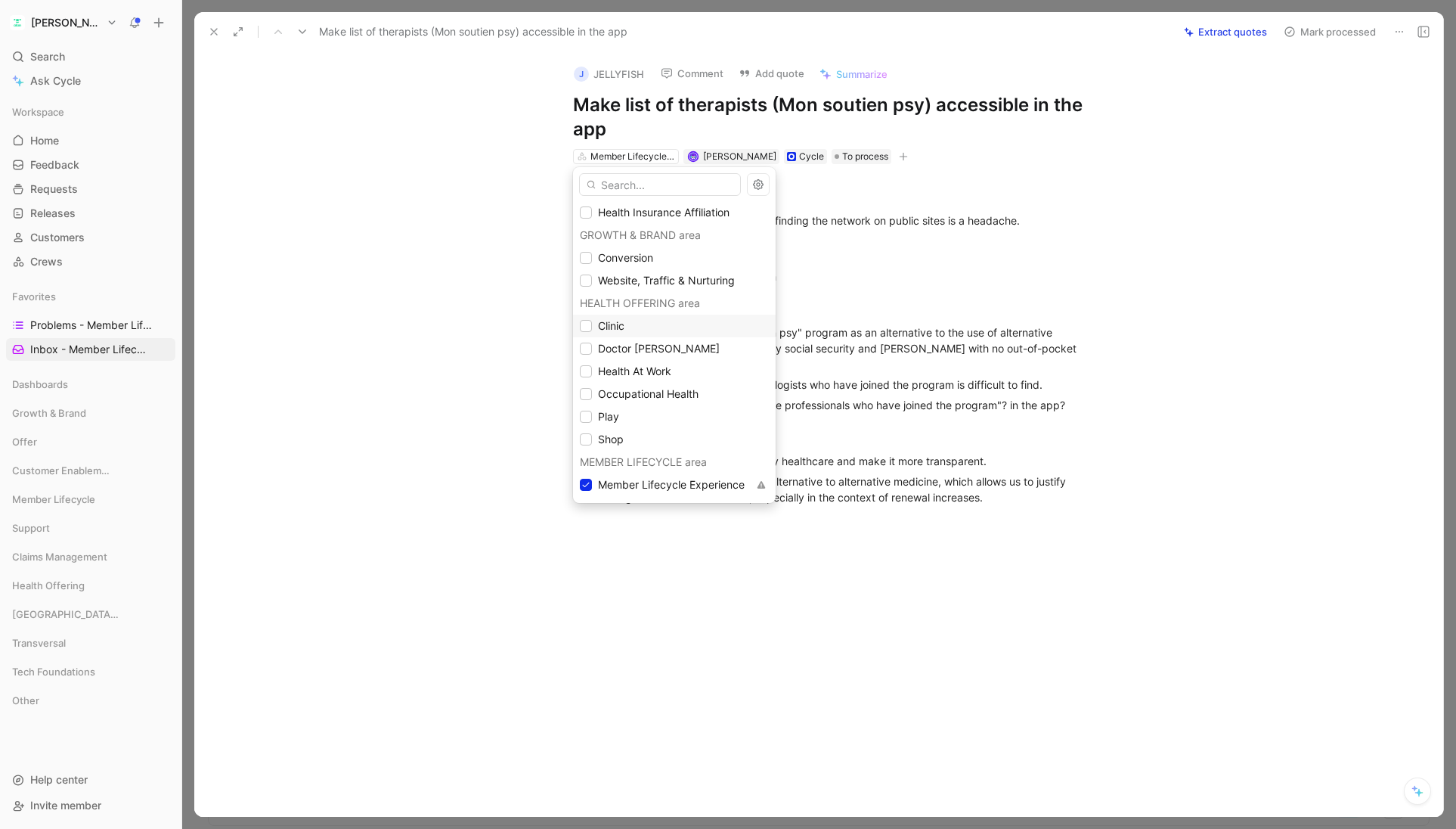 click on "Clinic" at bounding box center [674, 326] 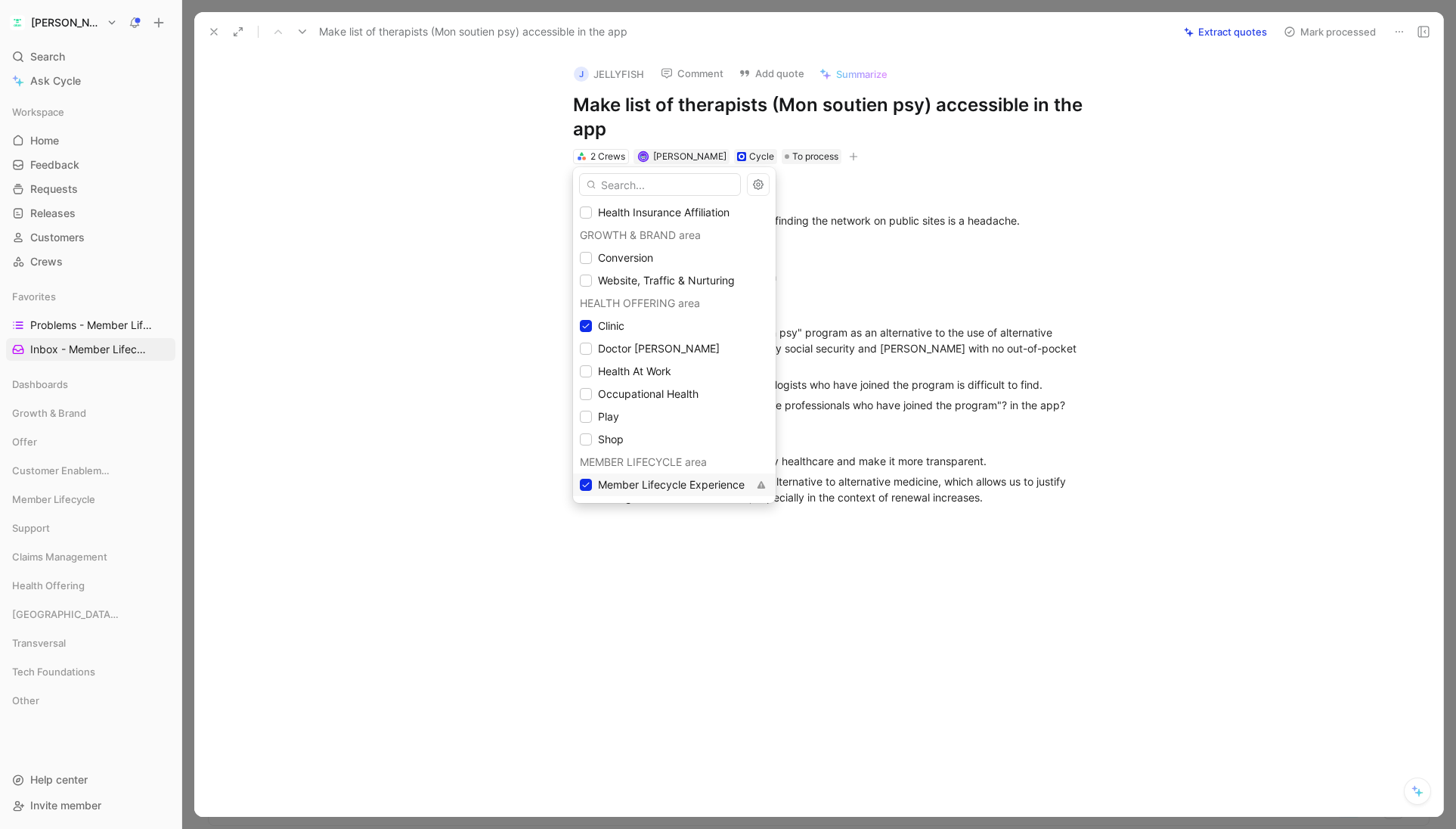 click on "Member Lifecycle Experience" at bounding box center (671, 485) 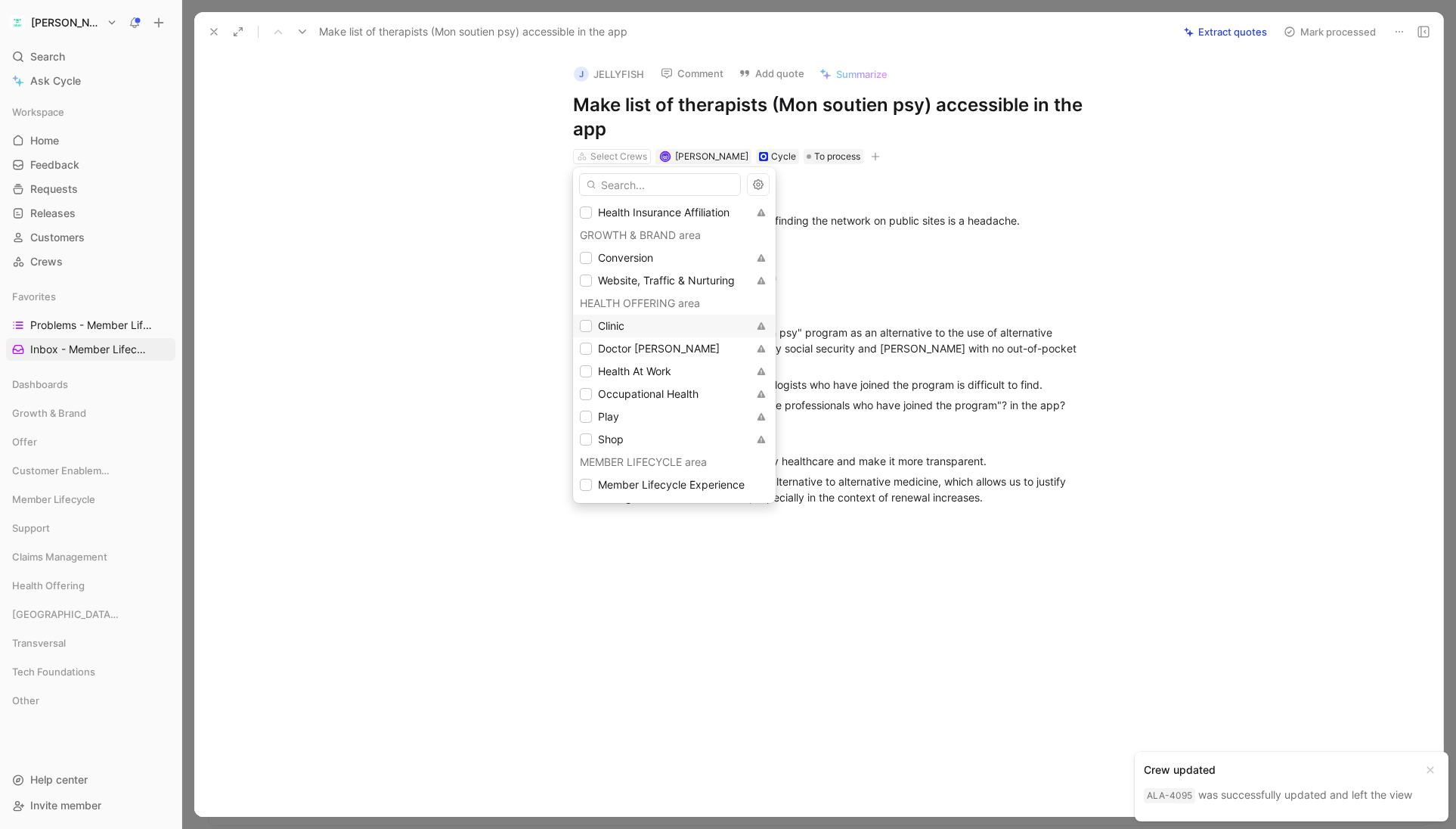 click on "Clinic" at bounding box center (611, 325) 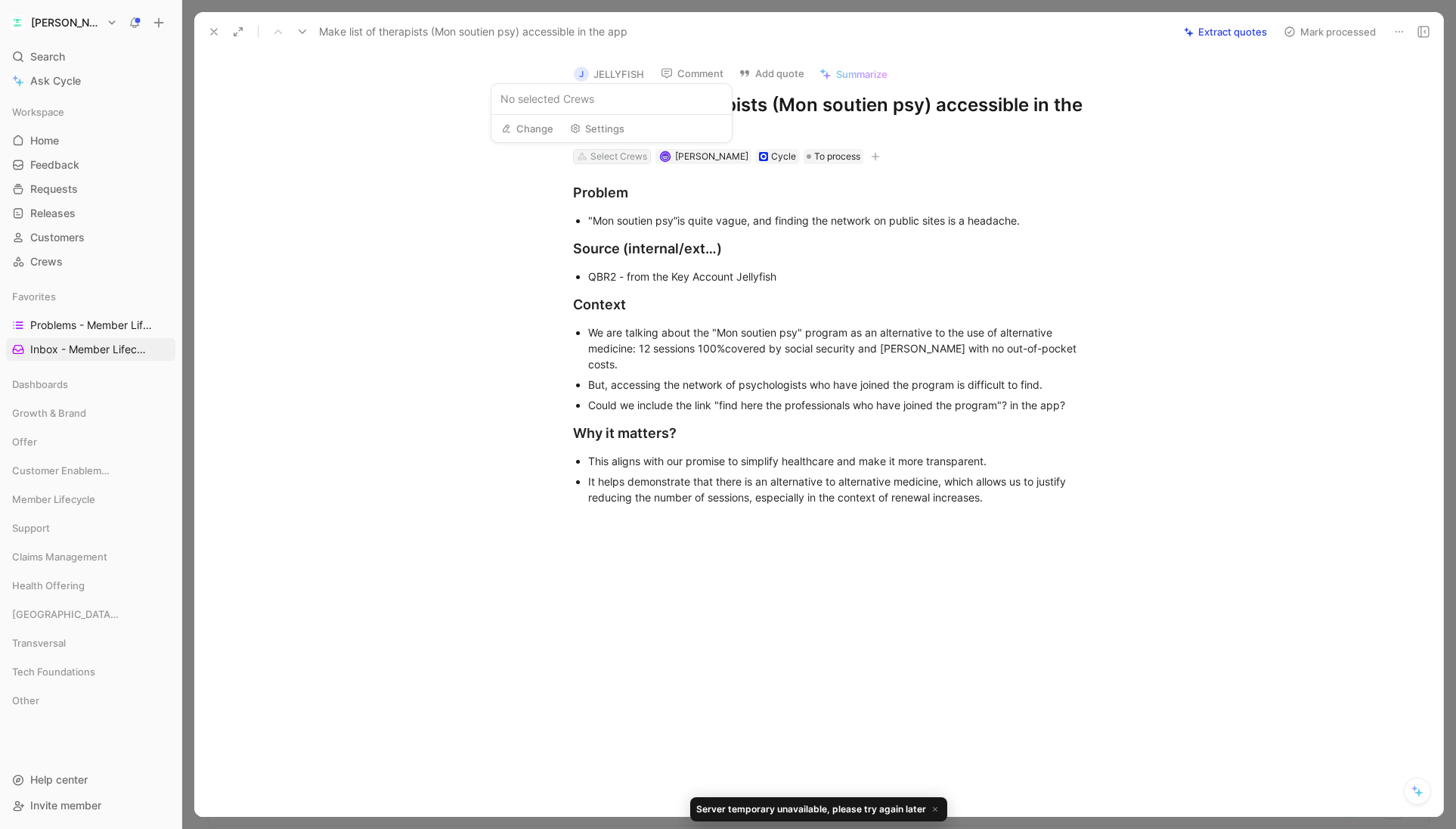 click on "Select Crews" at bounding box center (618, 157) 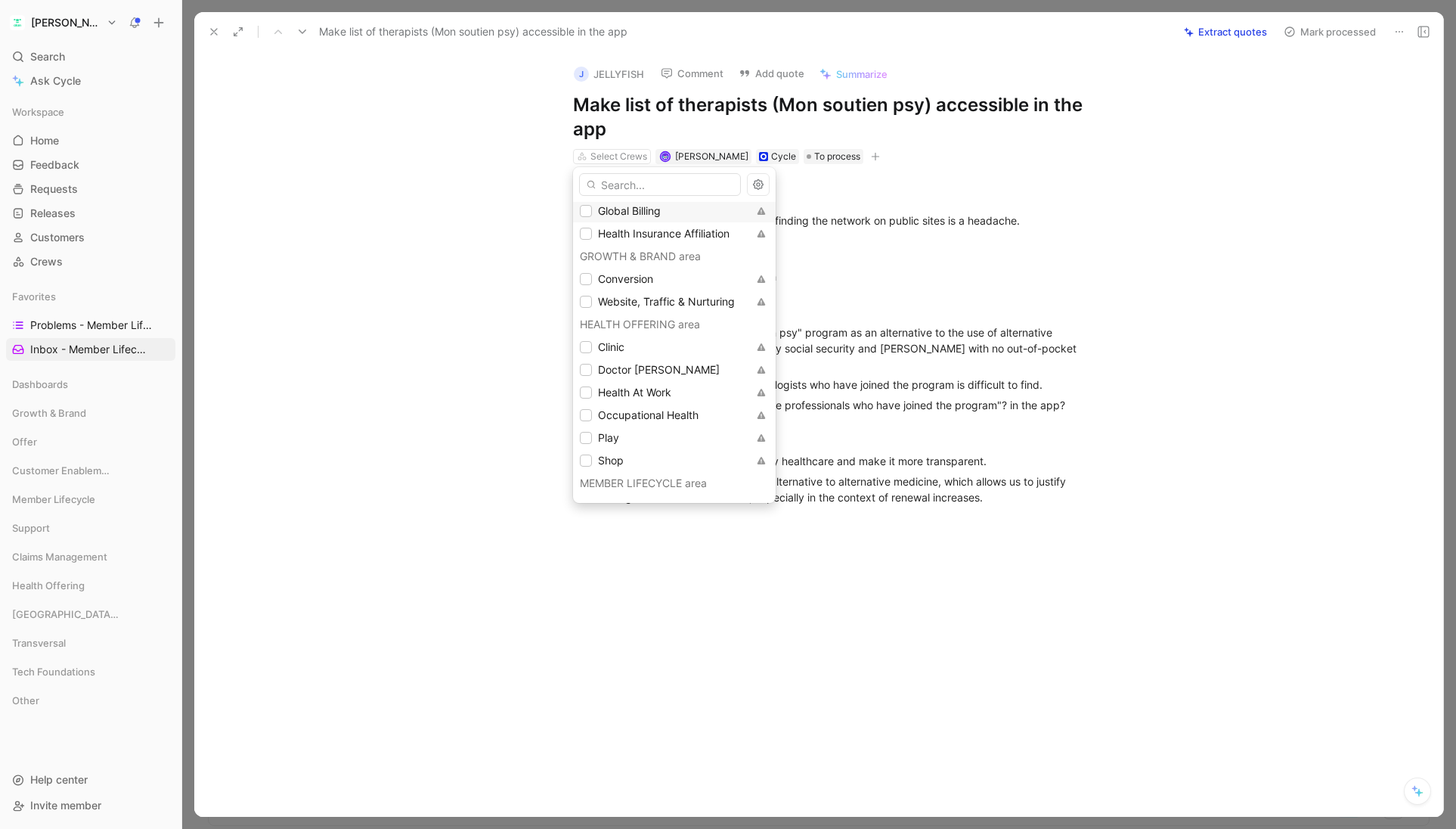 scroll, scrollTop: 297, scrollLeft: 0, axis: vertical 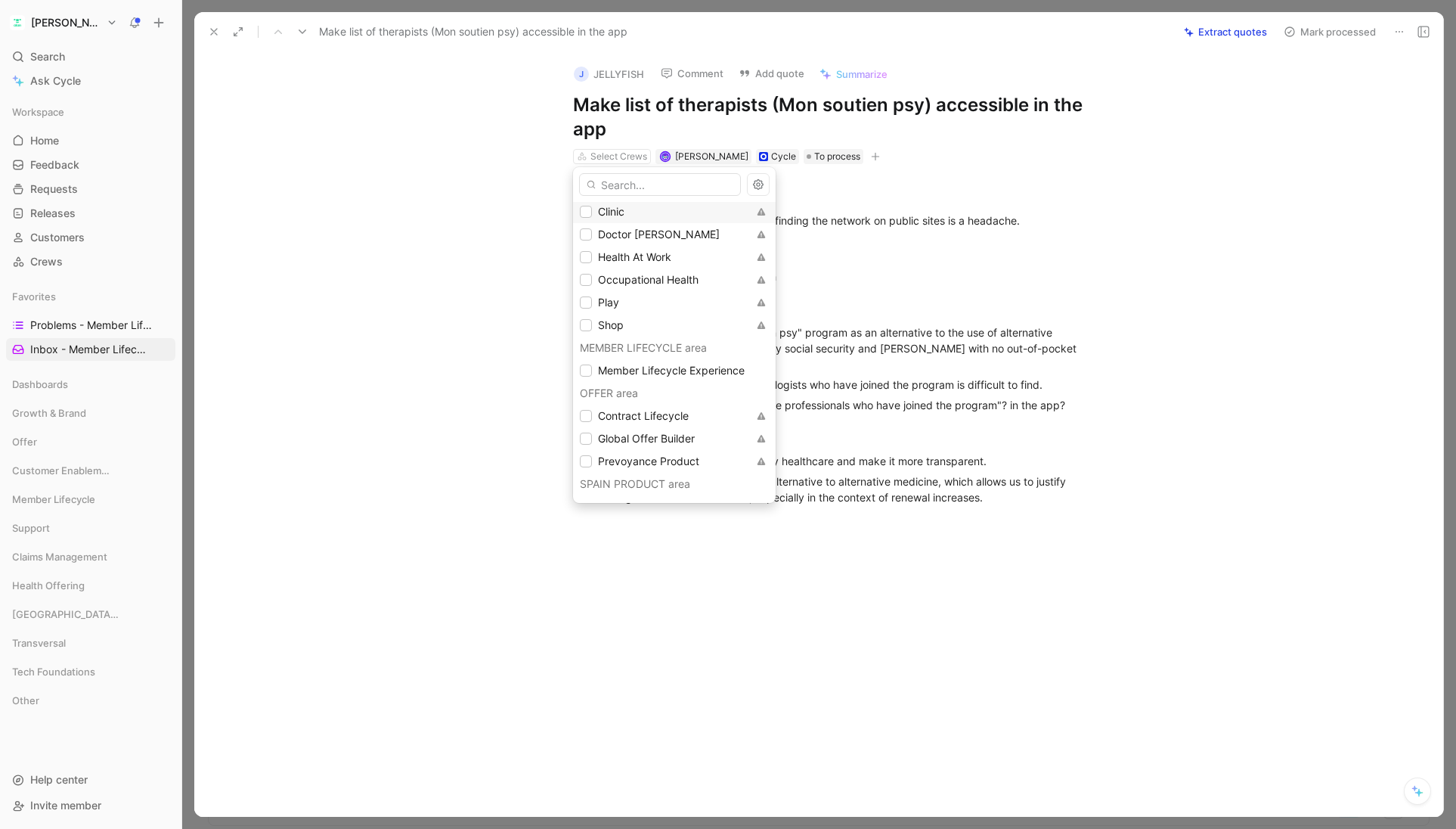 click on "Clinic" at bounding box center [674, 212] 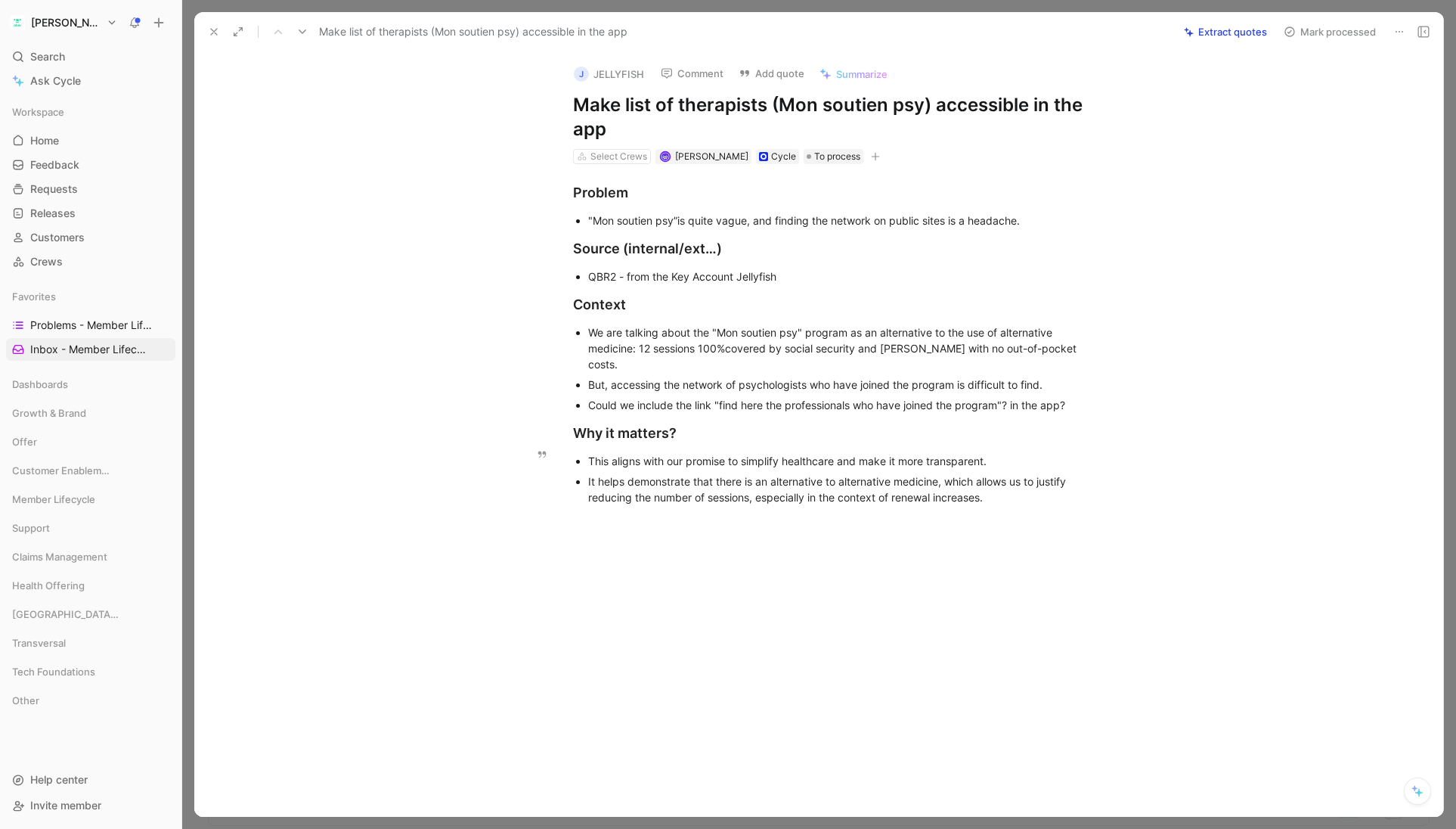 click 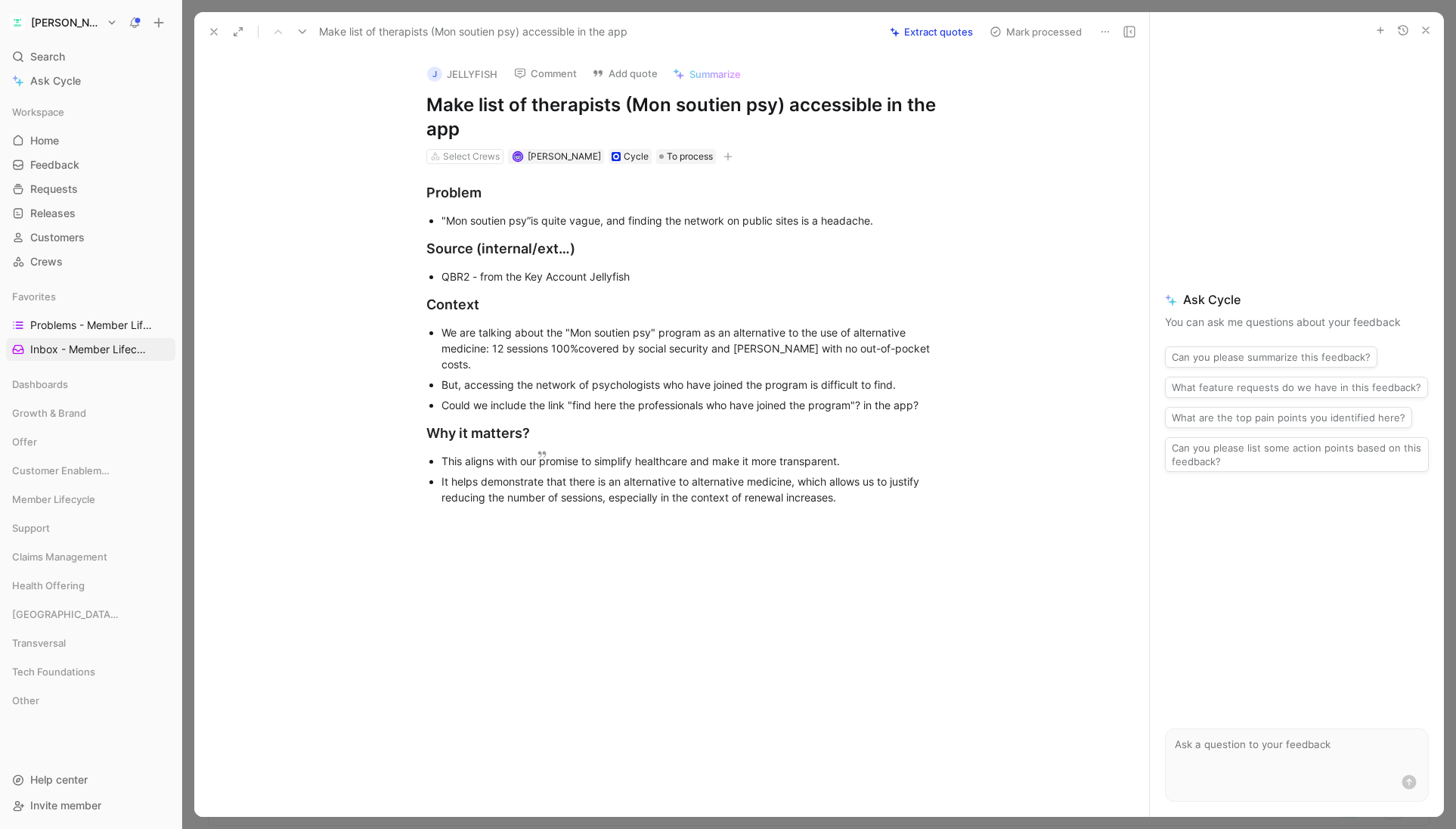 click 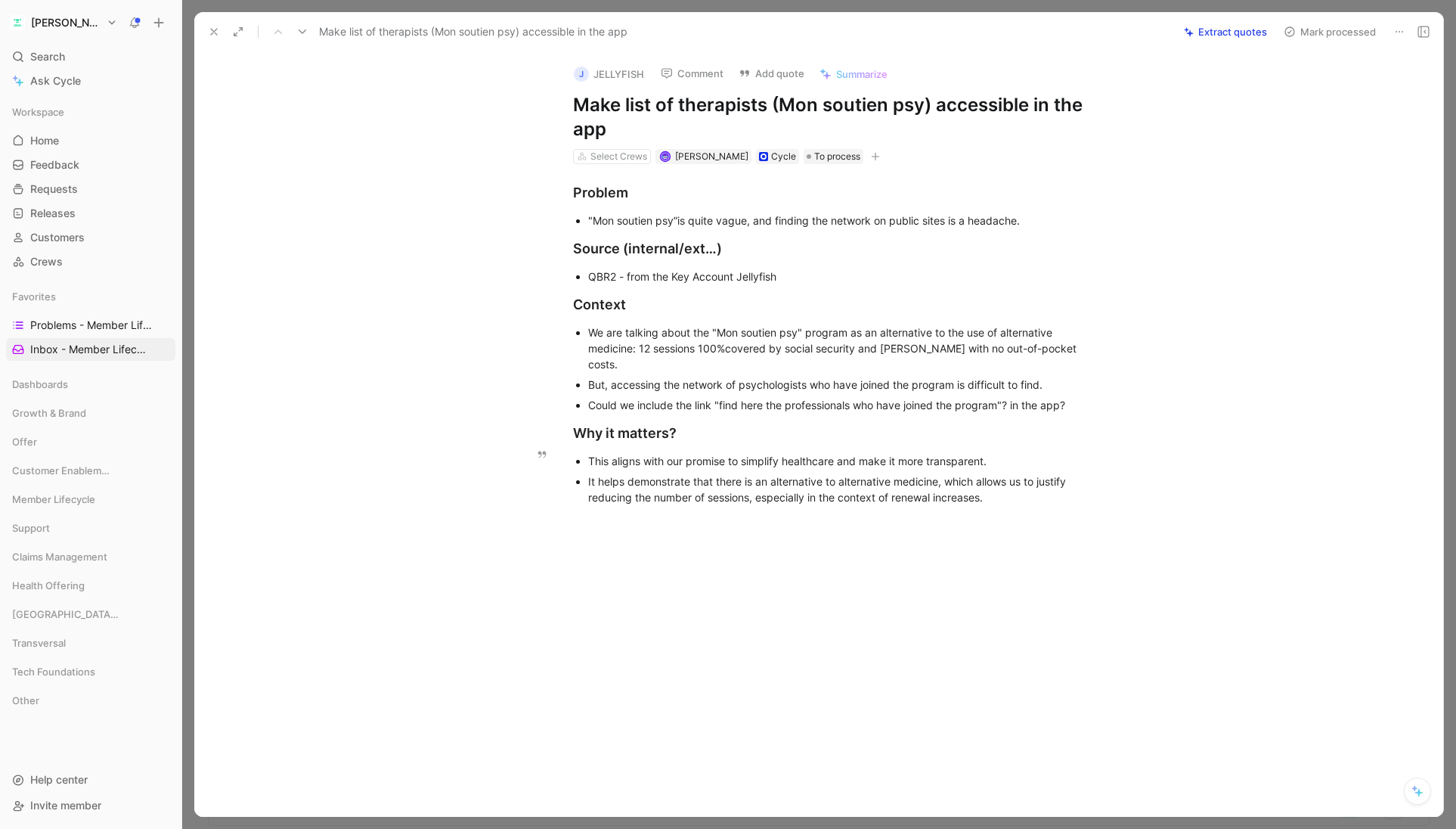 click at bounding box center (1423, 32) 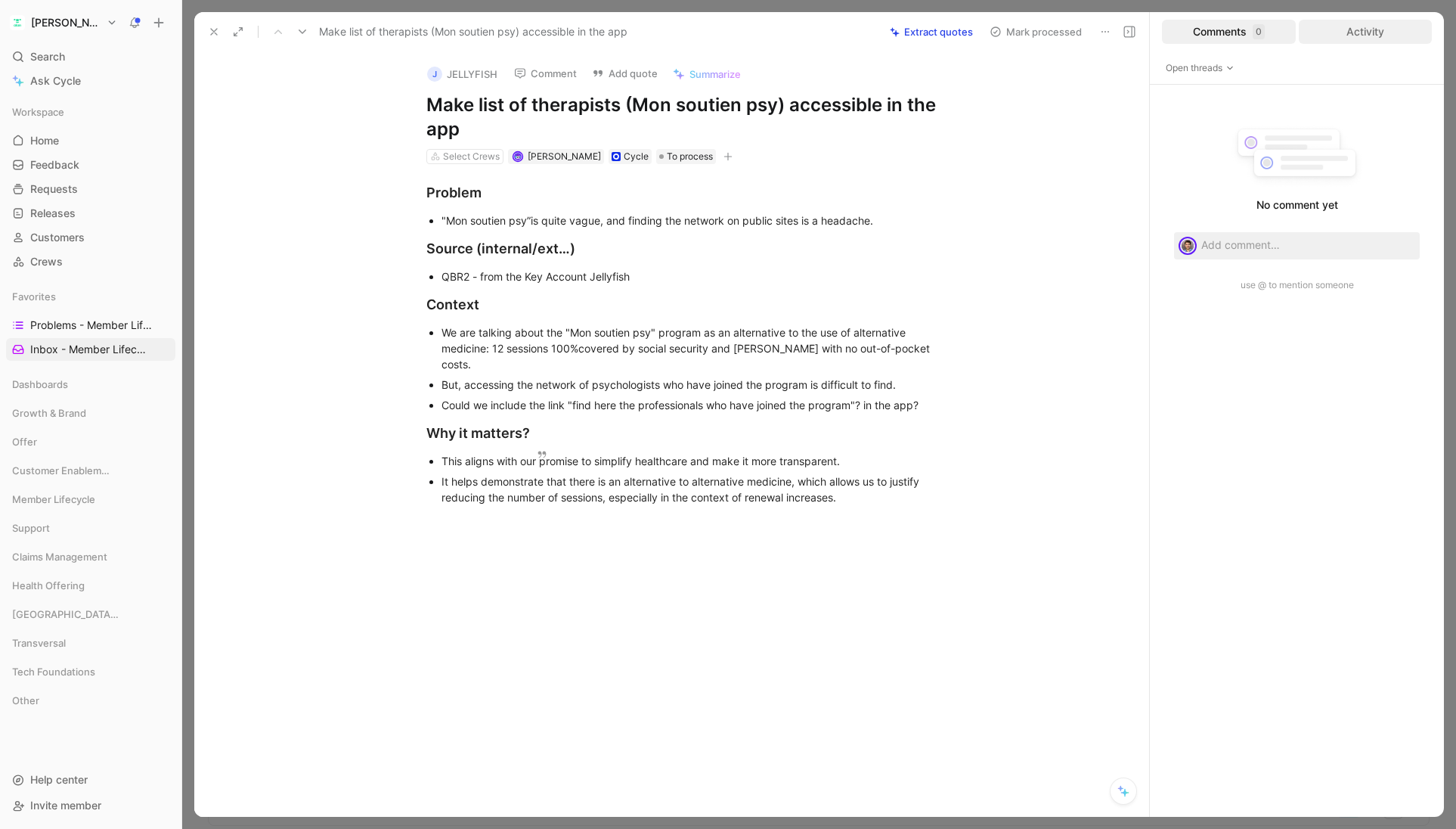 click on "Activity" at bounding box center [1365, 32] 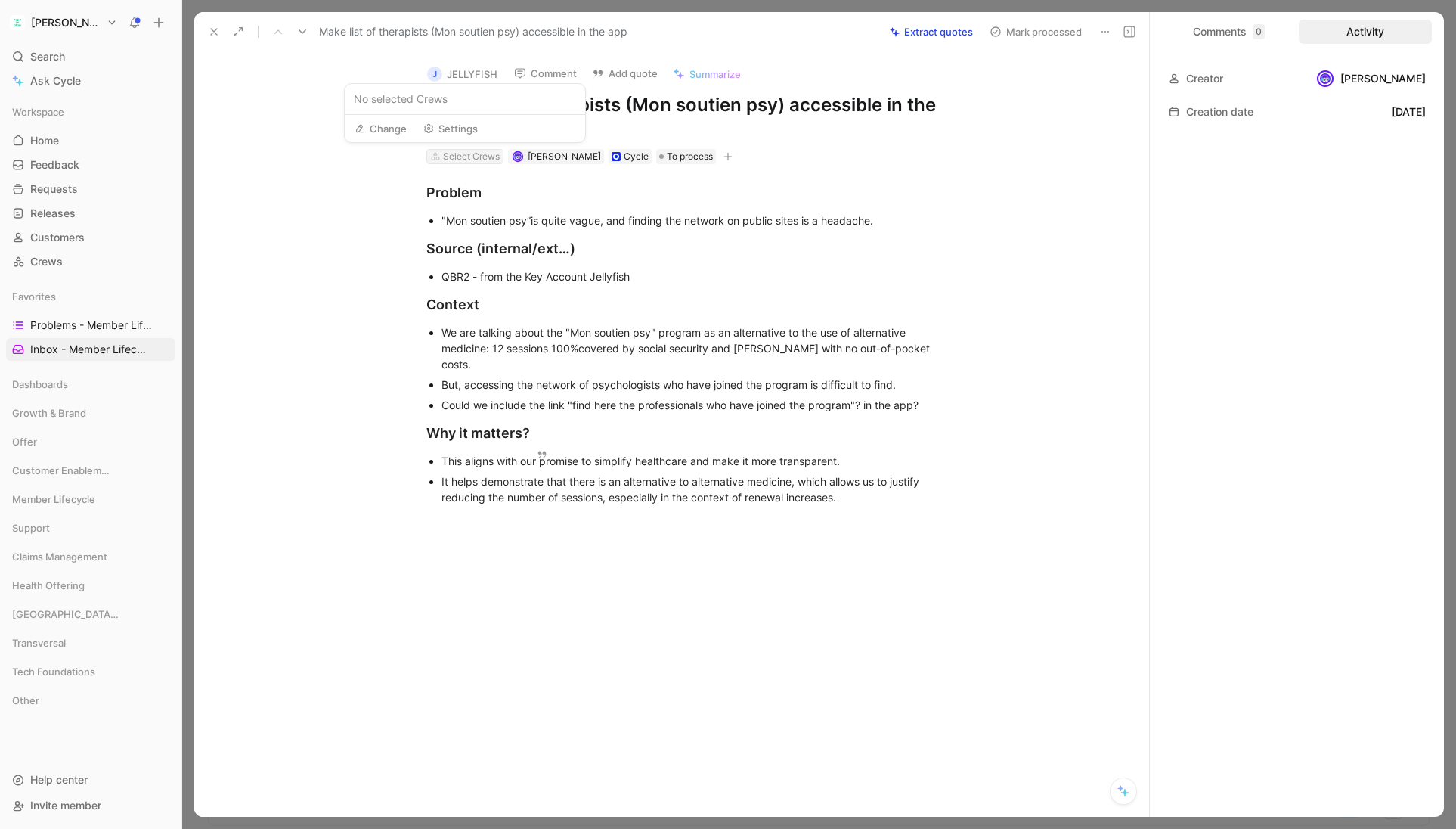 click 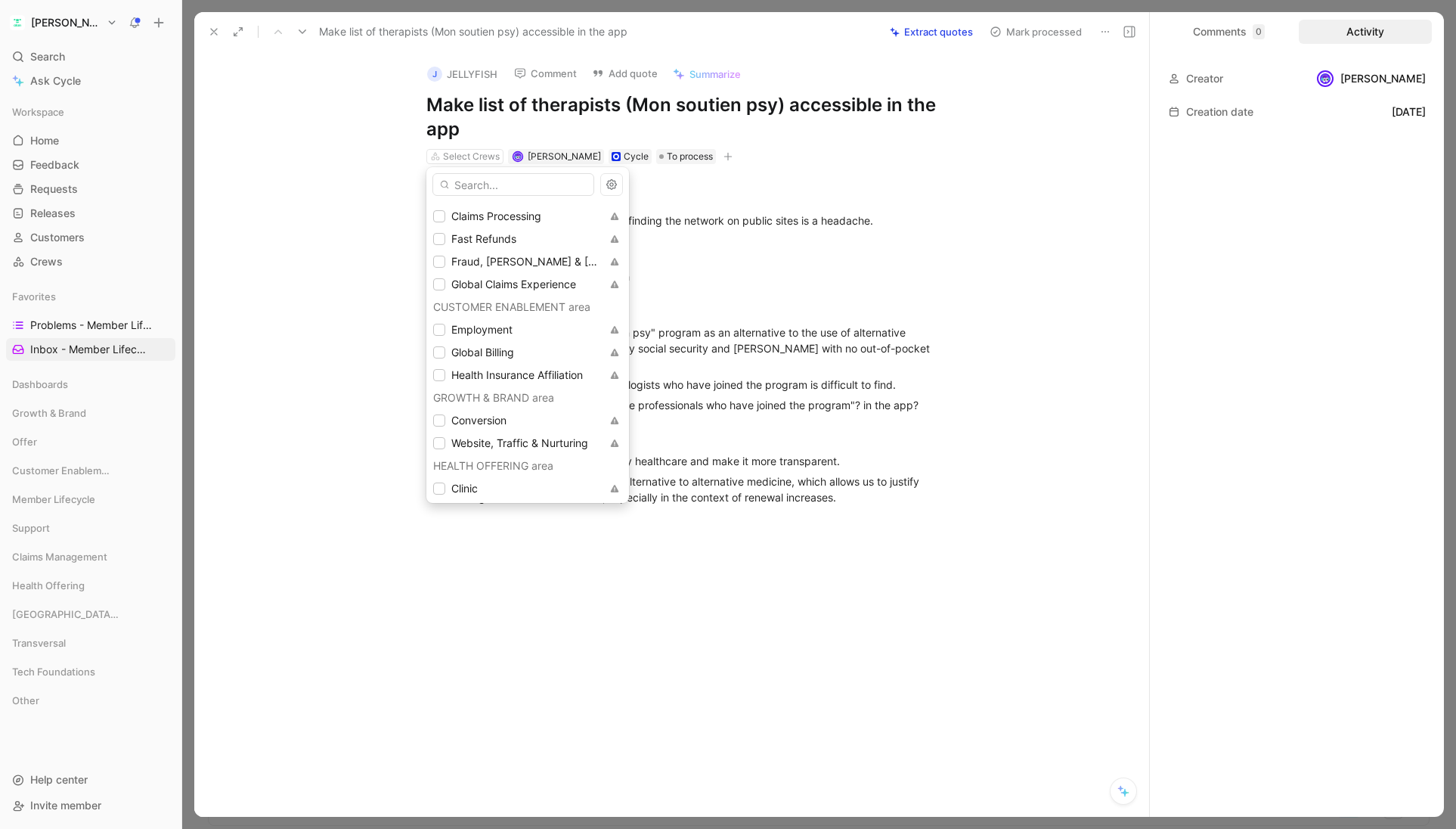 scroll, scrollTop: 257, scrollLeft: 0, axis: vertical 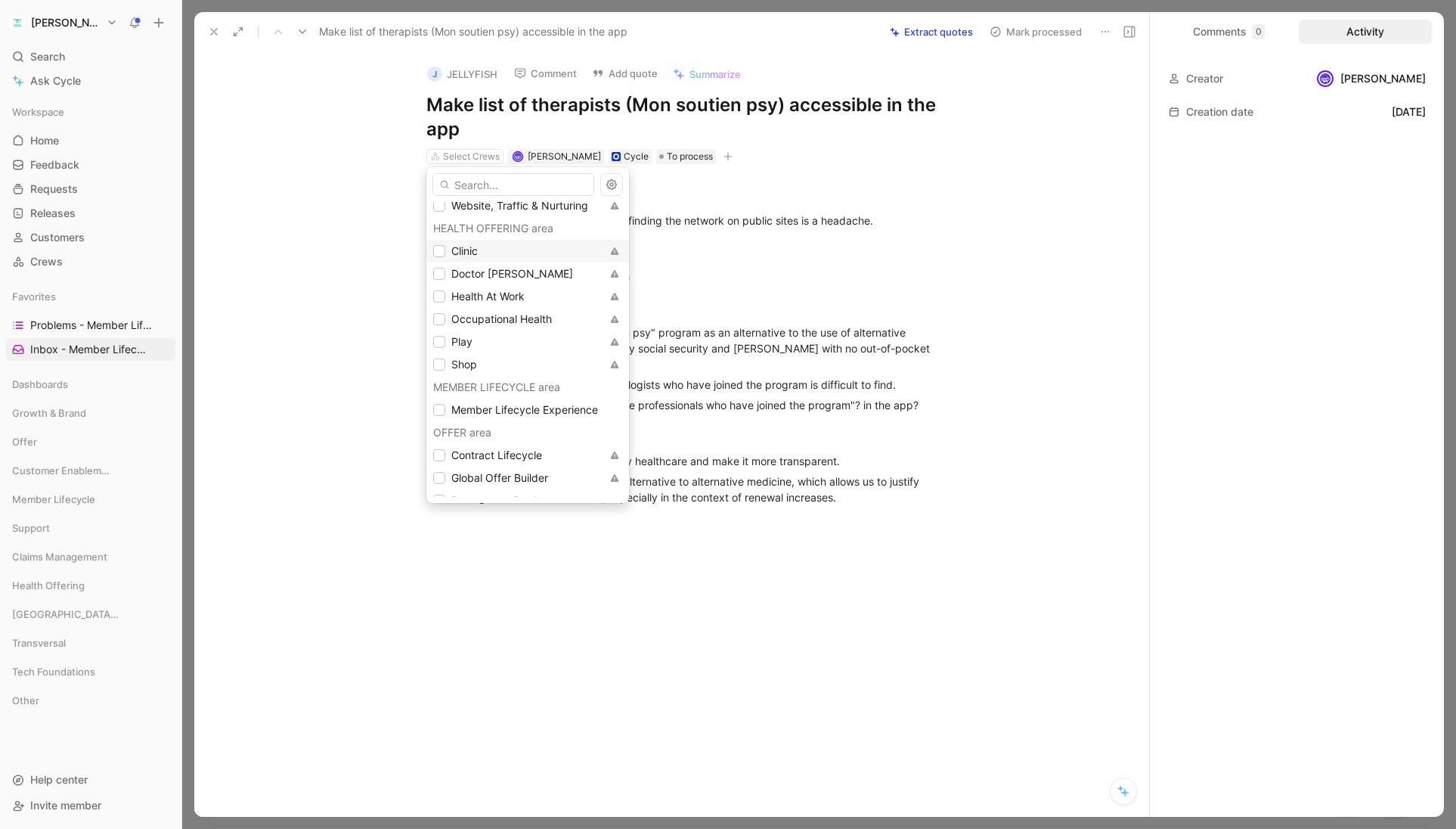 click on "Clinic" at bounding box center (517, 251) 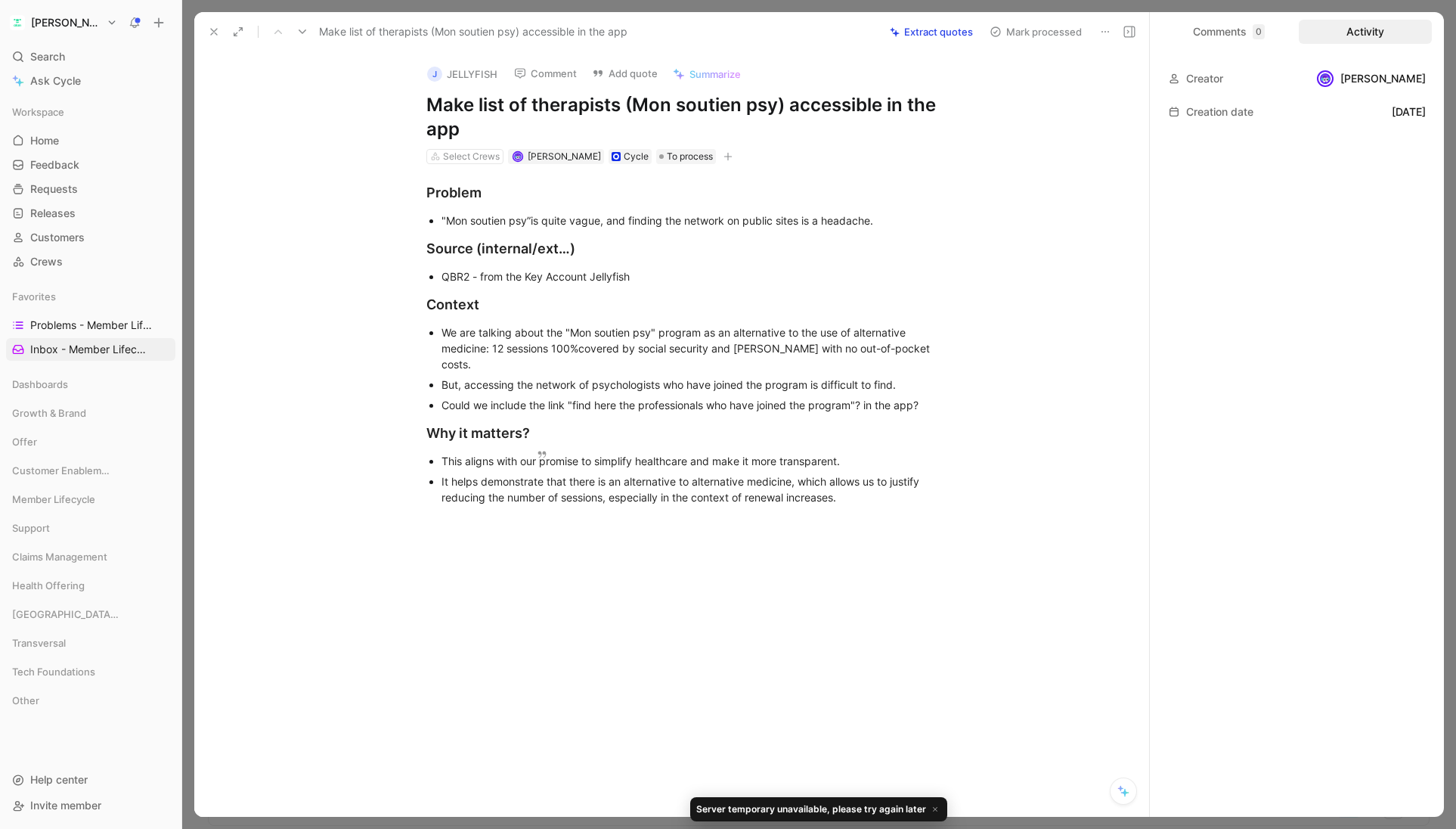 click 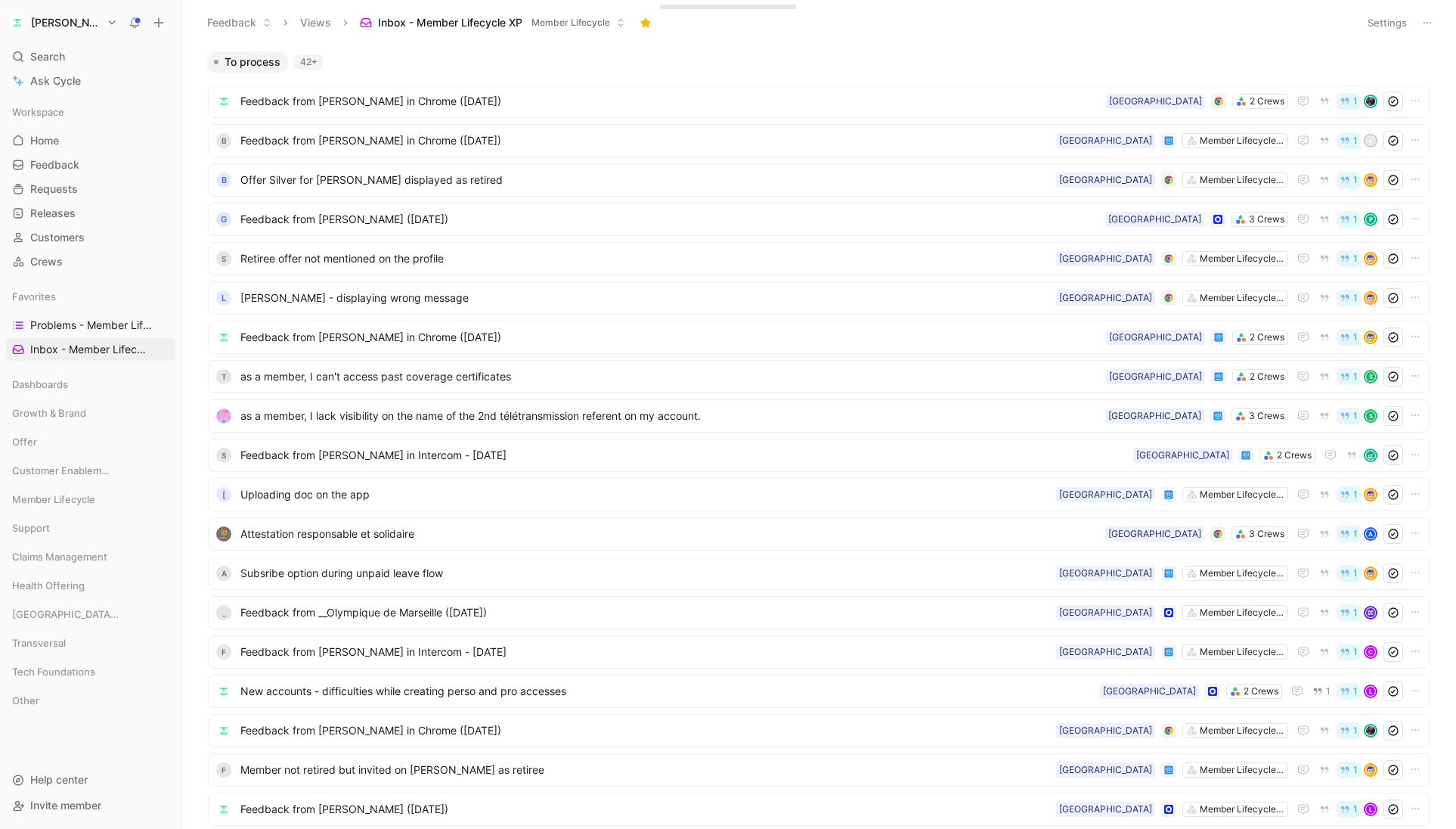 click on "42+" at bounding box center [308, 62] 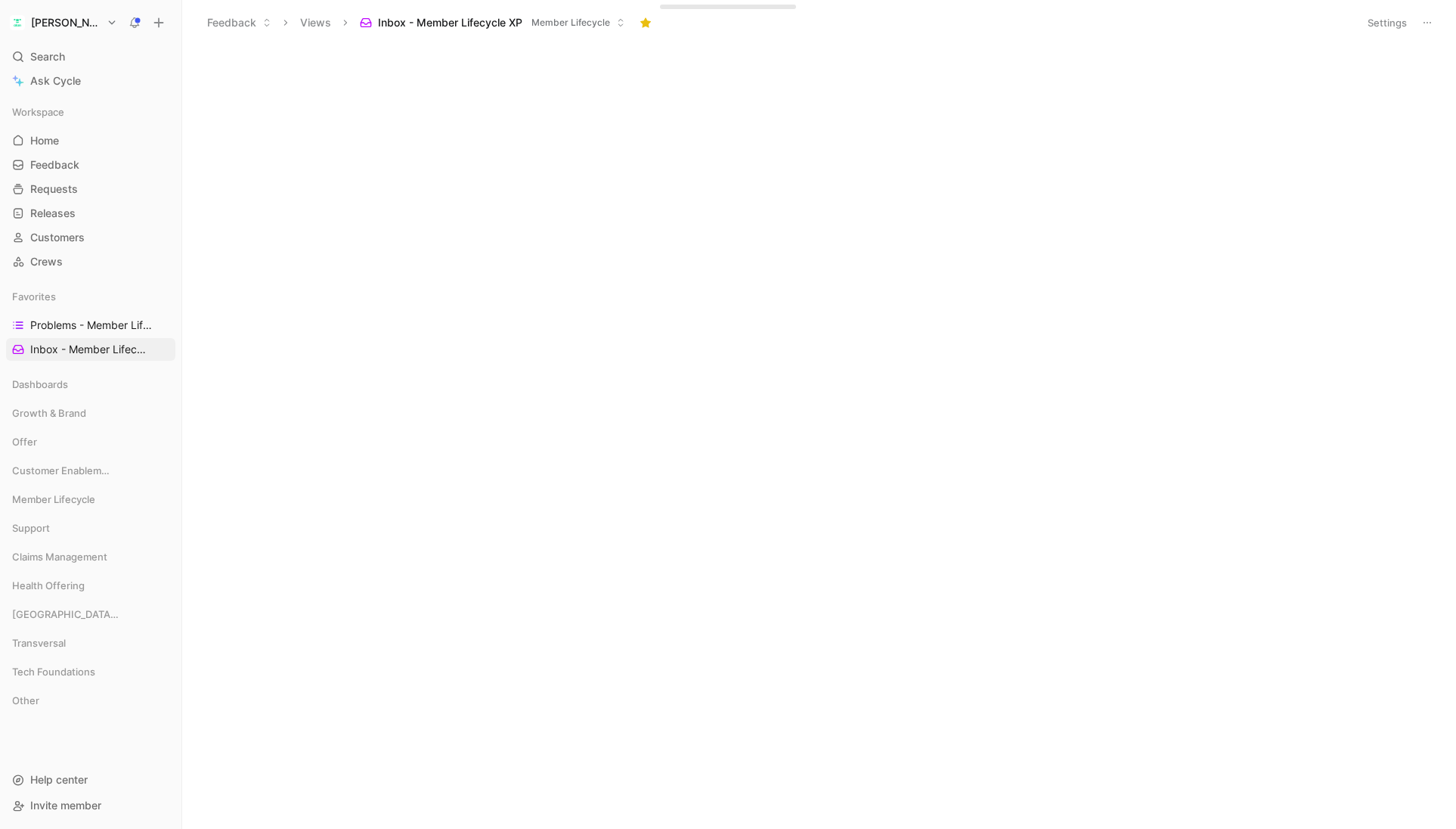 scroll, scrollTop: 0, scrollLeft: 0, axis: both 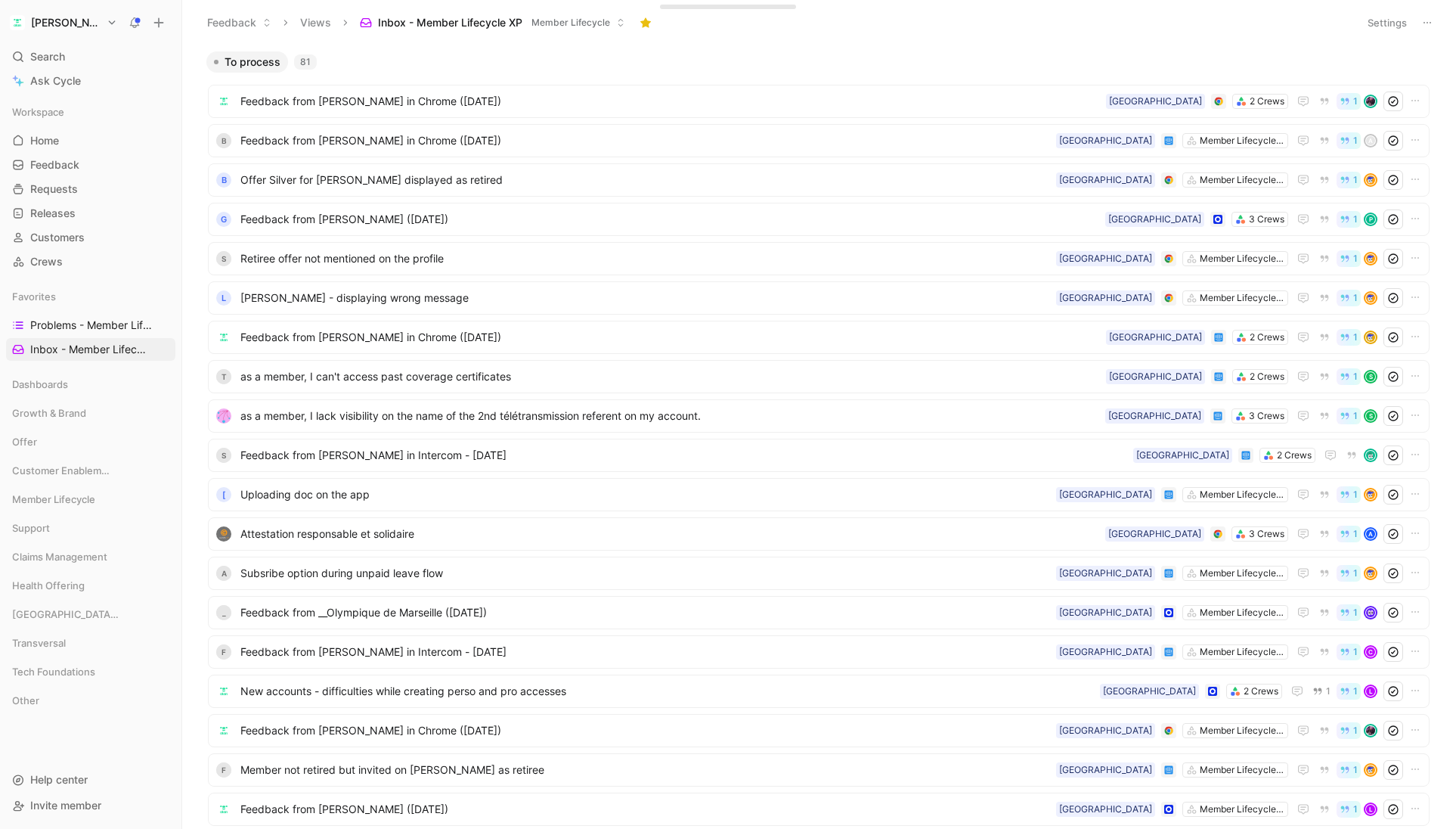 click on "Feedback from [PERSON_NAME] in Chrome ([DATE]) 2 Crews [GEOGRAPHIC_DATA] 1 B Feedback from [PERSON_NAME] in Chrome ([DATE]) Member Lifecycle Experience [GEOGRAPHIC_DATA] 1 A B Offer Silver for [PERSON_NAME] displayed as retired Member Lifecycle Experience [GEOGRAPHIC_DATA] 1 G Feedback from [PERSON_NAME] ([DATE]) 3 Crews [GEOGRAPHIC_DATA] 1 P S Retiree offer not mentioned on the profile Member Lifecycle Experience [GEOGRAPHIC_DATA] 1 L Ani whitelist - displaying wrong message Member Lifecycle Experience [GEOGRAPHIC_DATA] 1 Feedback from [PERSON_NAME] in Chrome ([DATE]) 2 Crews France 1 T as a member, I can't access past coverage certificates 2 Crews France 1 S as a member, I lack visibility on the name of the 2nd télétransmission referent on my account.  3 Crews France 1 S S Feedback from [PERSON_NAME] in Intercom - [DATE] 2 Crews France [ Uploading doc on the app Member Lifecycle Experience [GEOGRAPHIC_DATA] 1 Attestation responsable et solidaire 3 Crews France 1 A A Subsribe option during unpaid leave flow Member Lifecycle Experience [GEOGRAPHIC_DATA] 1 _ France 1 F France 1" at bounding box center (819, 1559) 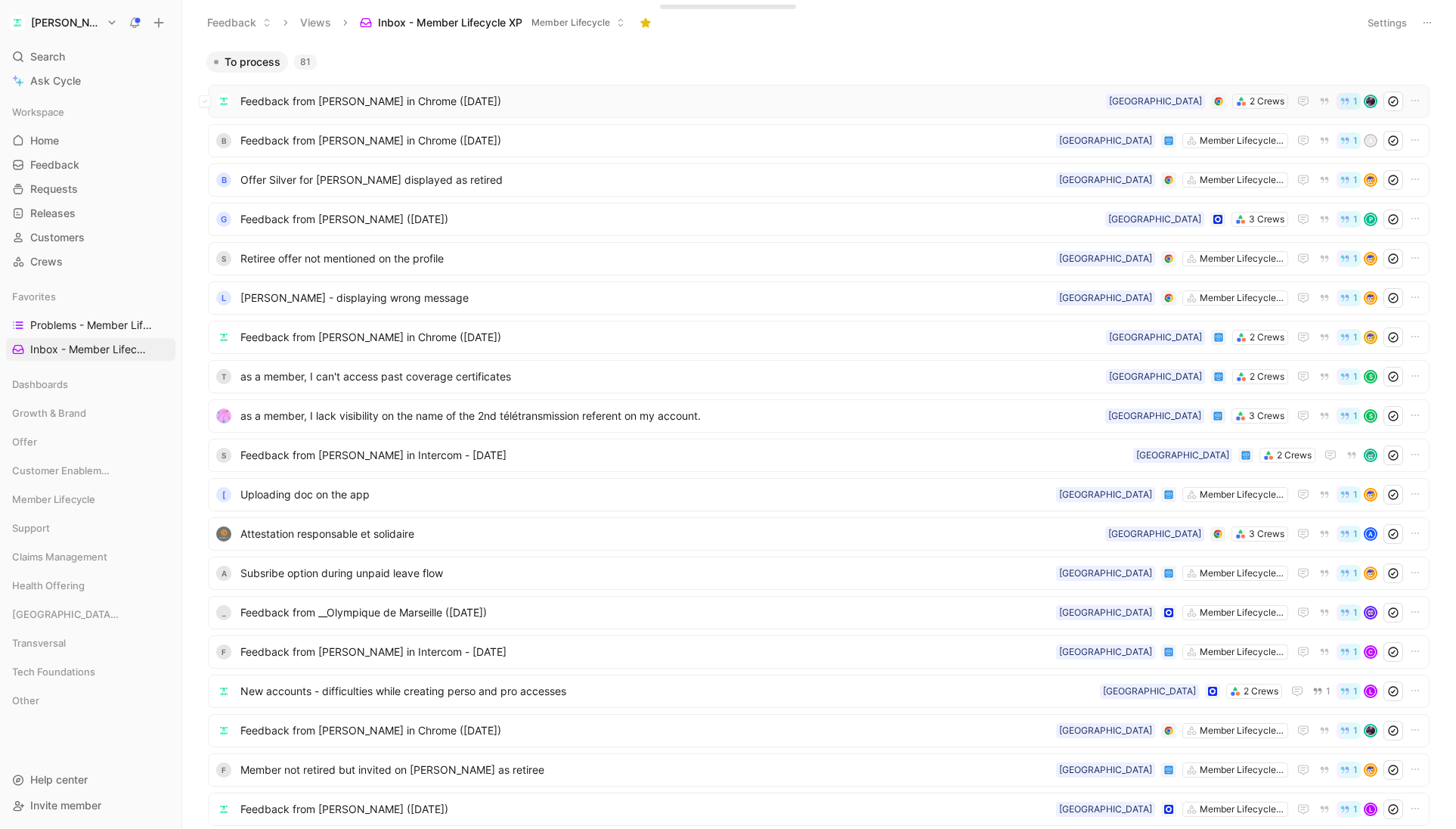 click on "Feedback from [PERSON_NAME] in Chrome ([DATE])" at bounding box center [670, 101] 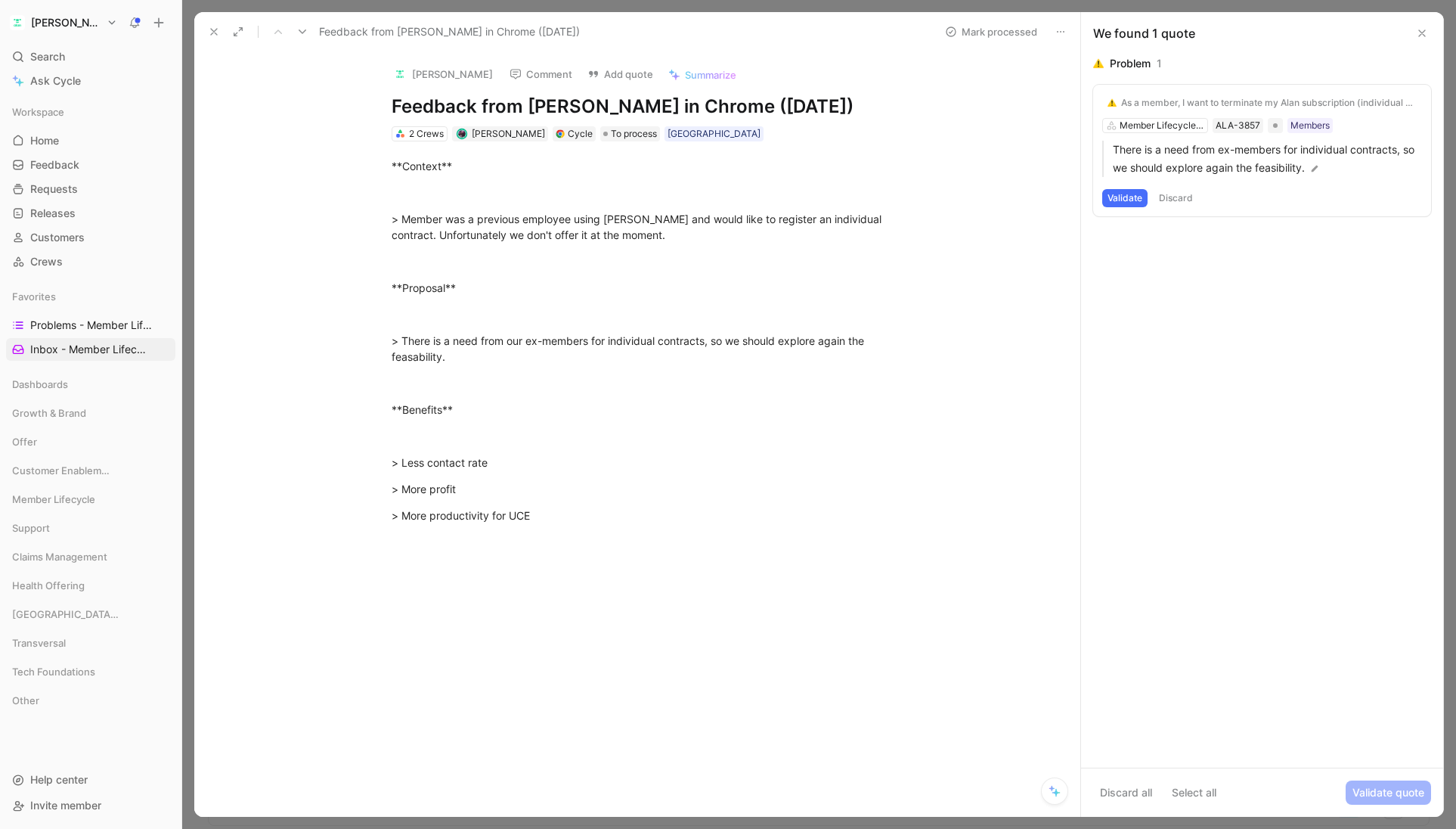 click on "As a member, I want to terminate my Alan subscription (individual contract, option)" at bounding box center (1269, 103) 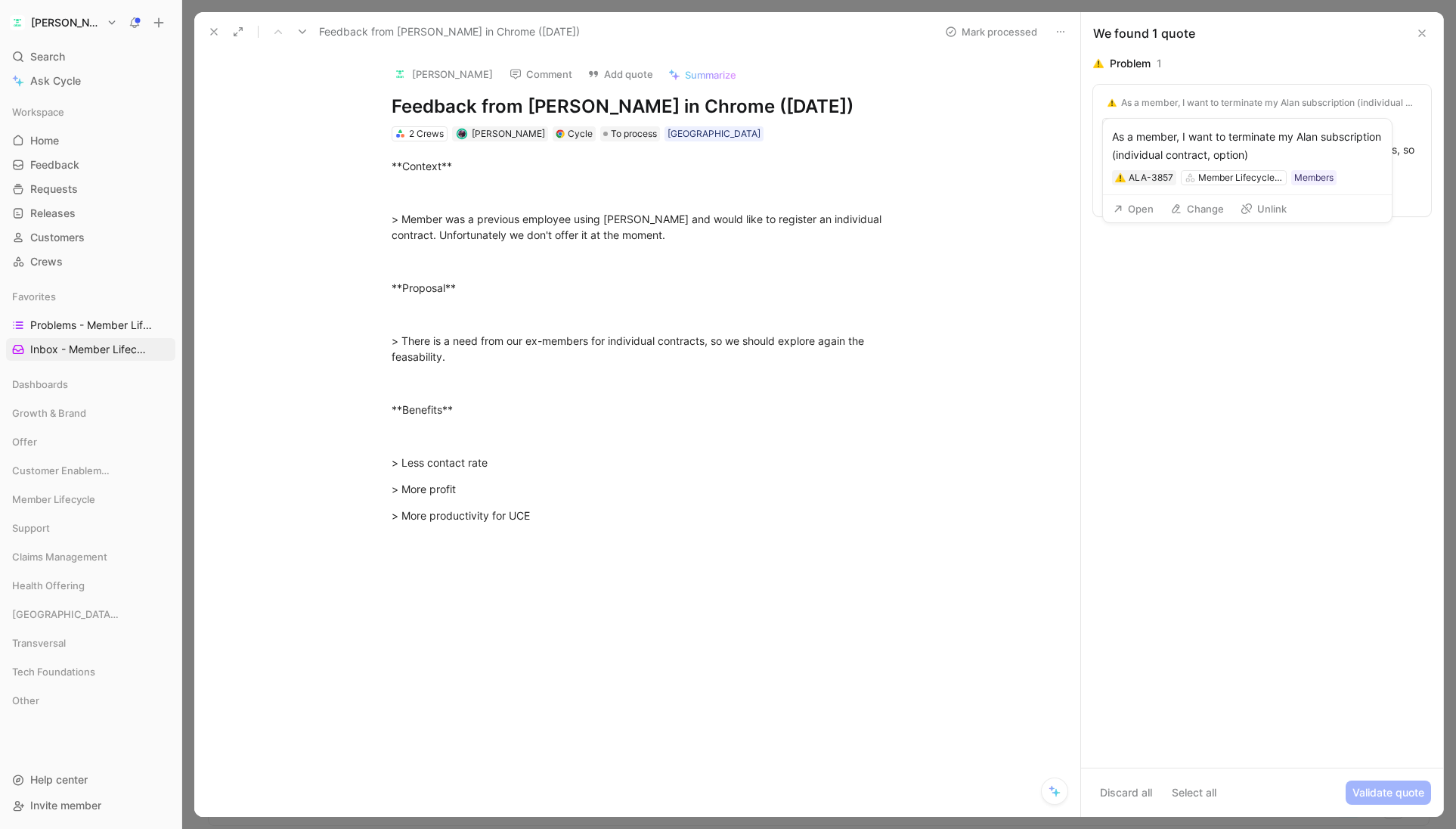 click on "As a member, I want to terminate my Alan subscription (individual contract, option)" at bounding box center [1269, 103] 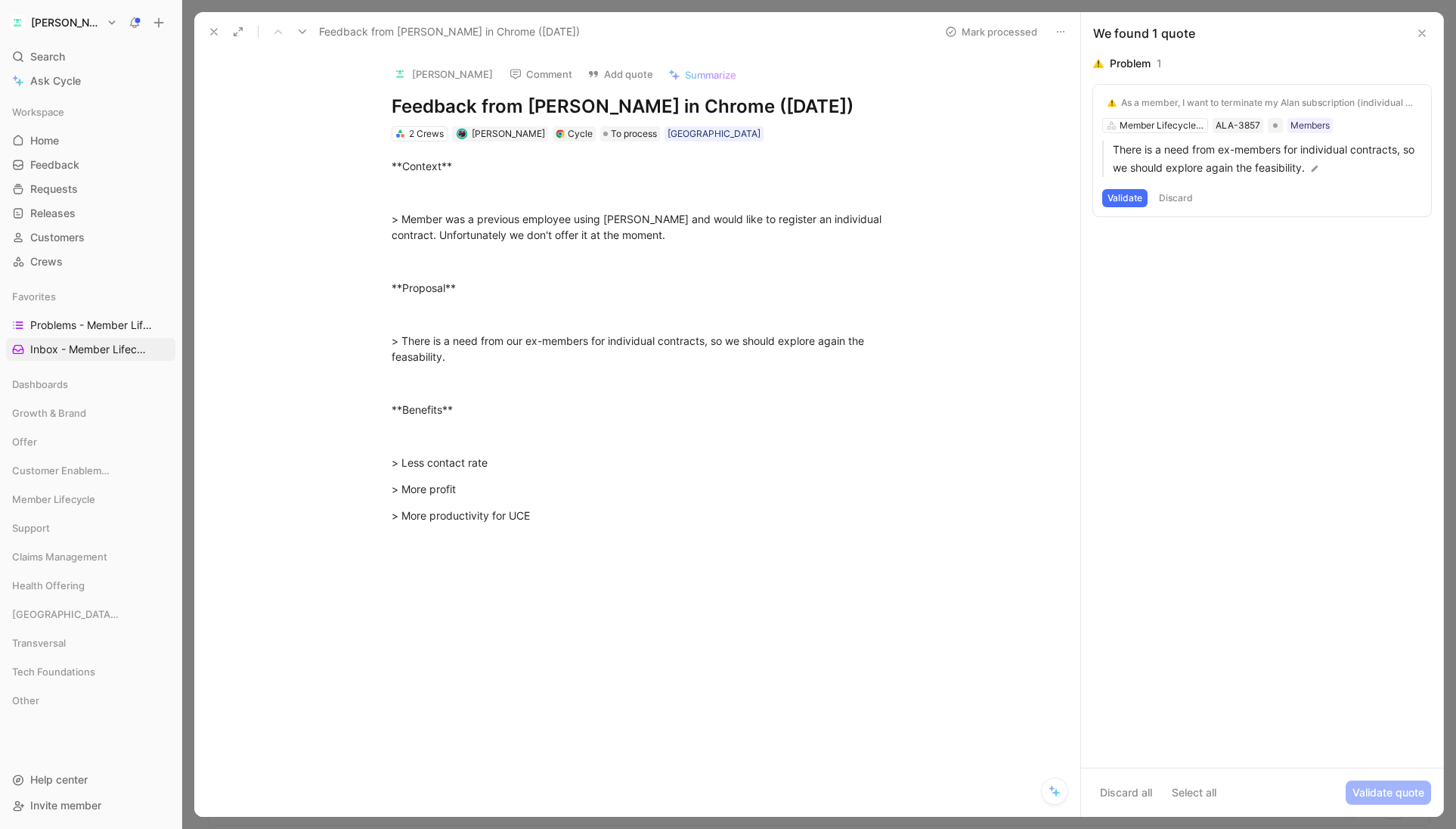click on "As a member, I want to terminate my Alan subscription (individual contract, option)" at bounding box center (1269, 103) 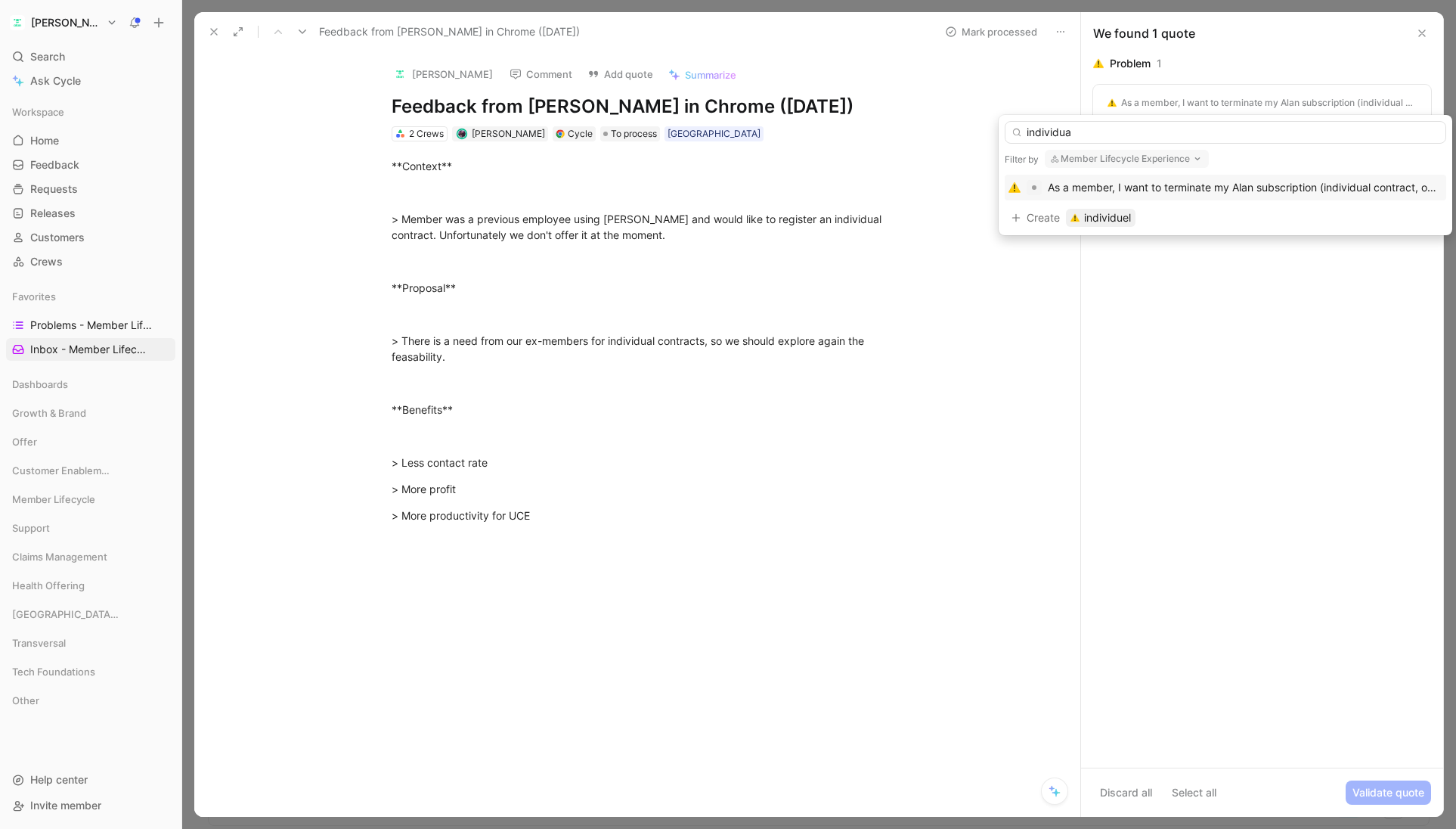 type on "individual" 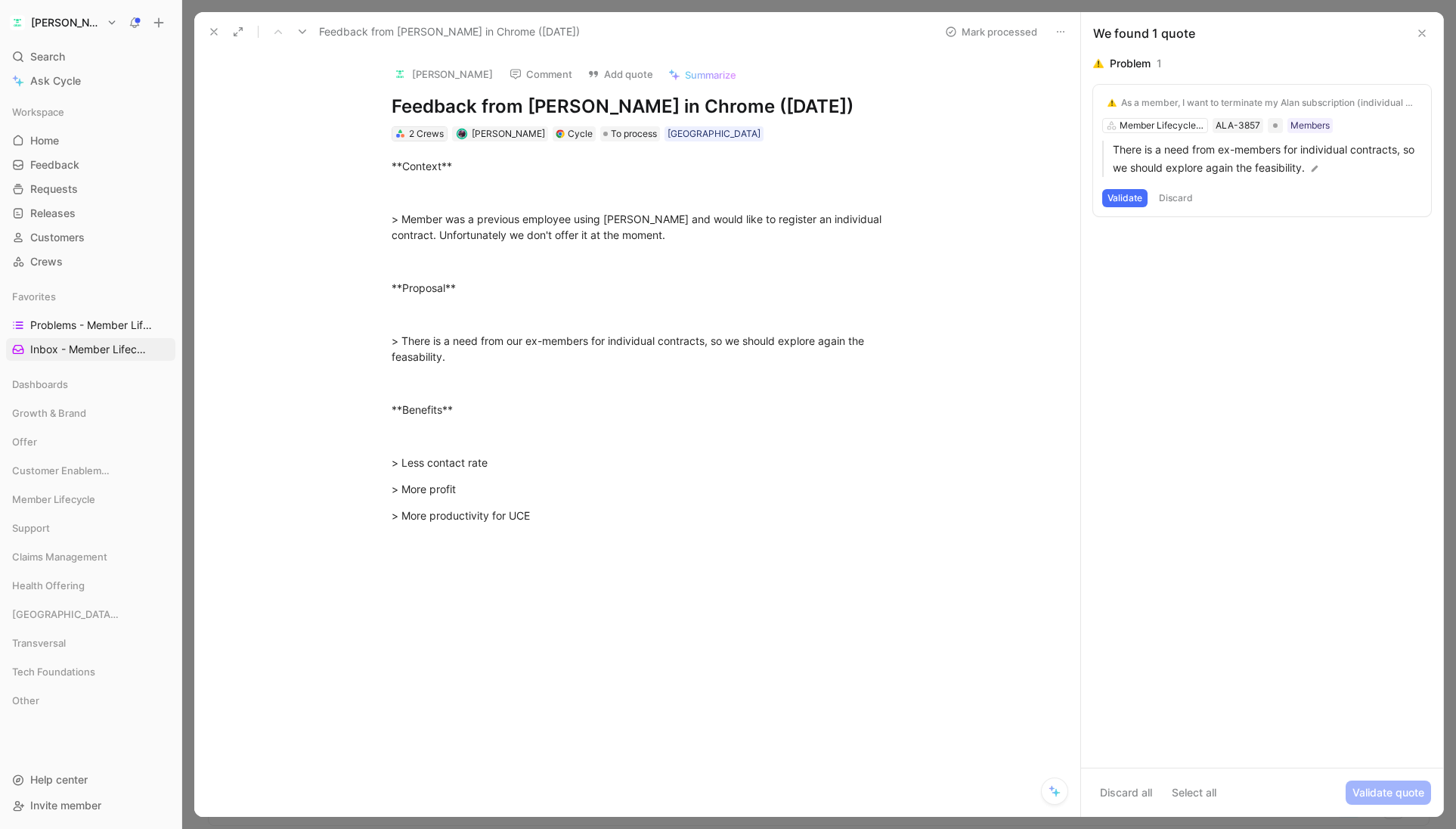 click on "2 Crews" at bounding box center (426, 134) 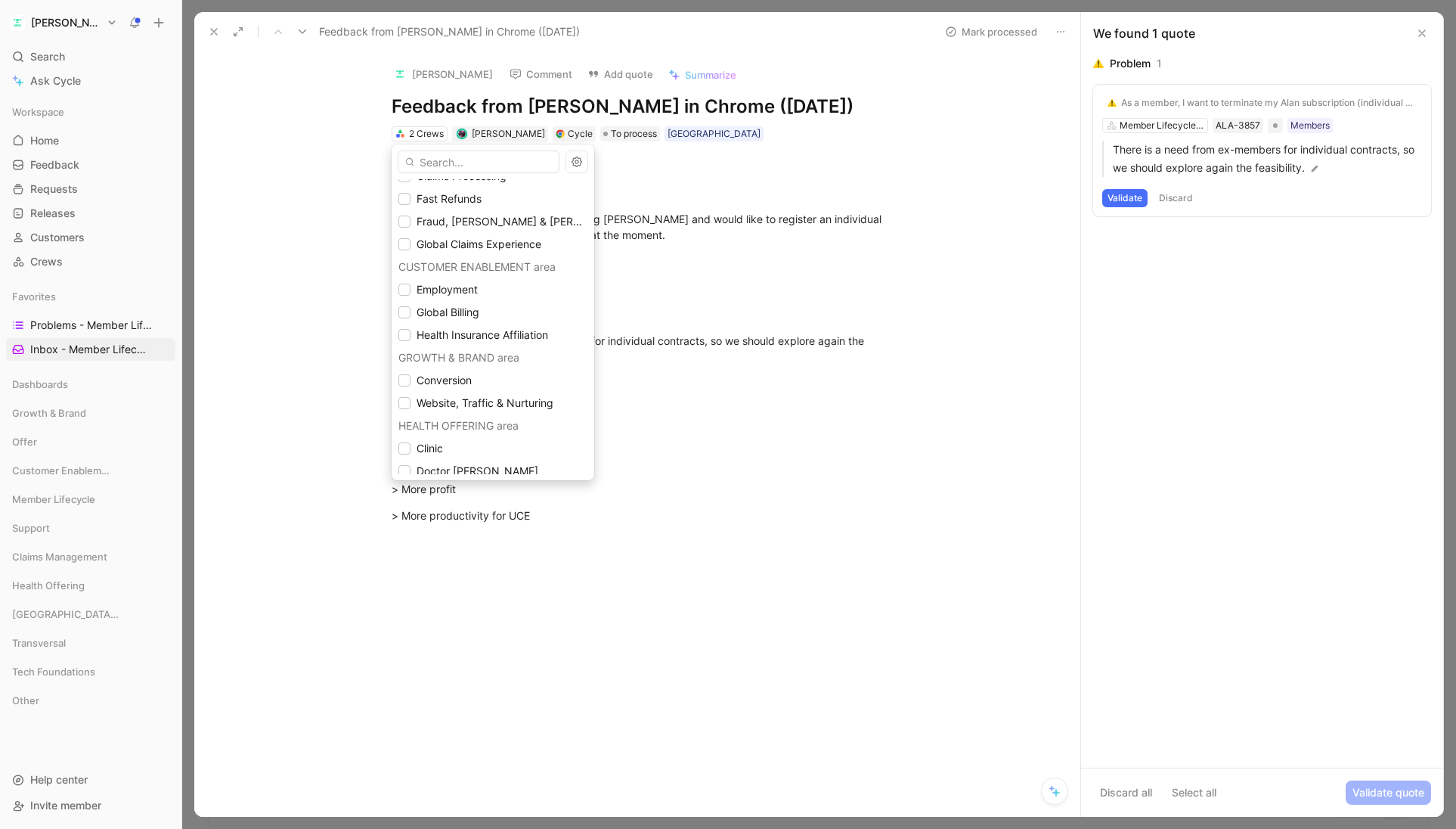 scroll, scrollTop: 0, scrollLeft: 0, axis: both 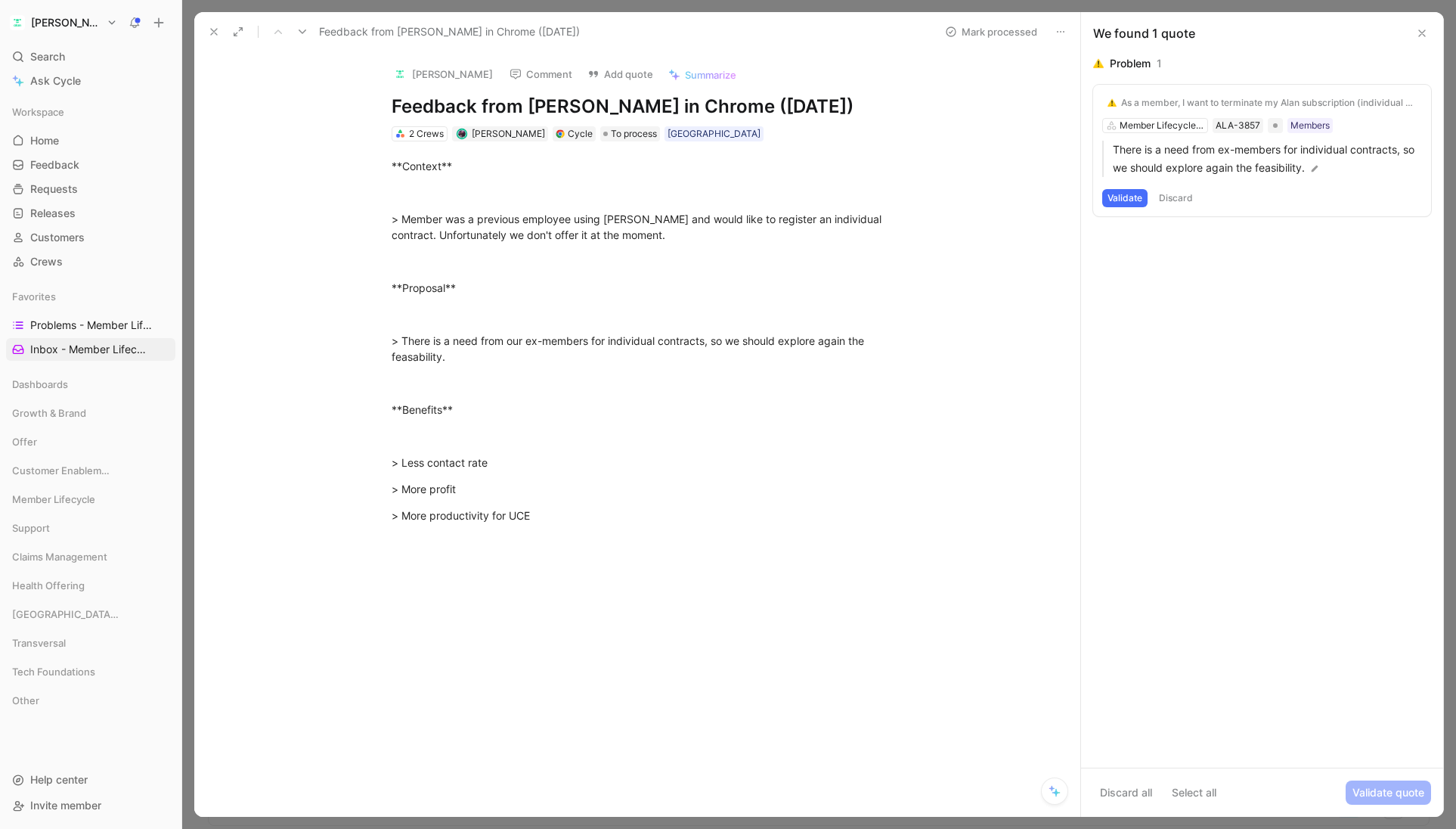 click on "Feedback from [PERSON_NAME] in Chrome ([DATE])" at bounding box center (653, 107) 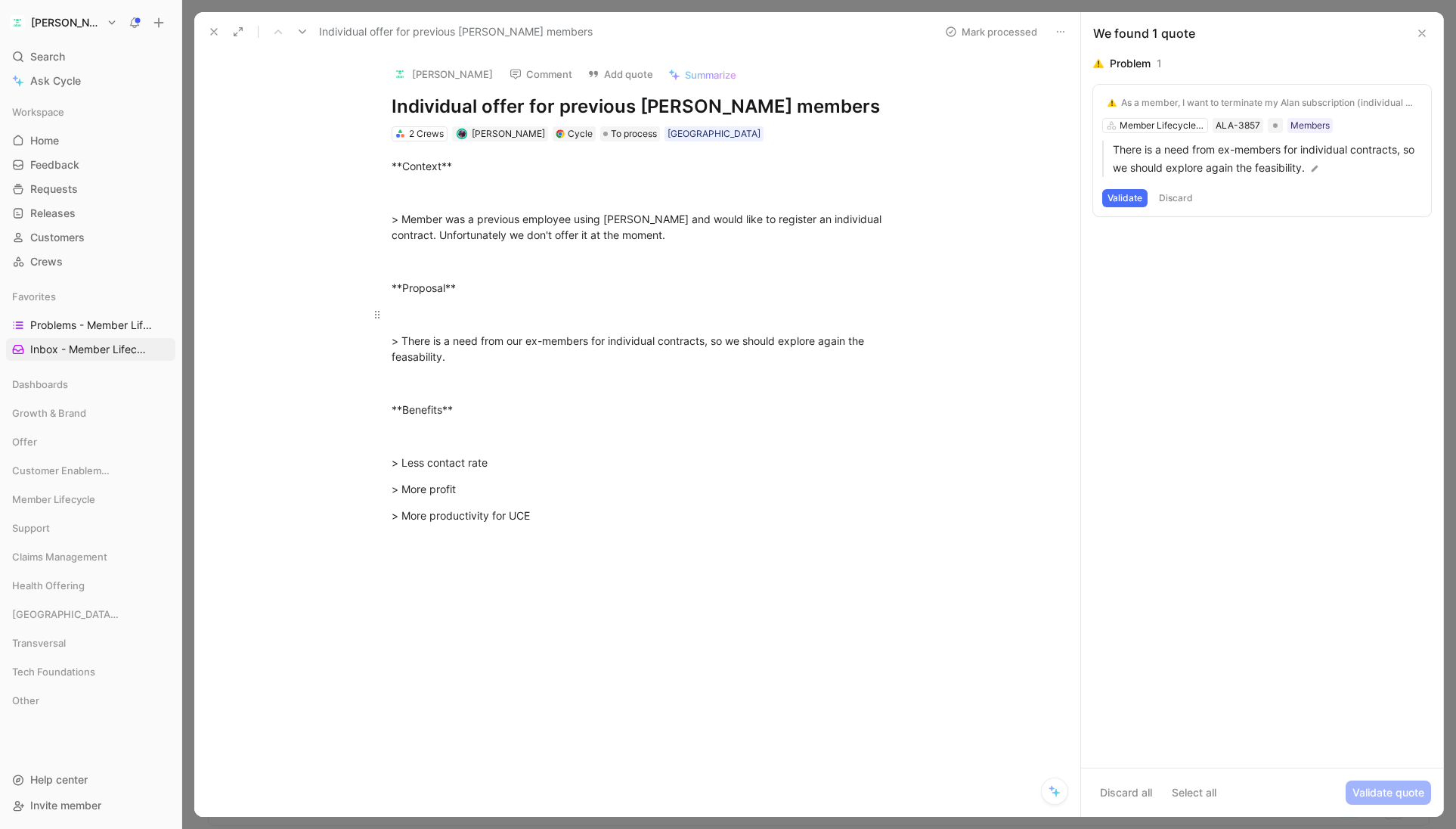click at bounding box center [653, 314] 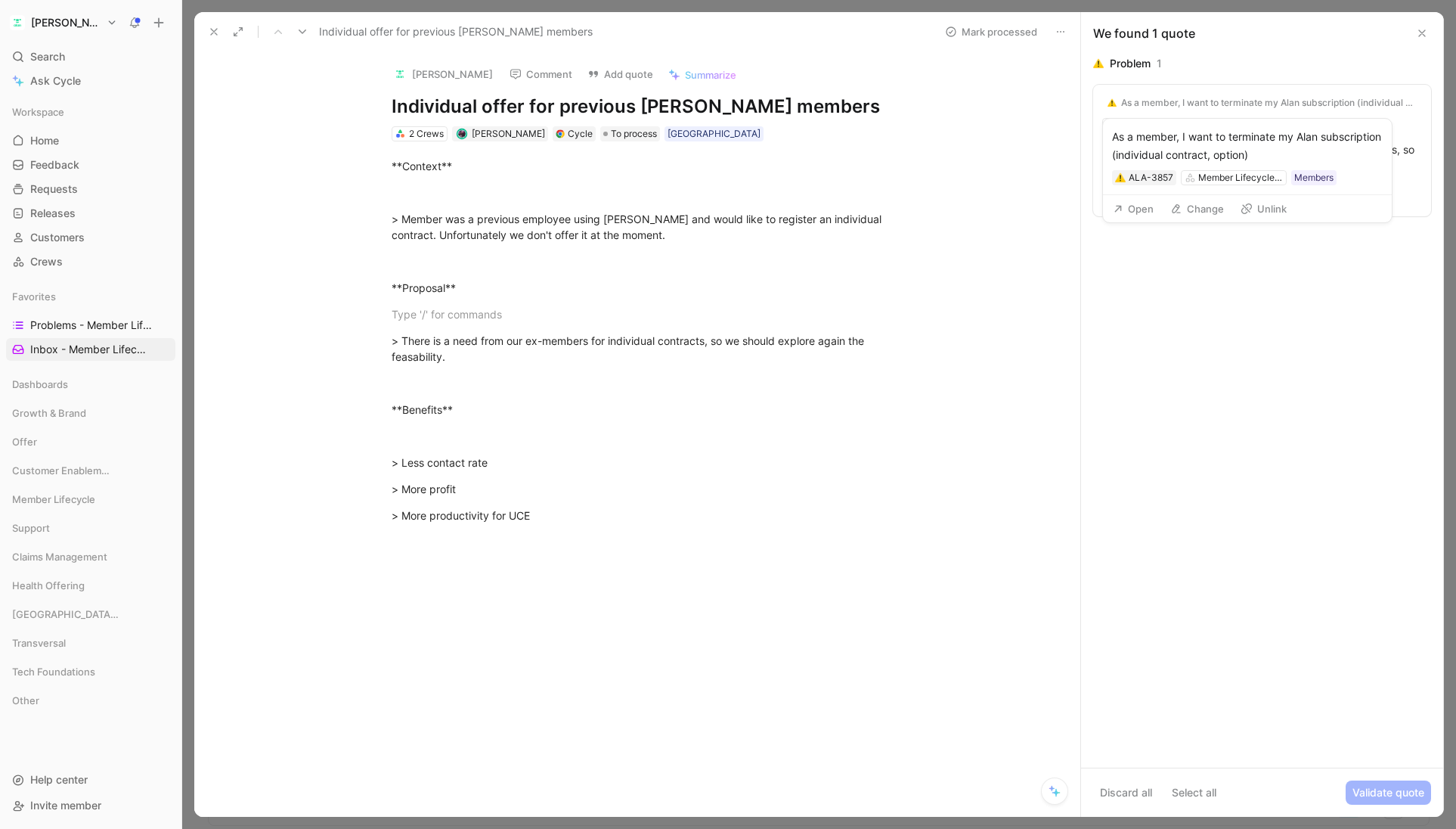 click on "As a member, I want to terminate my Alan subscription (individual contract, option)" at bounding box center (1269, 103) 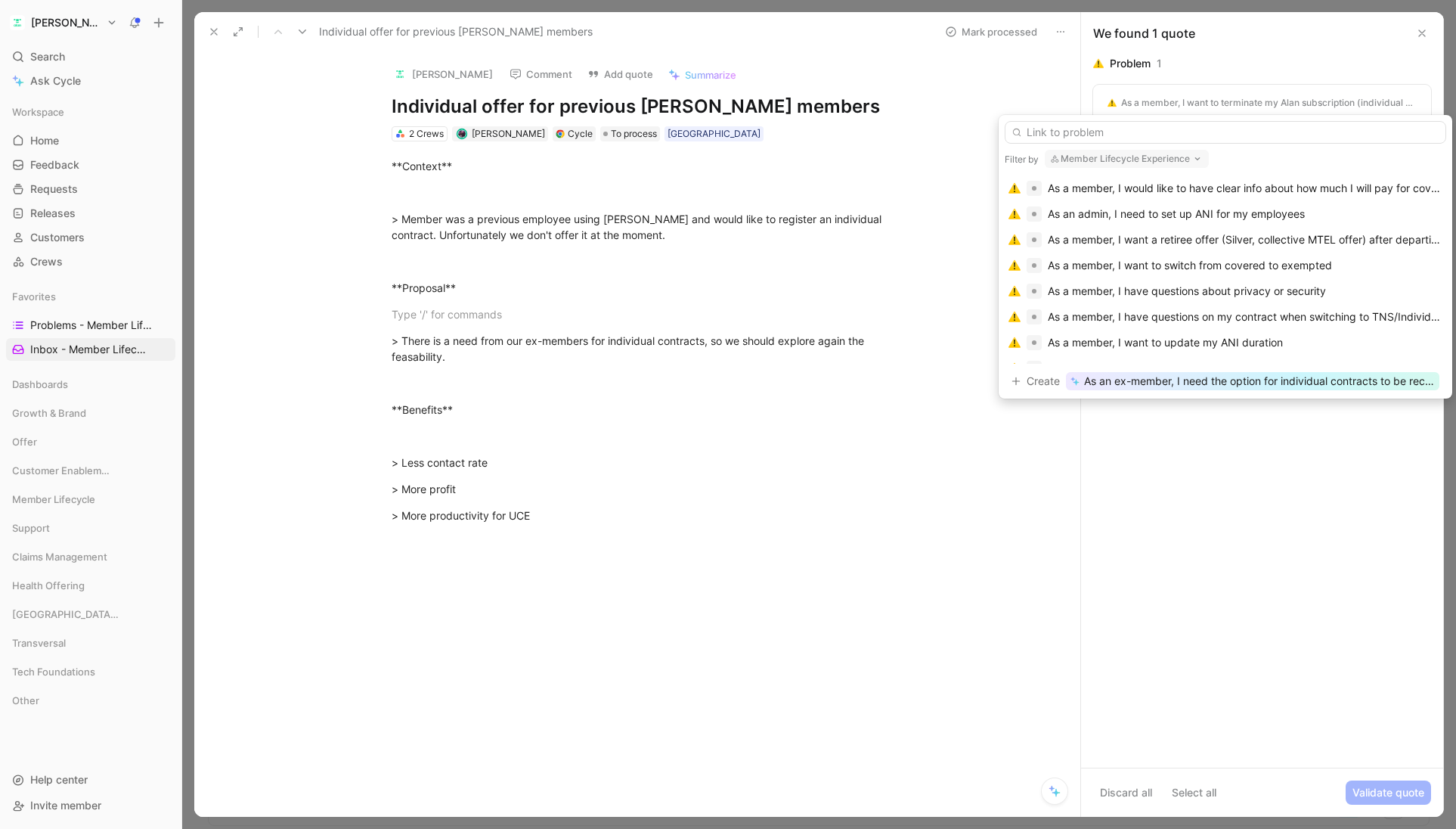 scroll, scrollTop: 0, scrollLeft: 0, axis: both 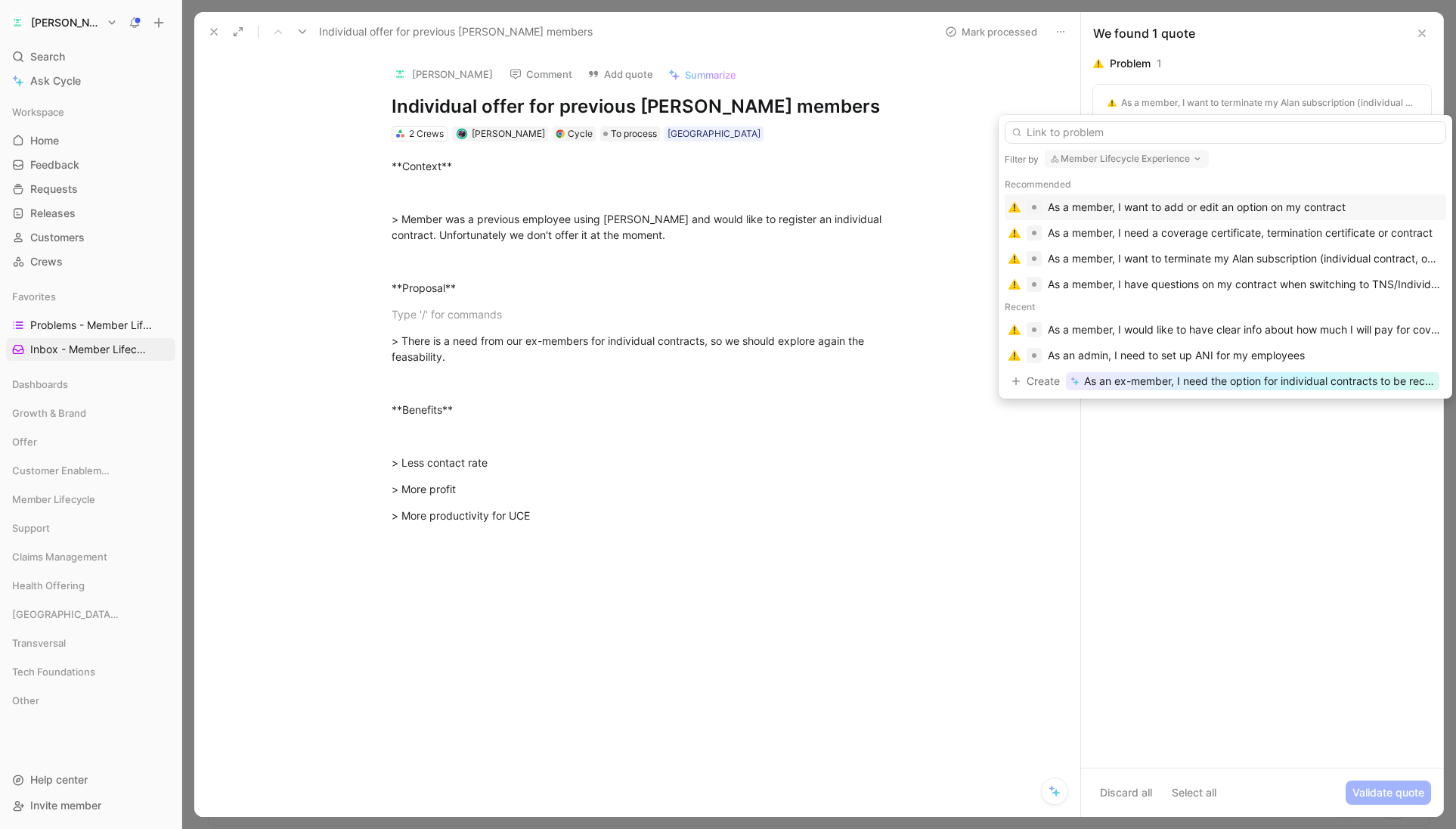 click on "Individual offer for previous [PERSON_NAME] members" at bounding box center [653, 107] 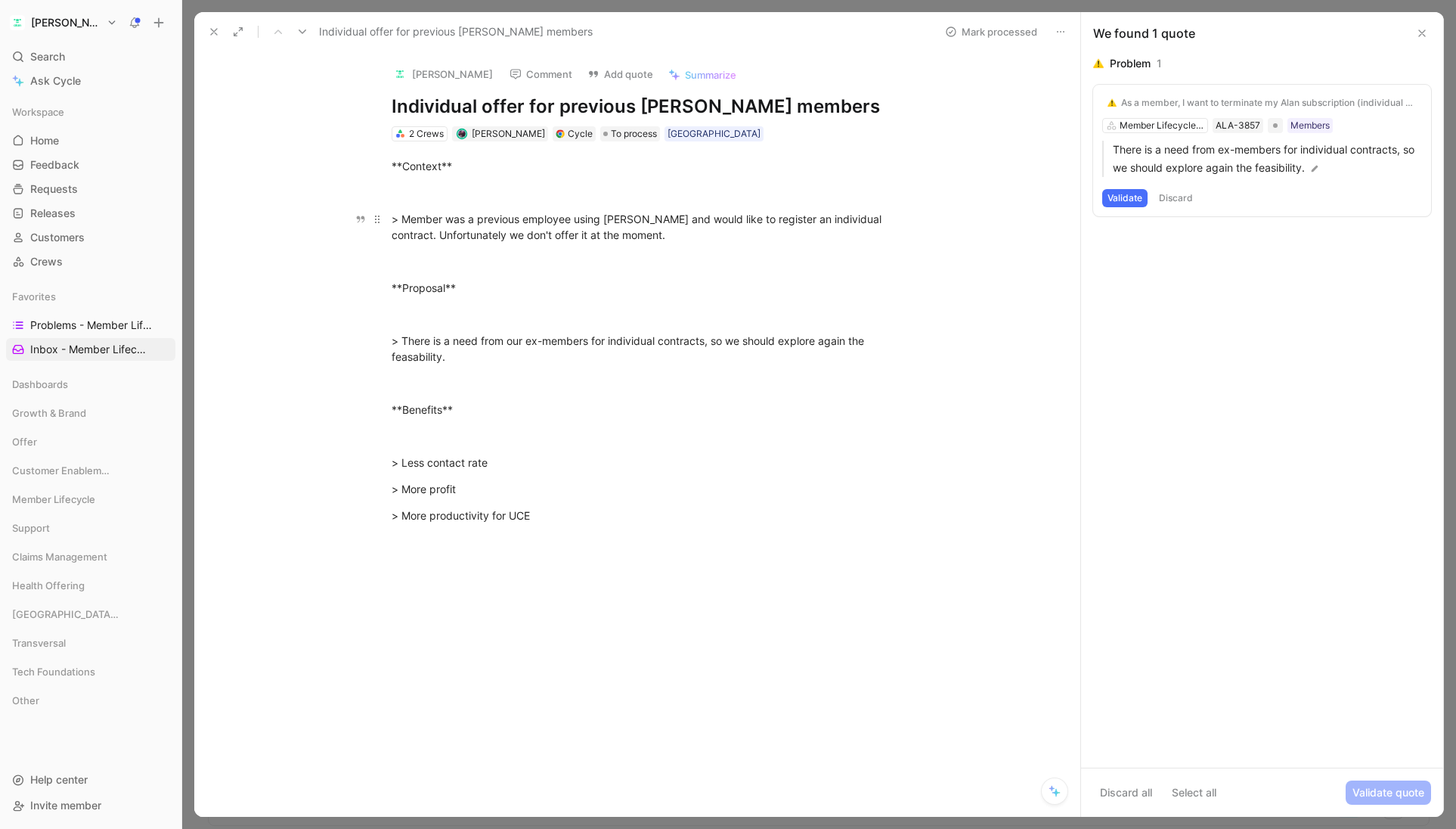 click on "> Member was a previous employee using [PERSON_NAME] and would like to register an individual contract. Unfortunately we don't offer it at the moment." at bounding box center [653, 227] 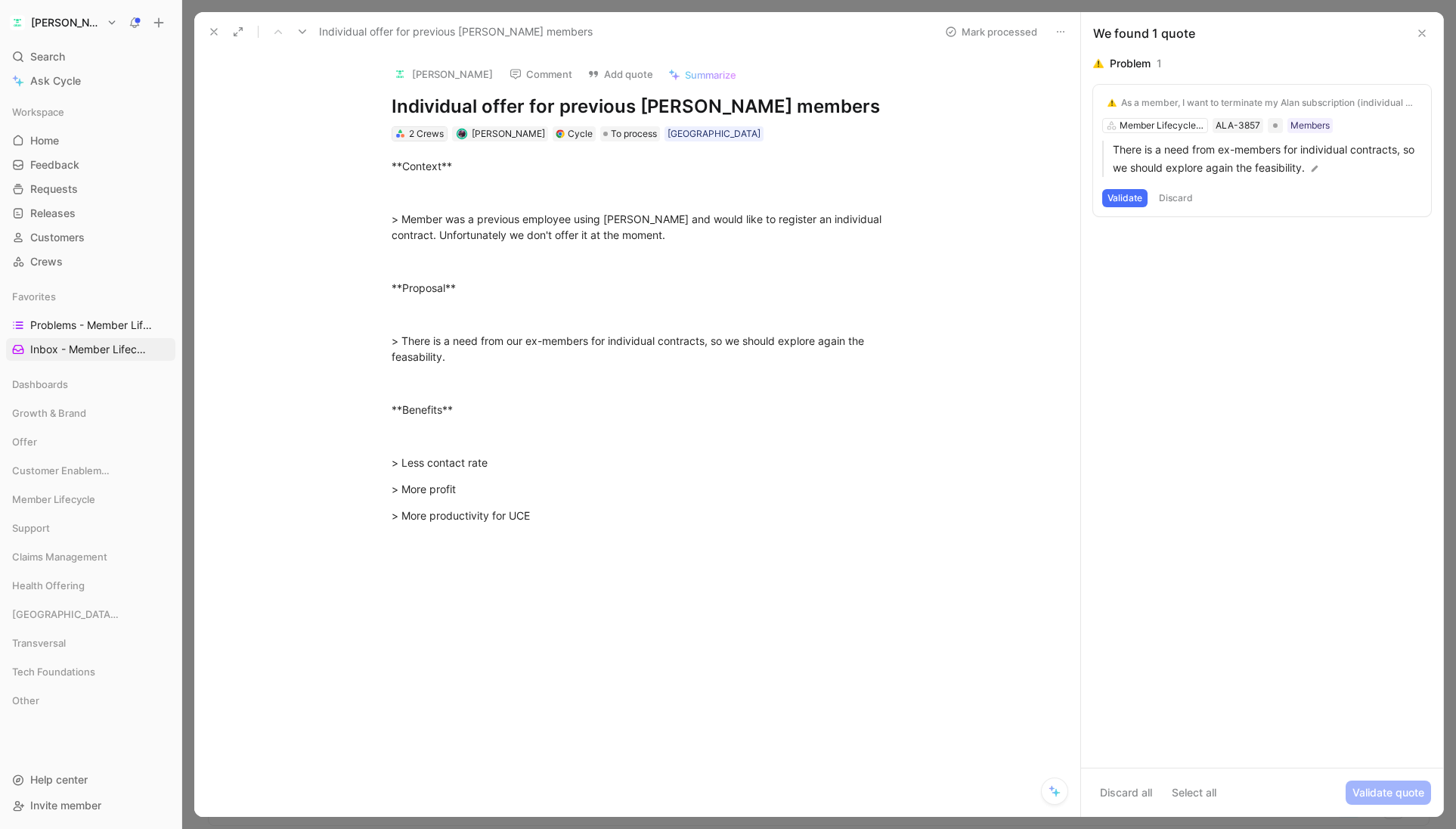 click on "2 Crews" at bounding box center [426, 134] 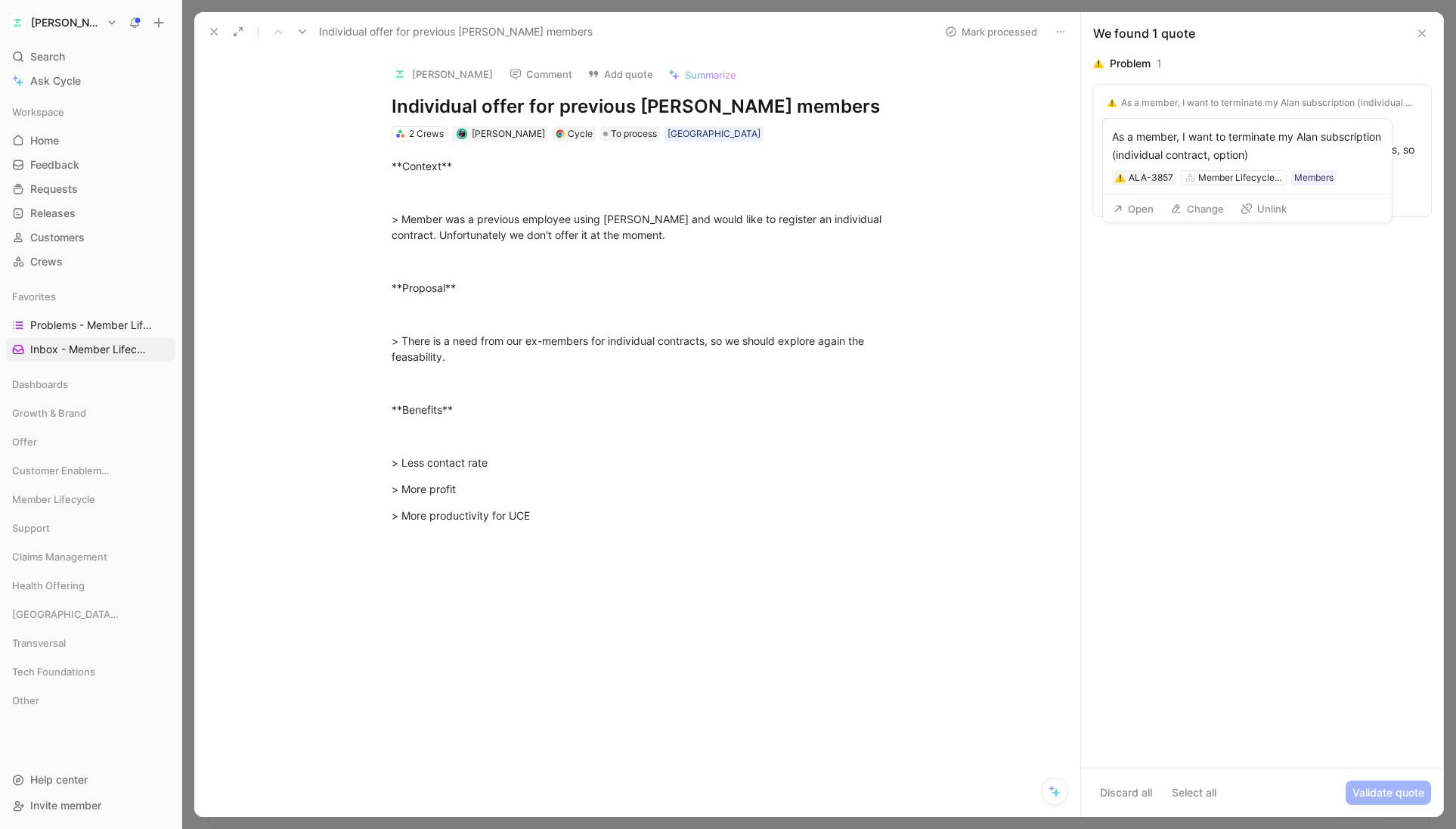click on "As a member, I want to terminate my Alan subscription (individual contract, option)" at bounding box center (1269, 103) 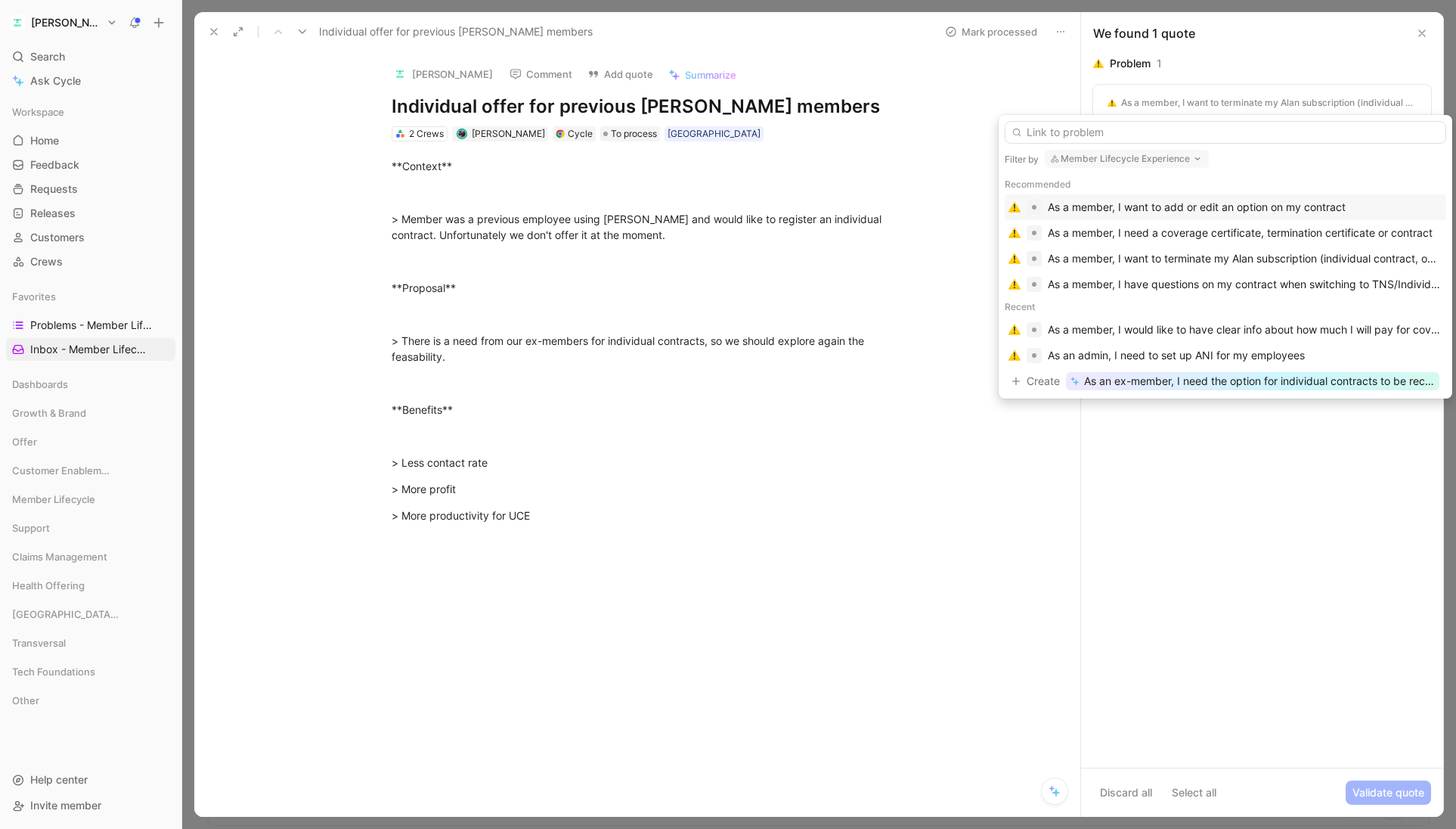 scroll, scrollTop: 10, scrollLeft: 0, axis: vertical 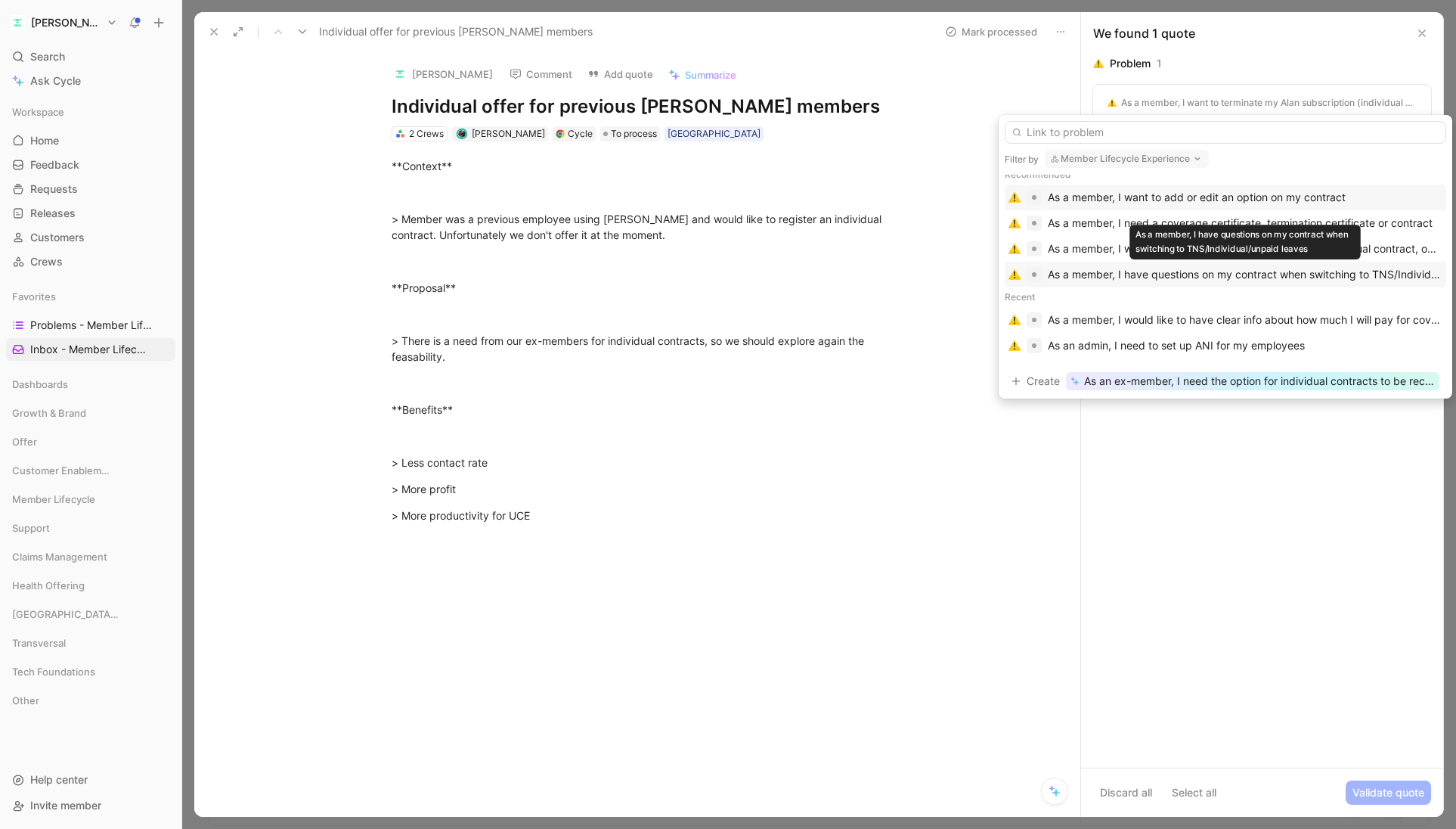 click on "As a member, I have questions on my contract when switching to TNS/Individual/unpaid leaves" at bounding box center [1245, 275] 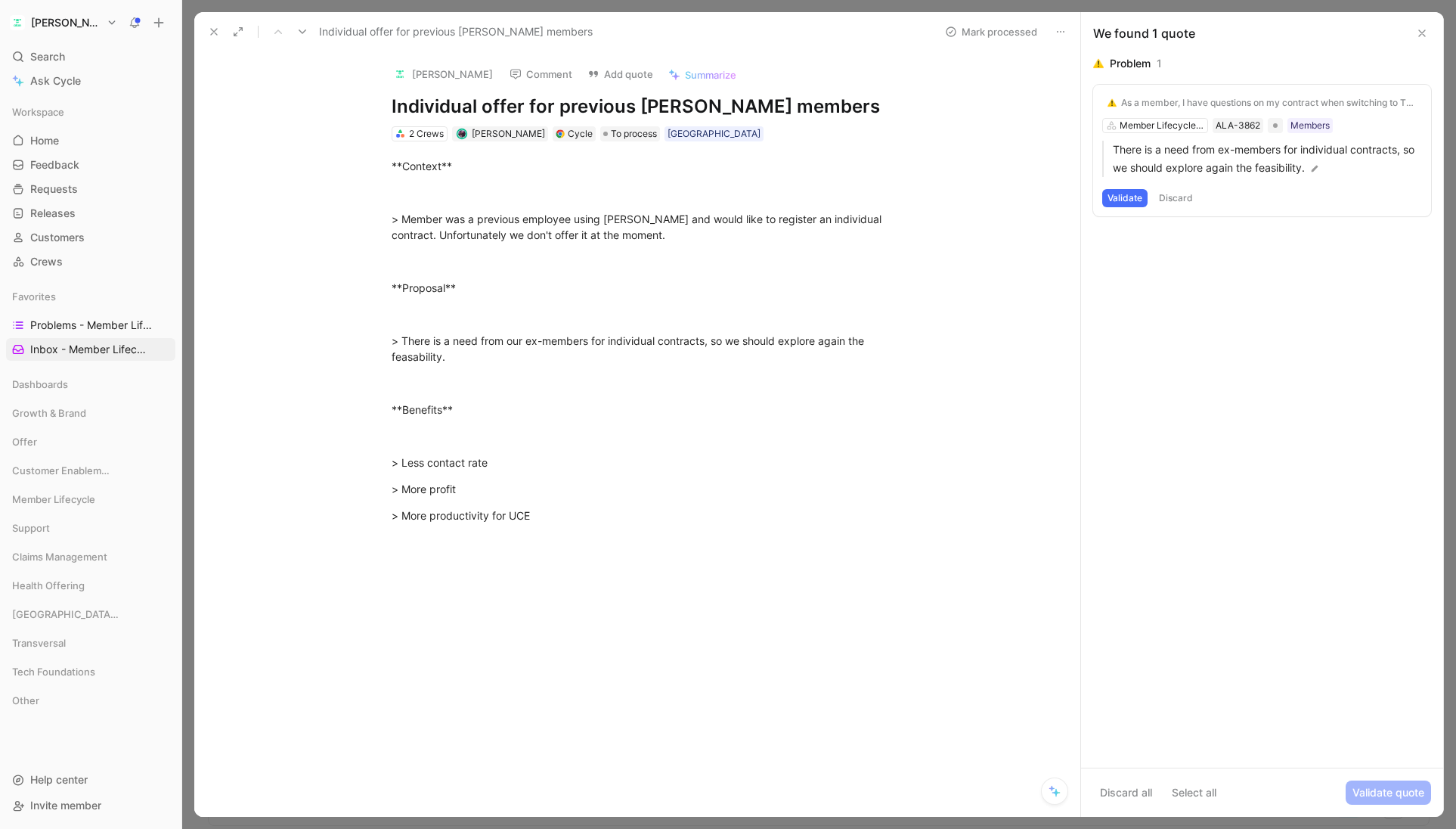 click on "Validate" at bounding box center (1125, 198) 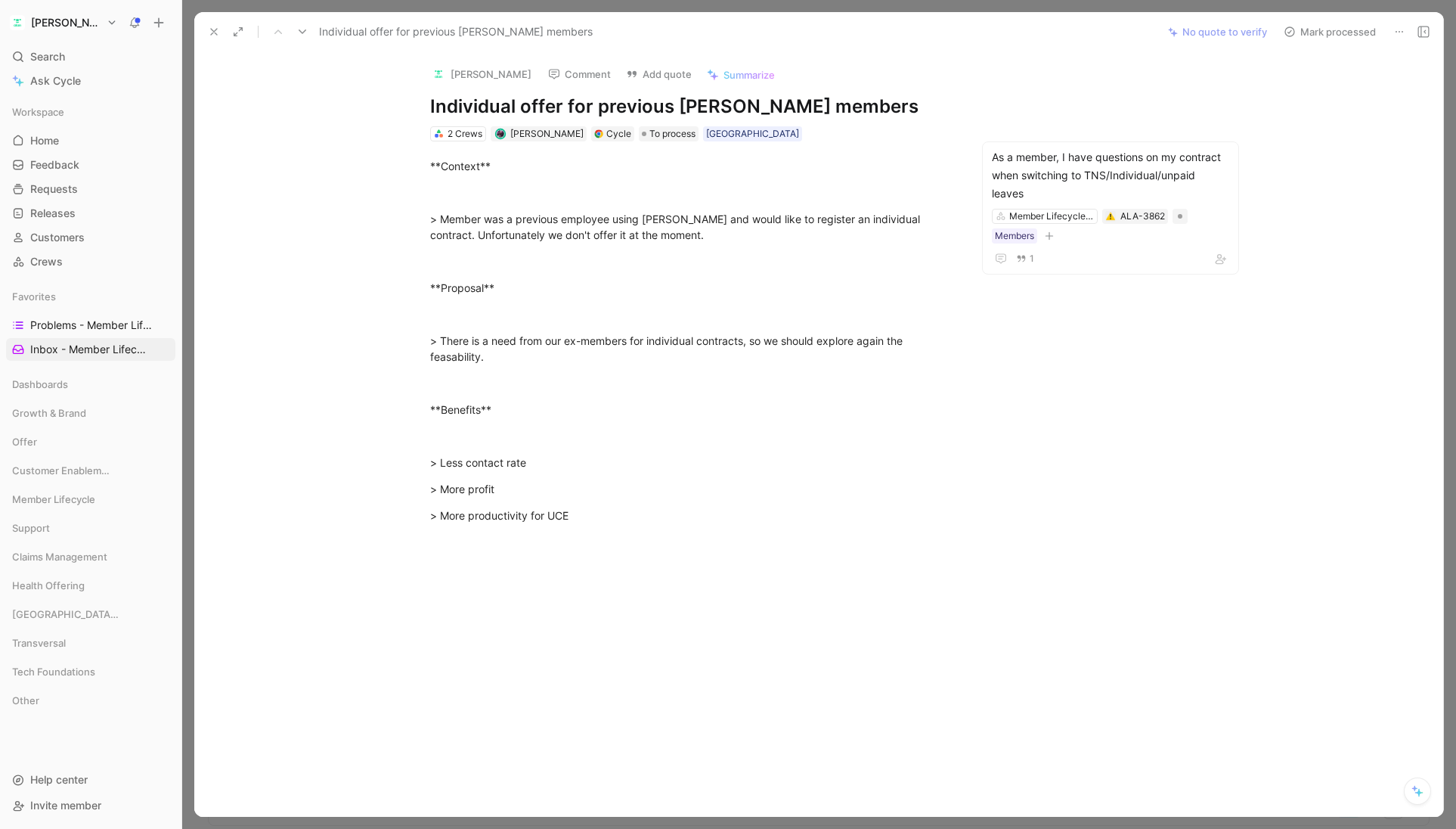 click 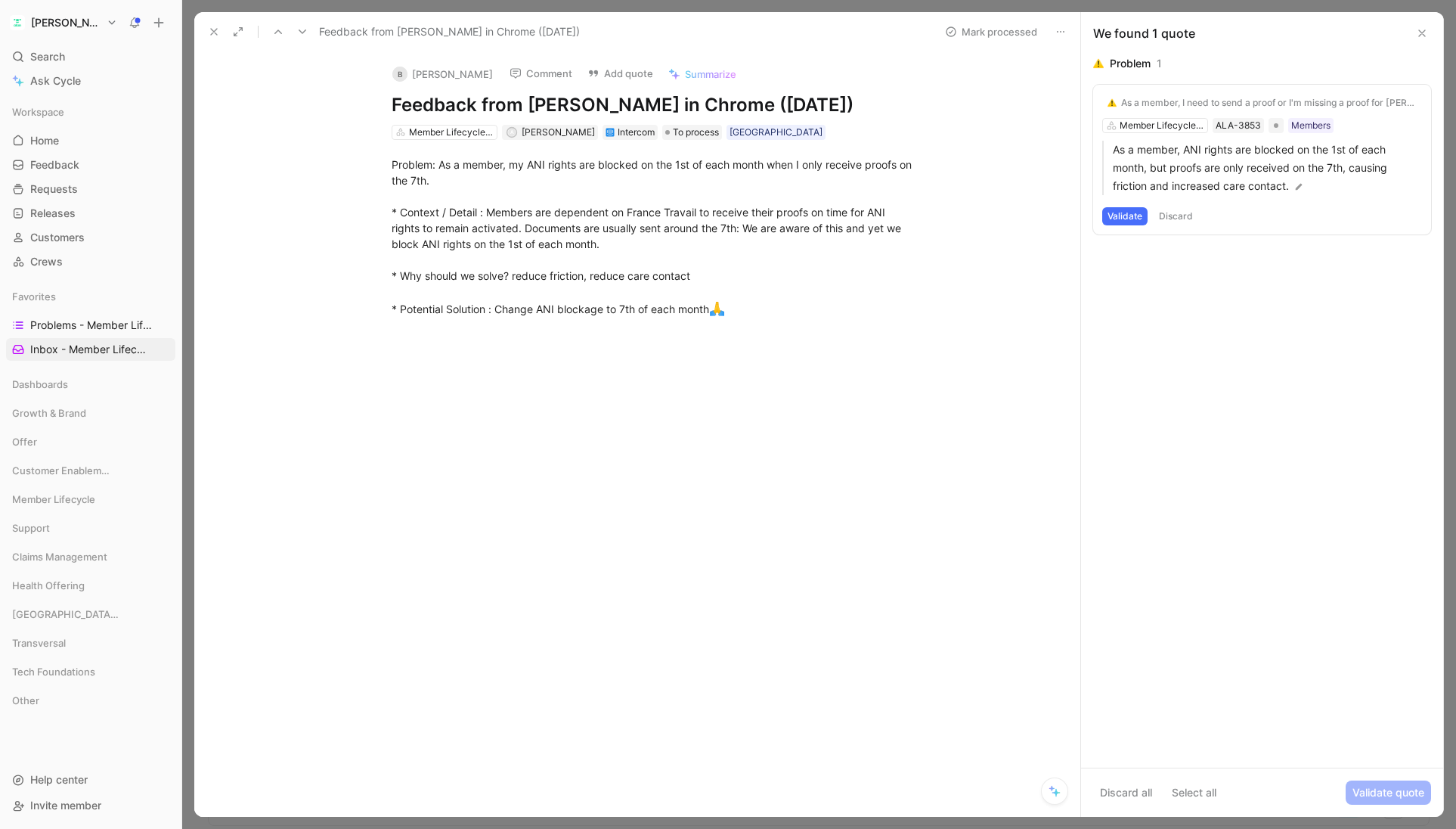click 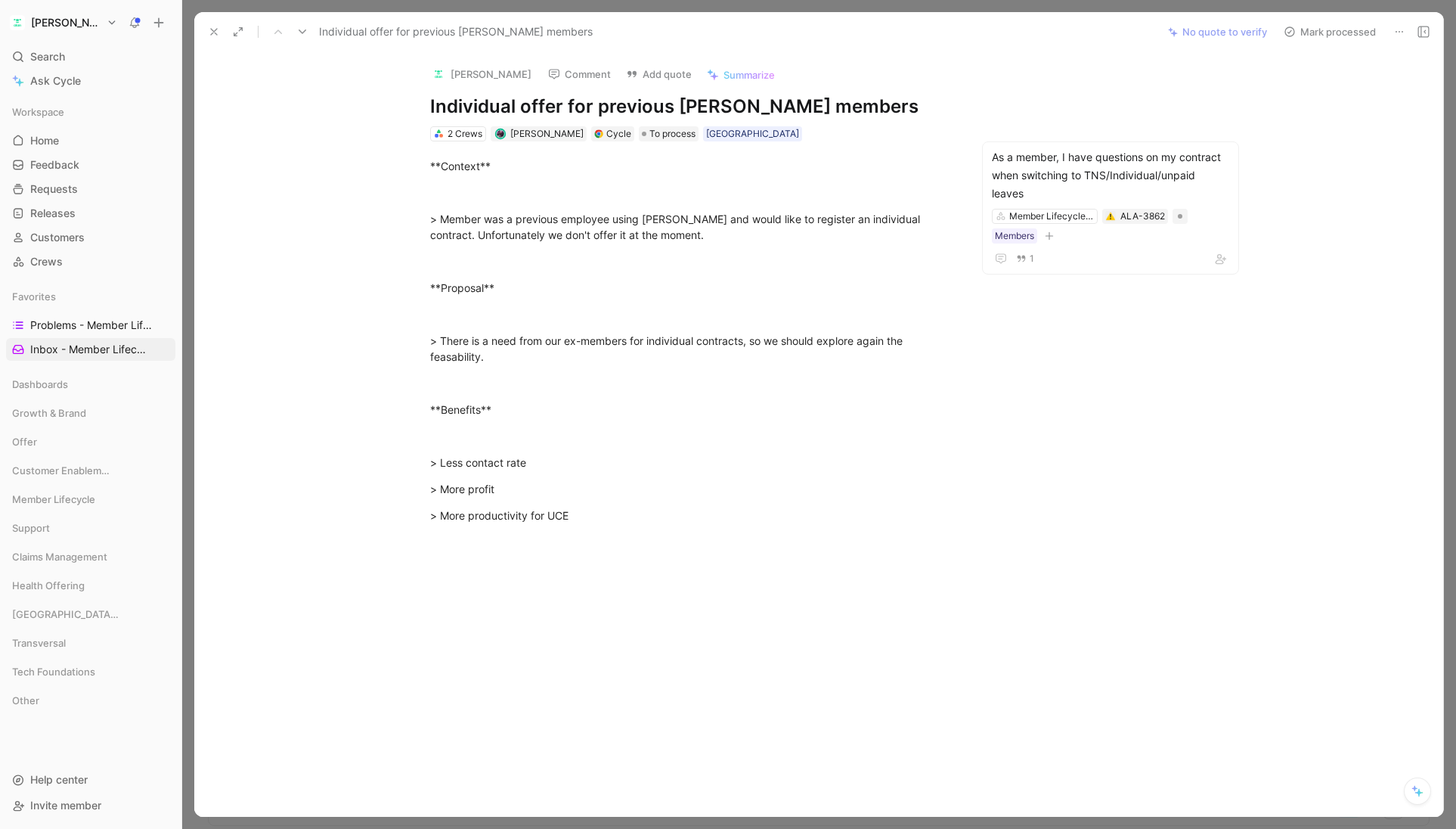 click on "Mark processed" at bounding box center [1330, 32] 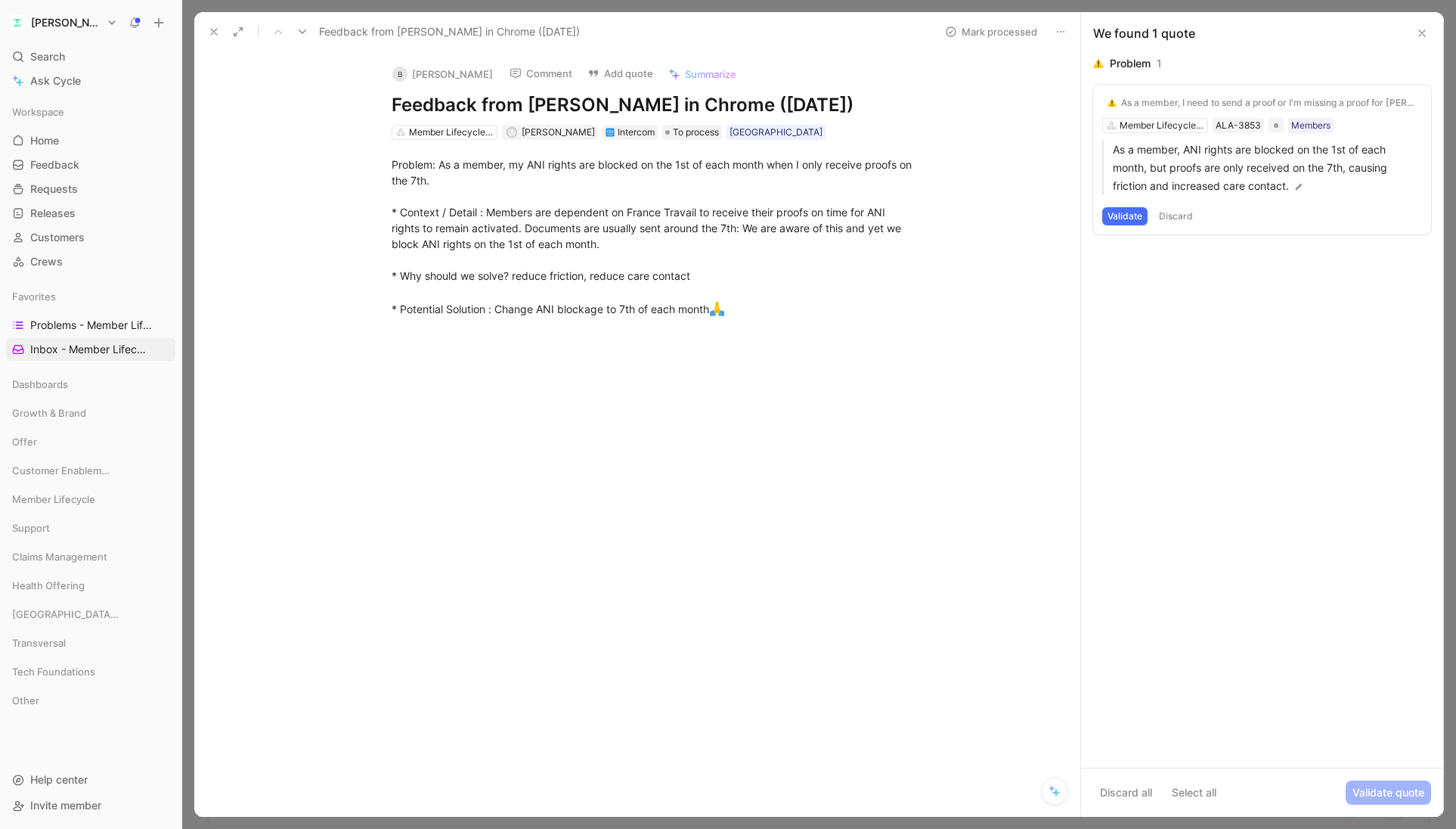 click on "Validate" at bounding box center [1125, 216] 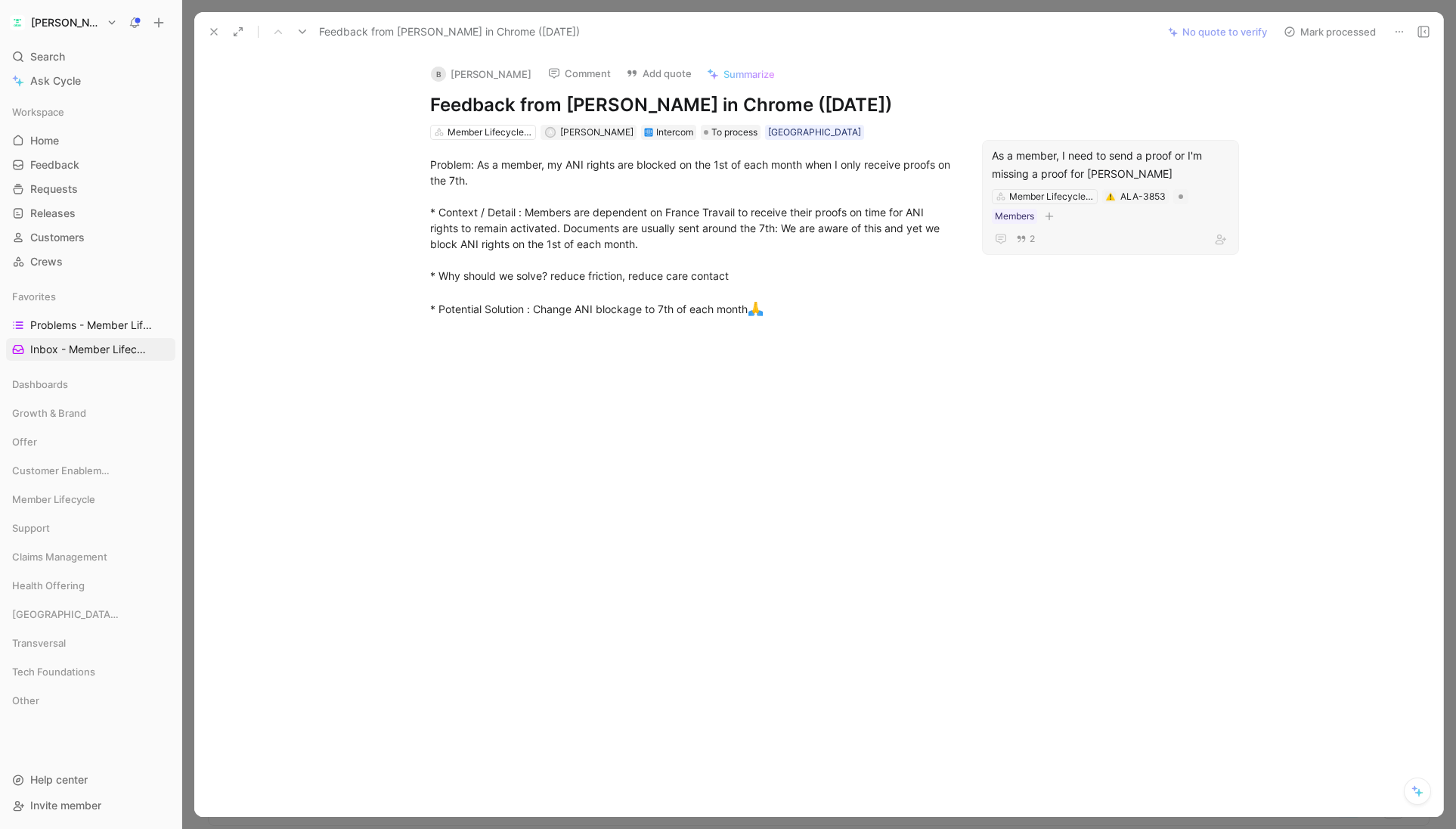 click on "As a member, I need to send a proof or I'm missing a proof for [PERSON_NAME]" at bounding box center [1111, 165] 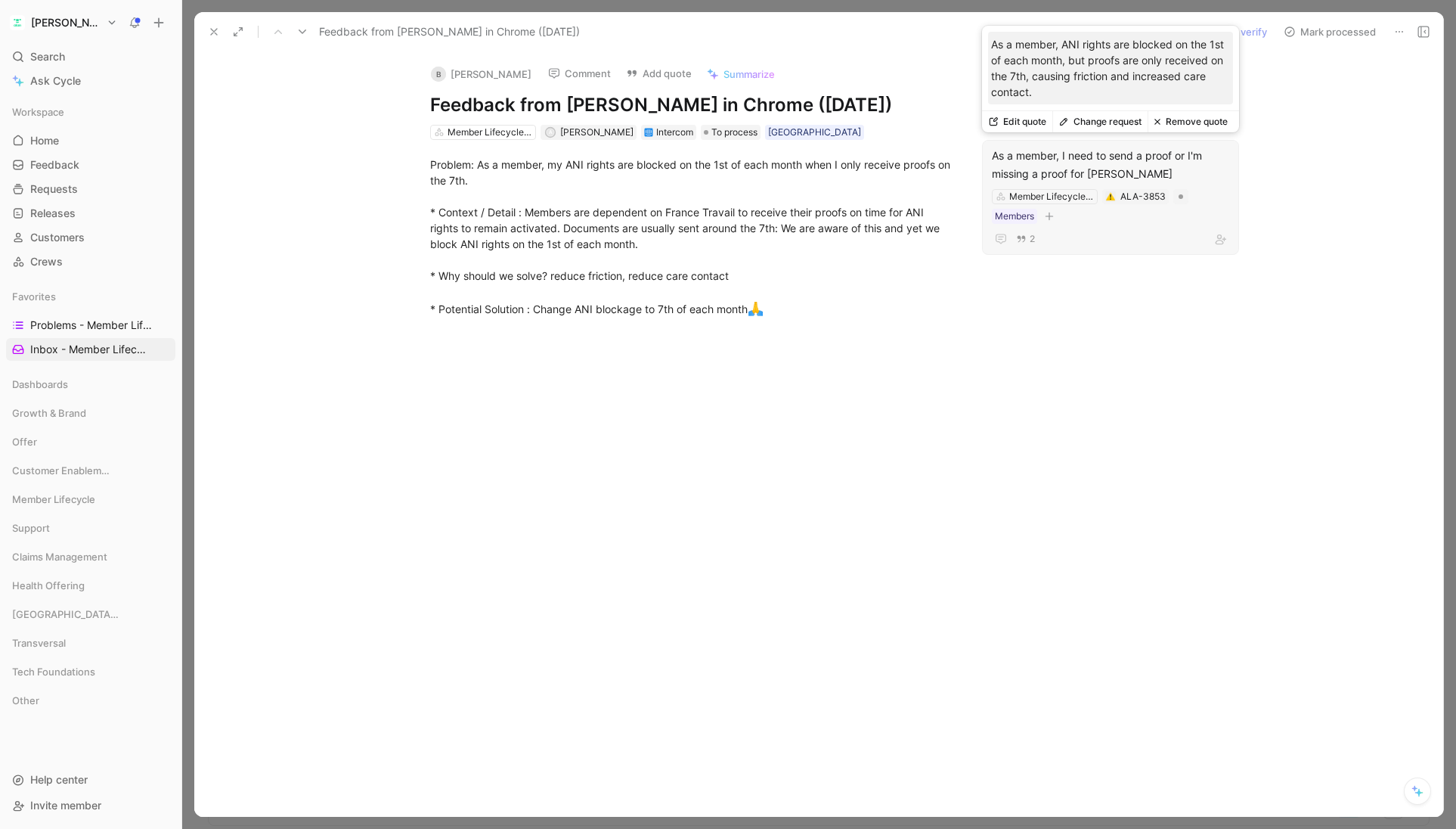 click on "As a member, ANI rights are blocked on the 1st of each month, but proofs are only received on the 7th, causing friction and increased care contact." at bounding box center (1111, 68) 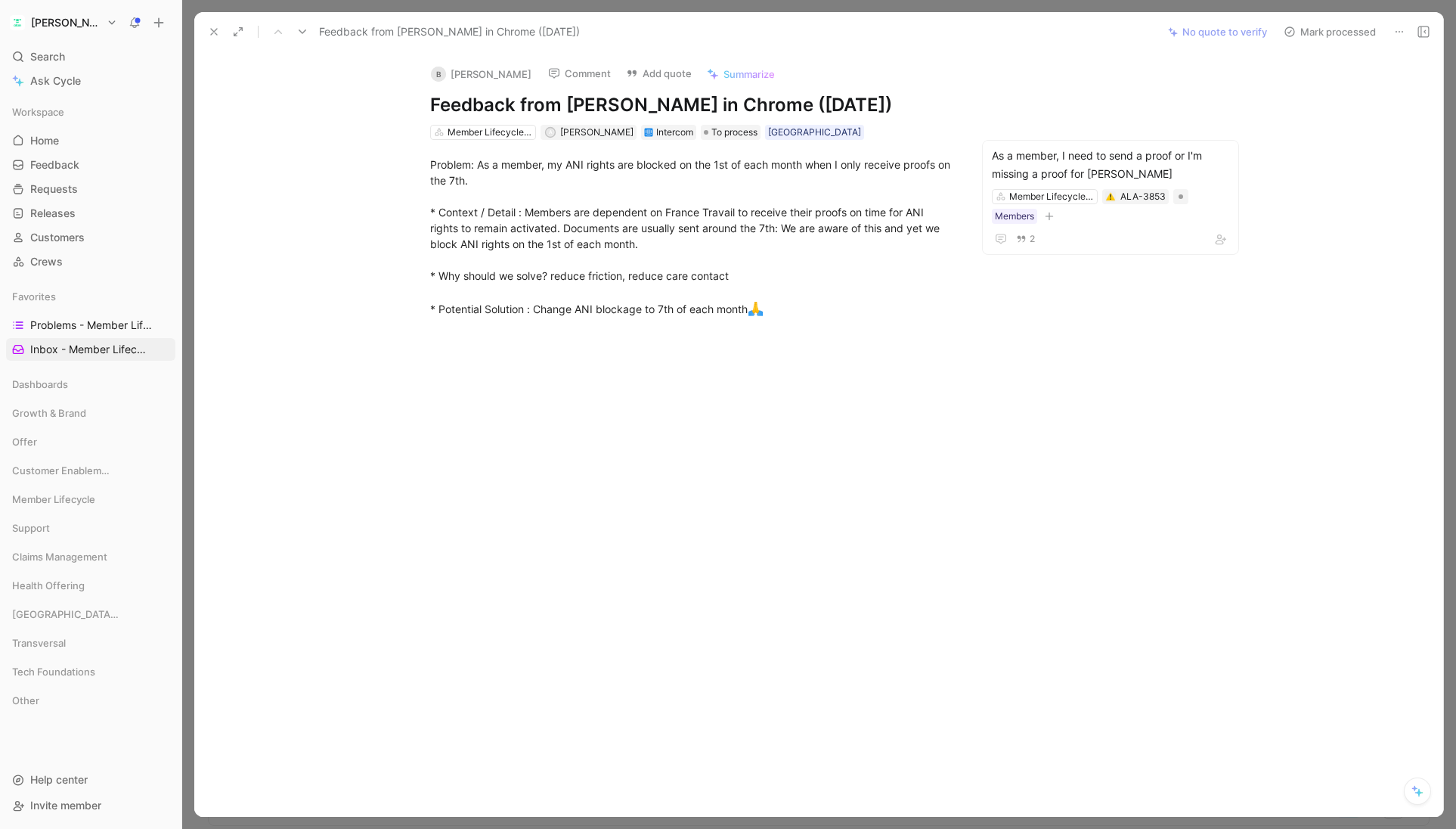 click 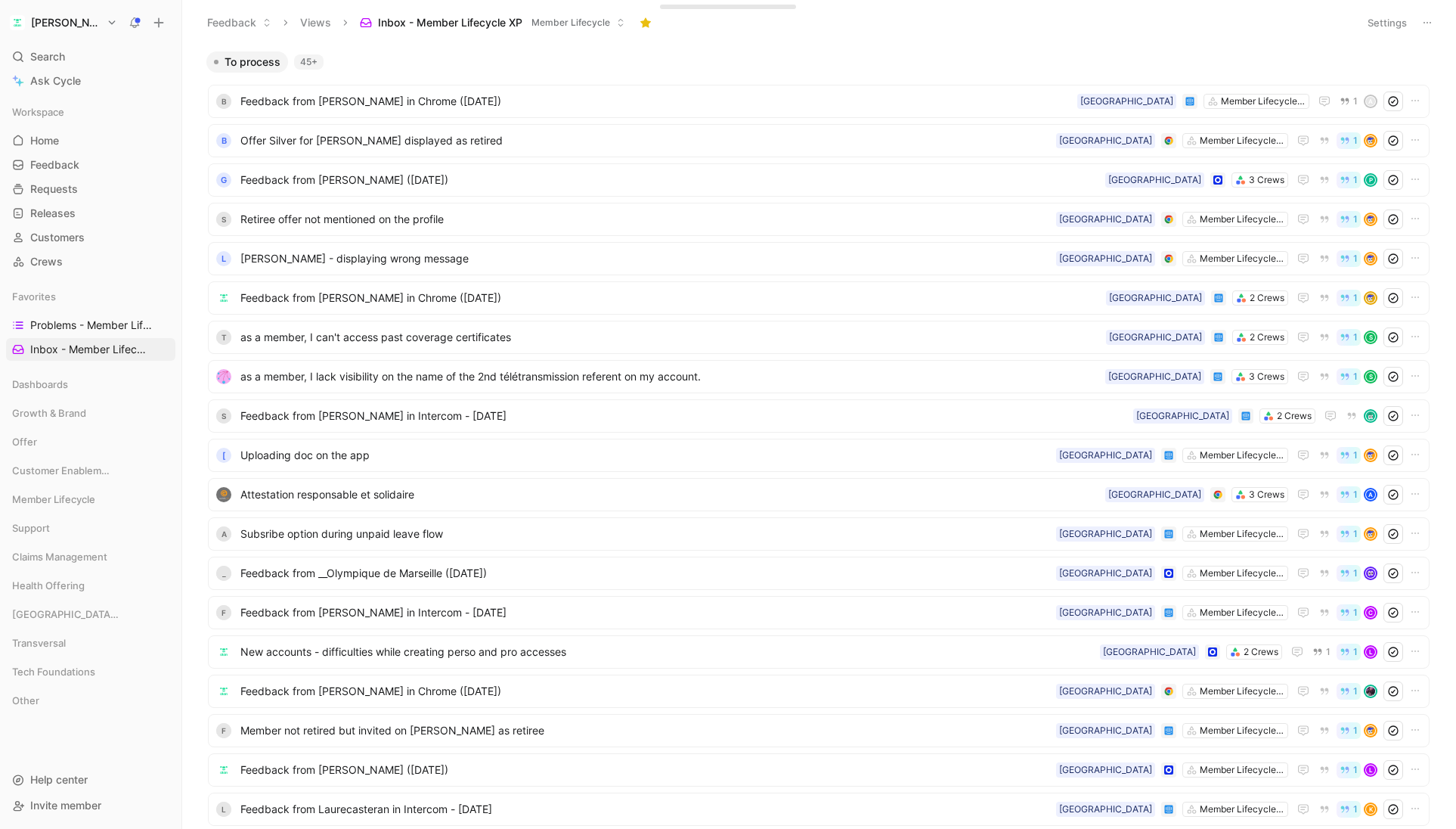 click on "Feedback" at bounding box center [239, 23] 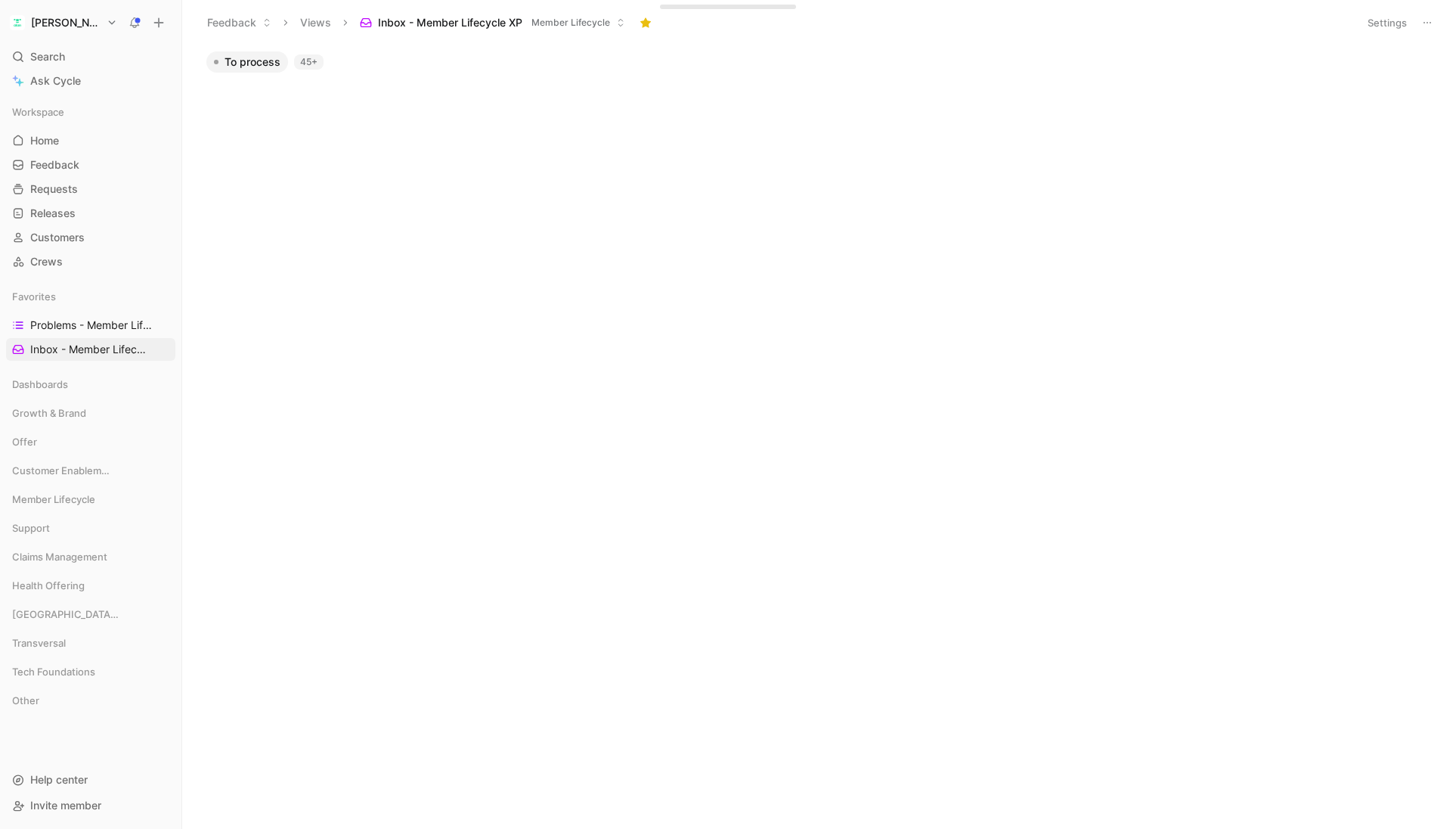click on "To process" at bounding box center (252, 62) 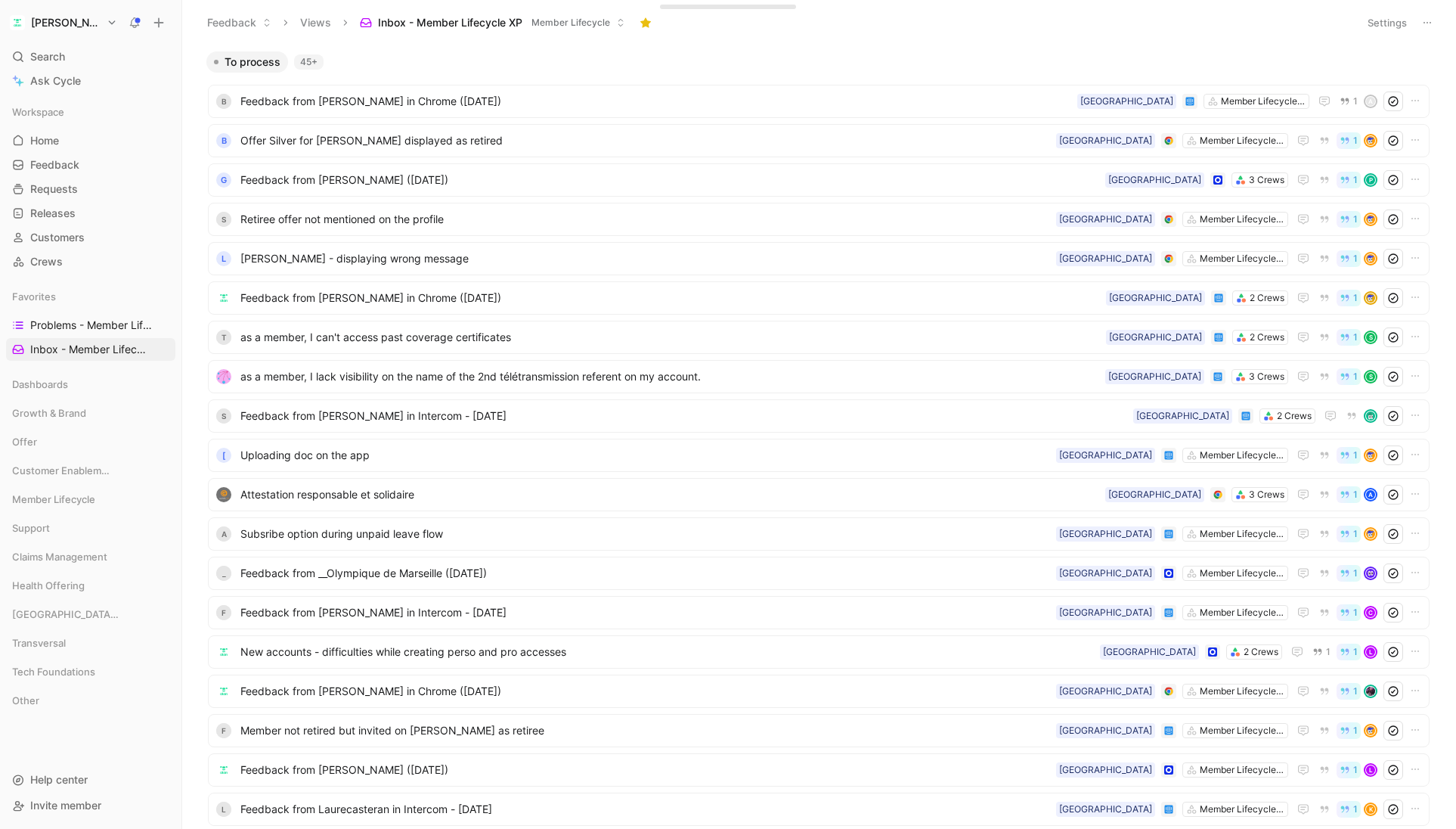 click on "Settings" at bounding box center (1387, 23) 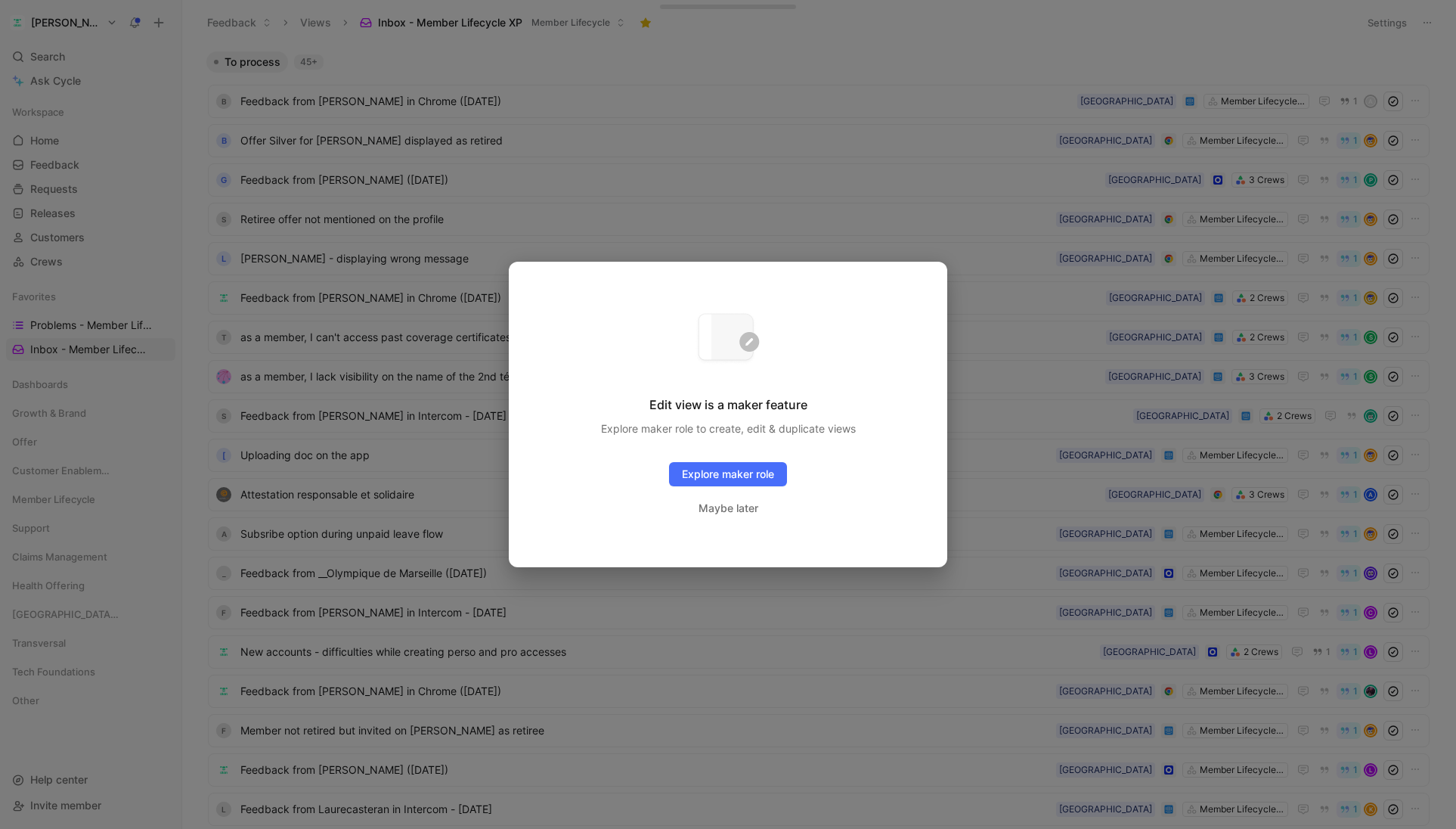 click at bounding box center [728, 414] 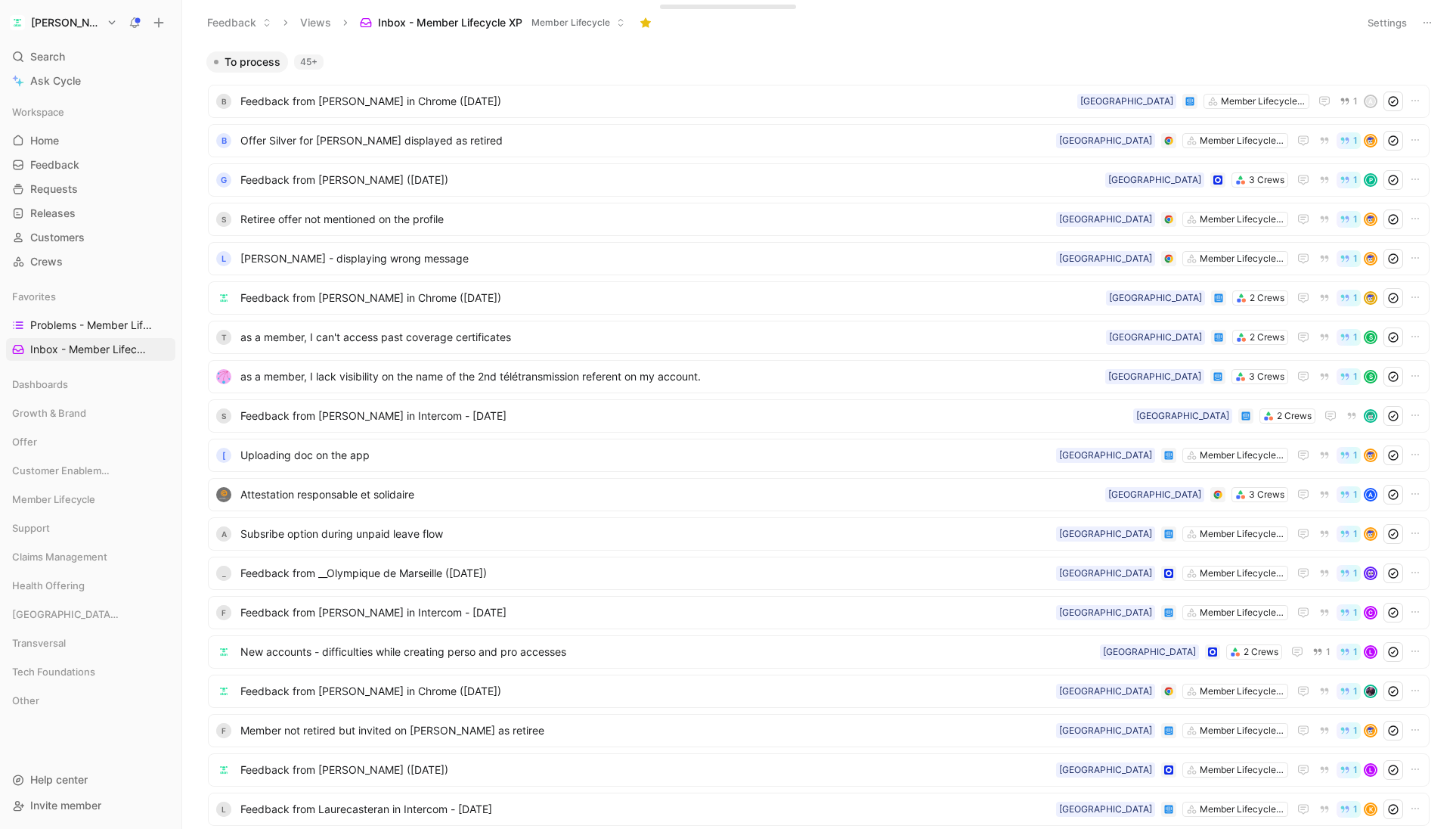 click on "Settings" at bounding box center (1387, 23) 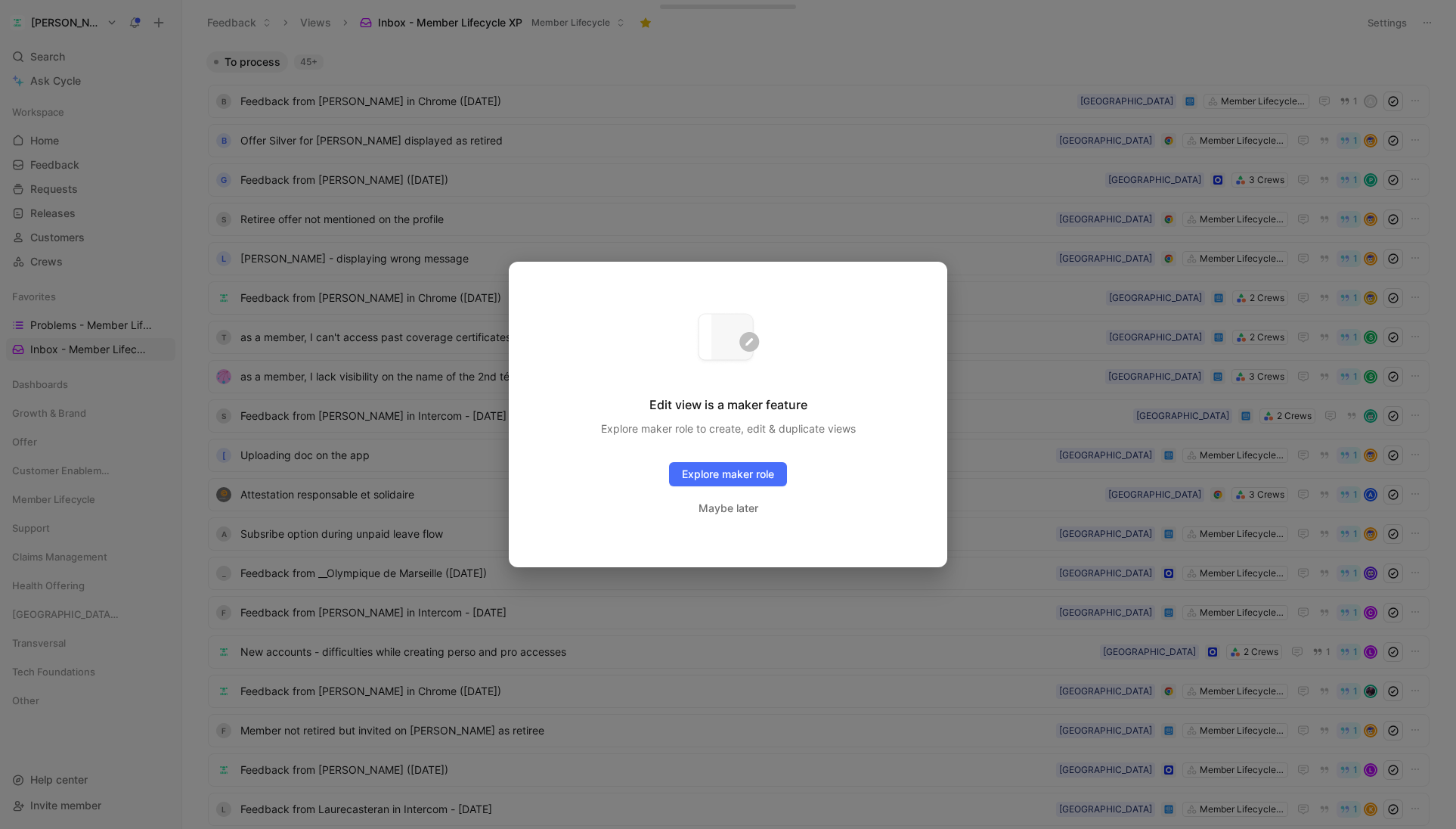 click at bounding box center (728, 414) 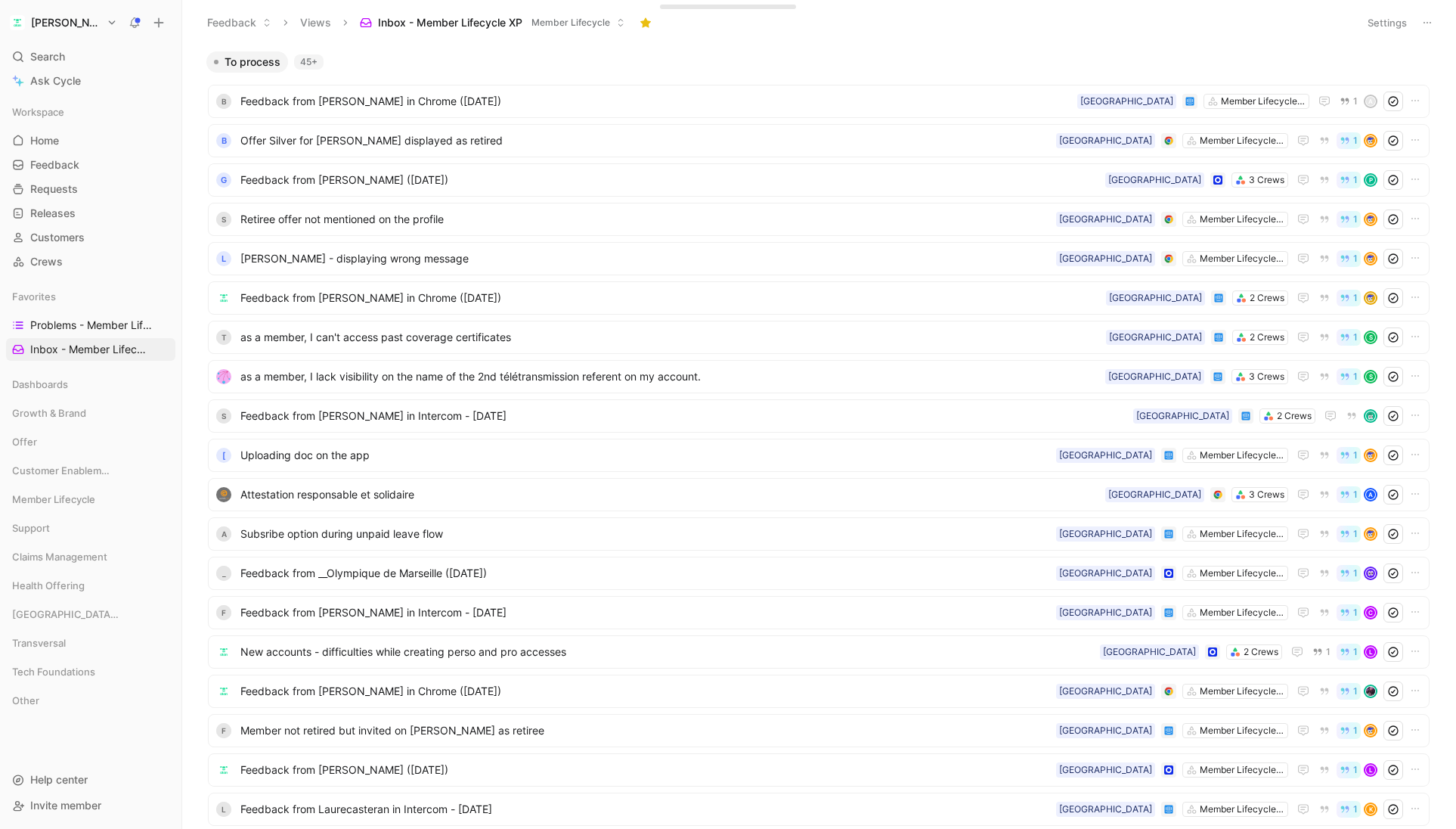 click 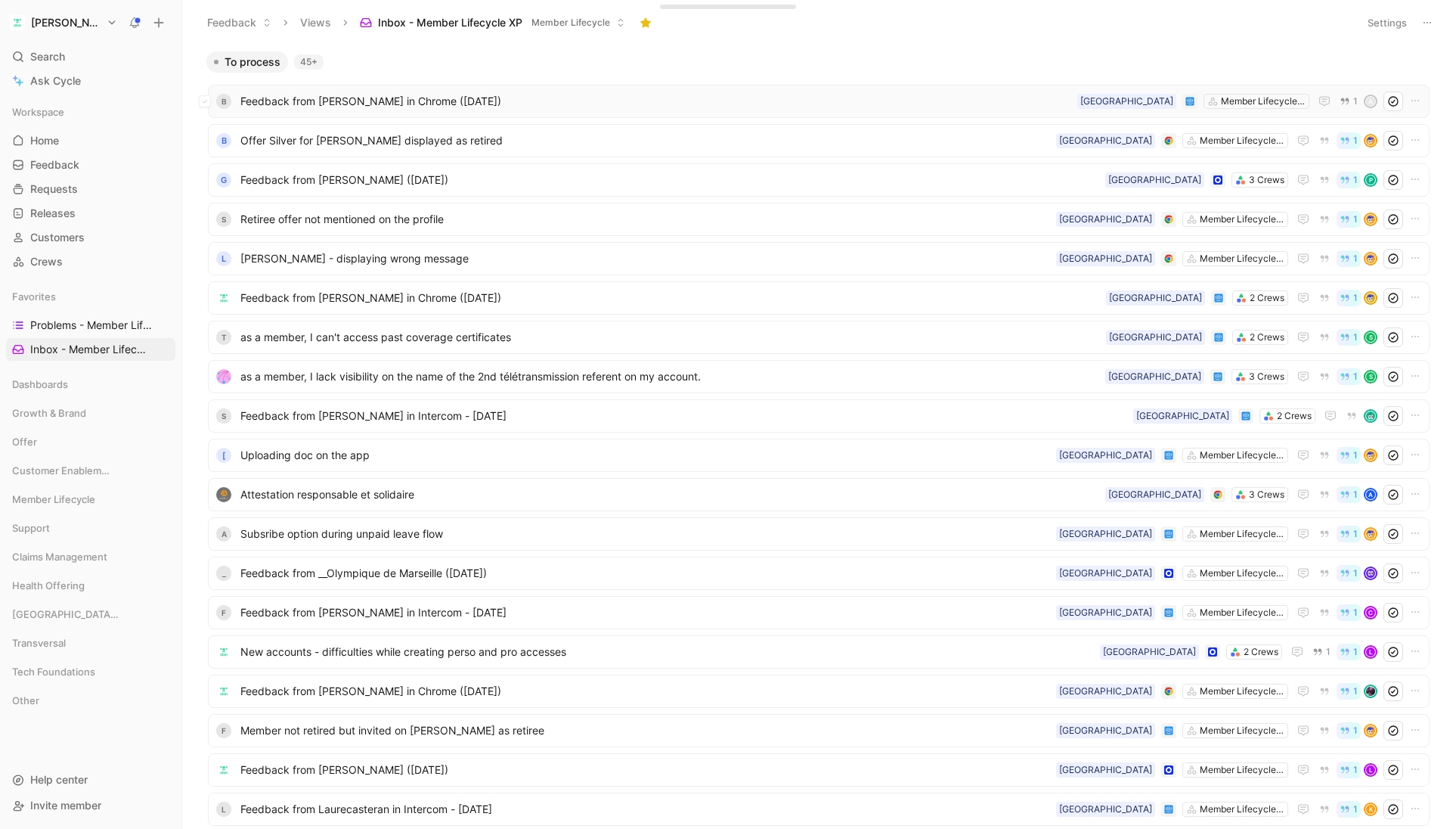 click on "Feedback from [PERSON_NAME] in Chrome ([DATE])" at bounding box center (655, 101) 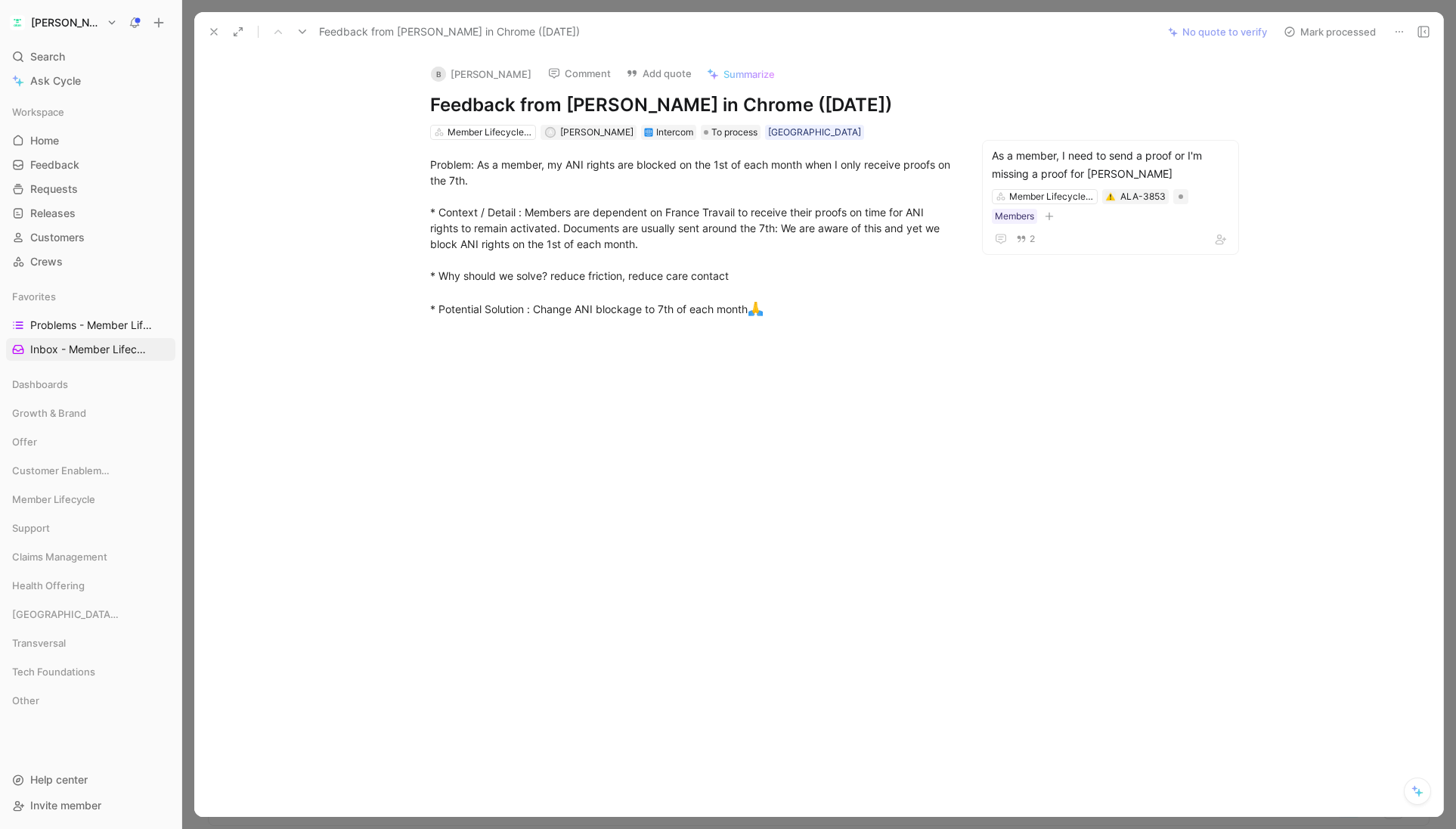 click on "Feedback from [PERSON_NAME] in Chrome ([DATE])" at bounding box center [692, 105] 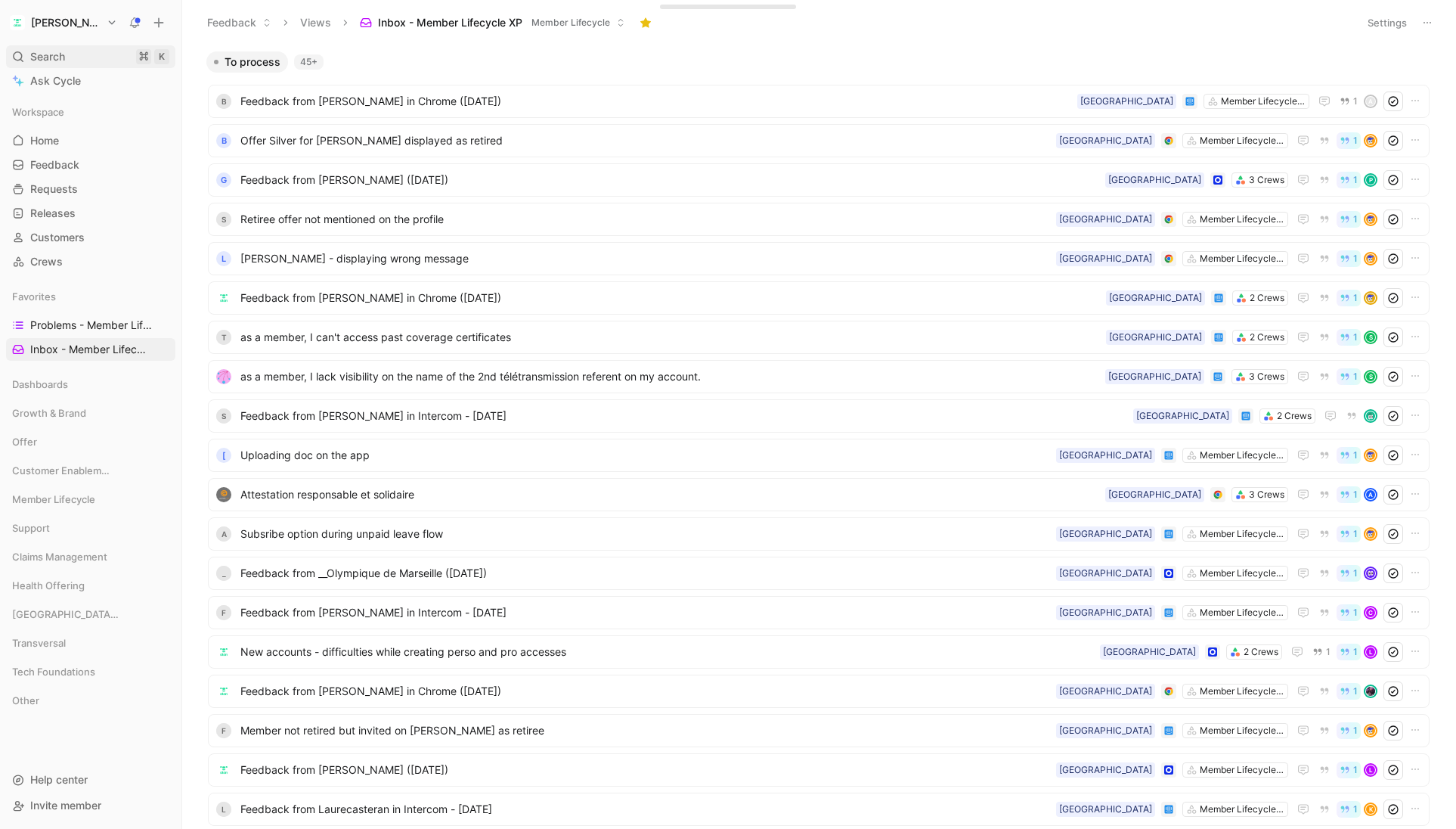 click on "Search ⌘ K" at bounding box center [91, 57] 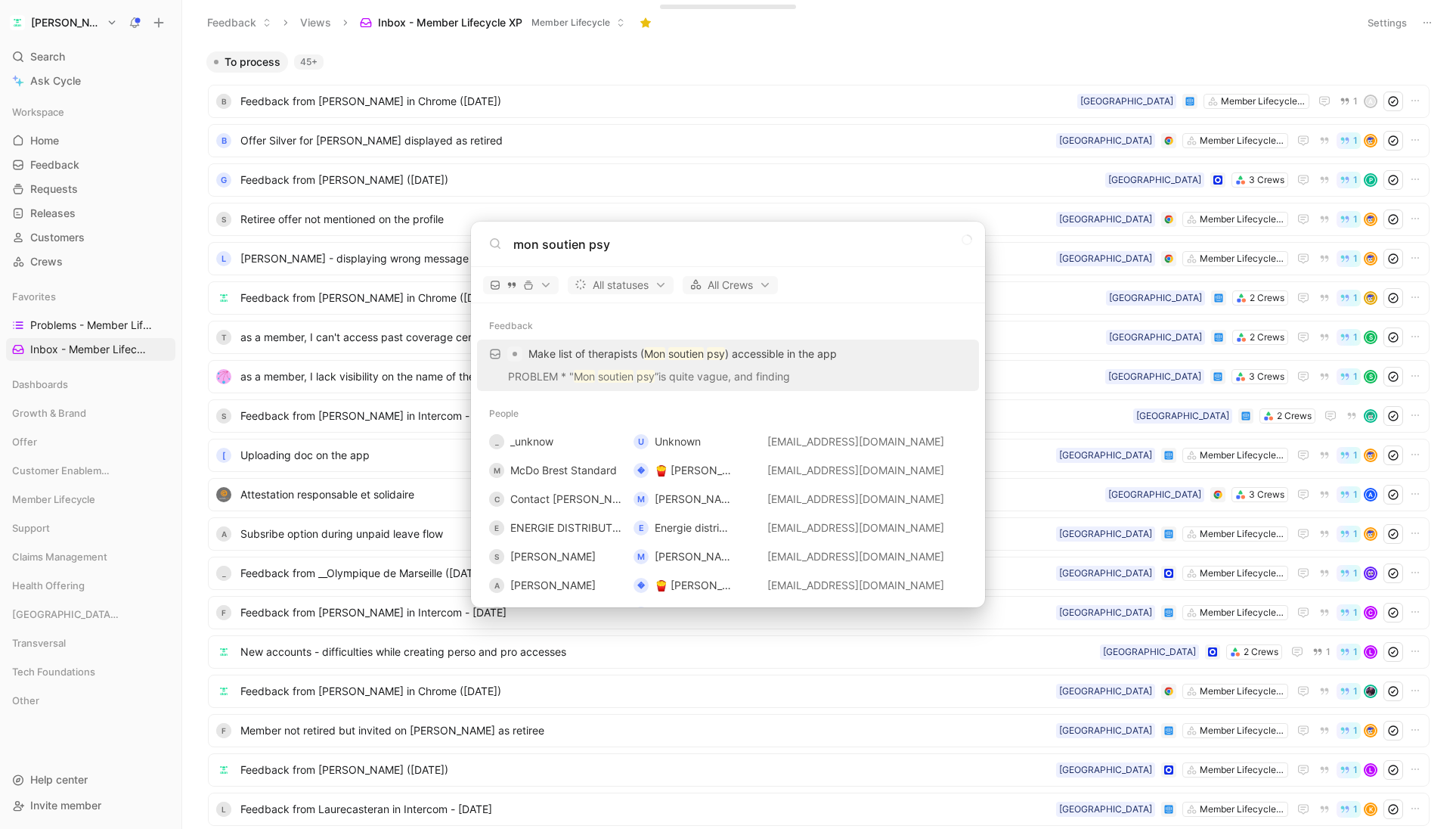 type on "mon soutien psy" 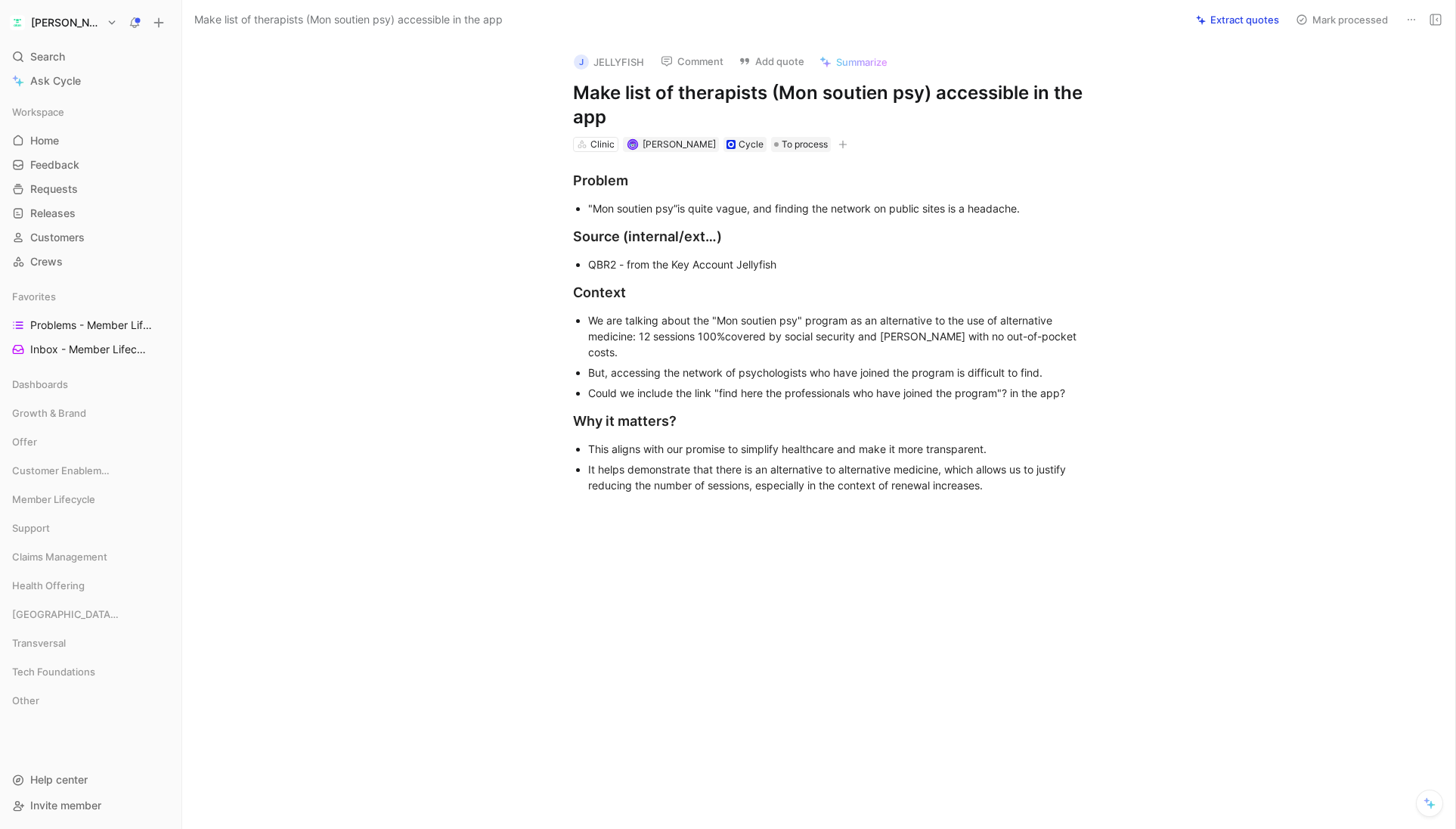 click 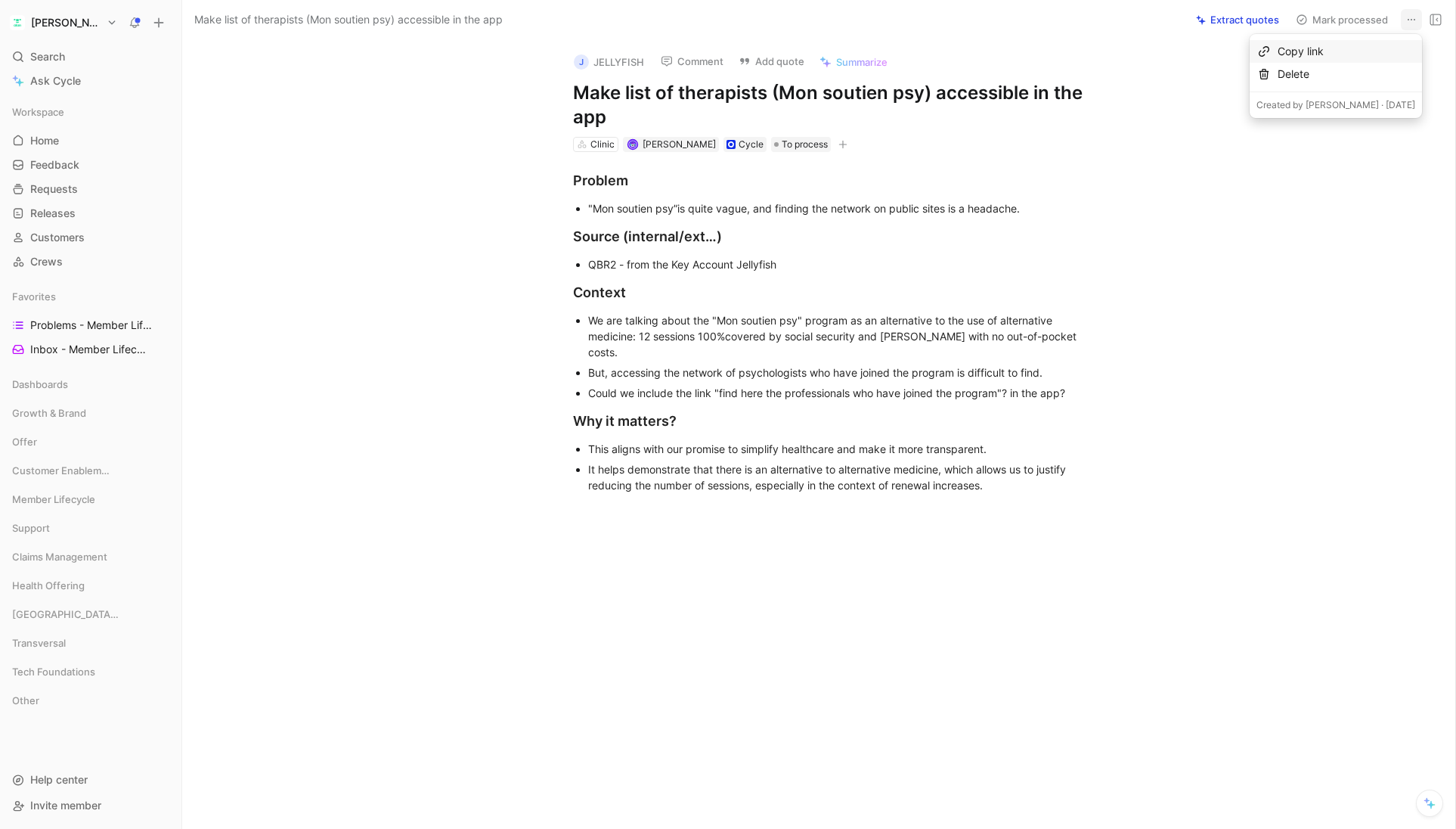 click on "Copy link" at bounding box center (1346, 51) 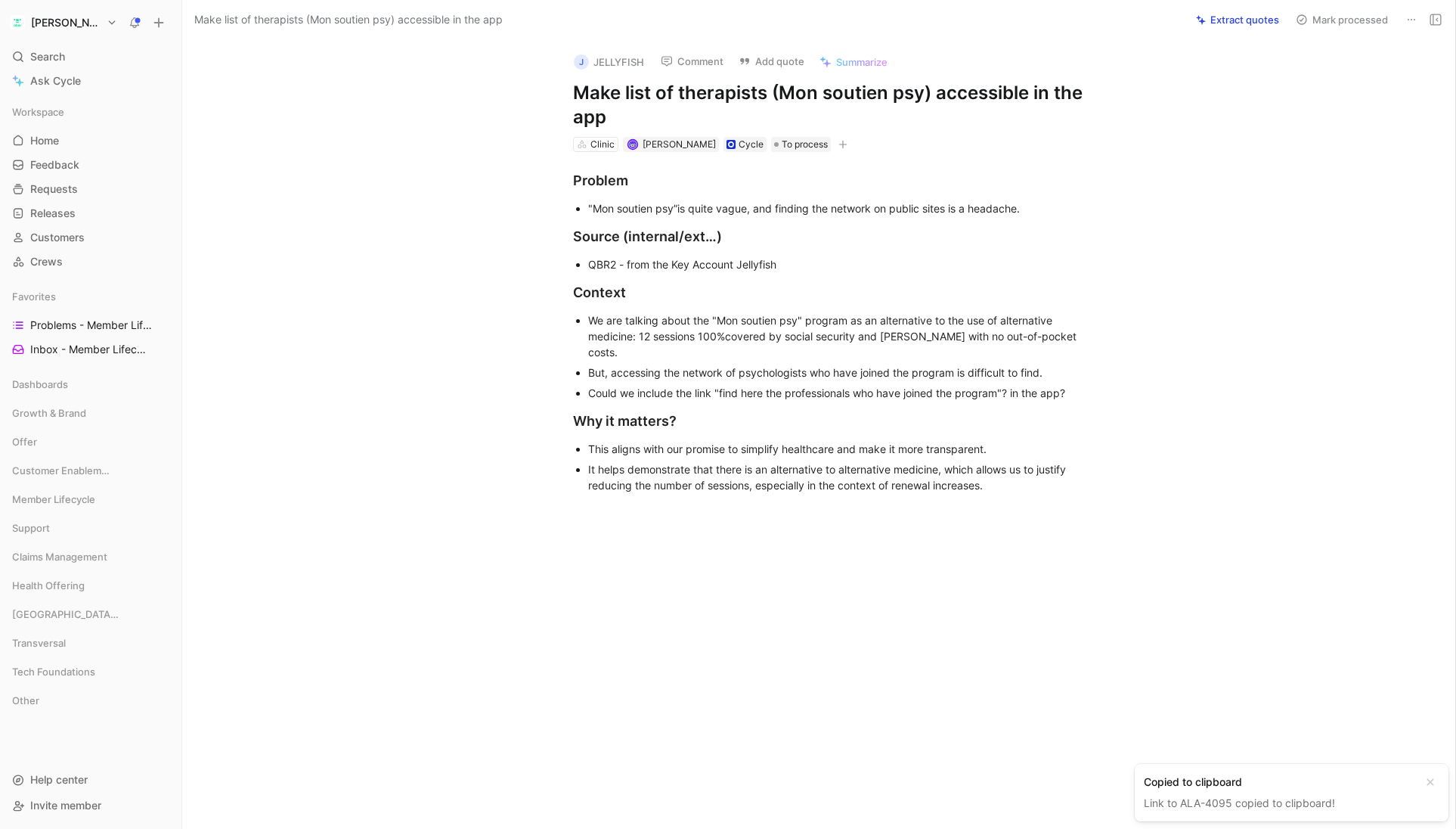 click 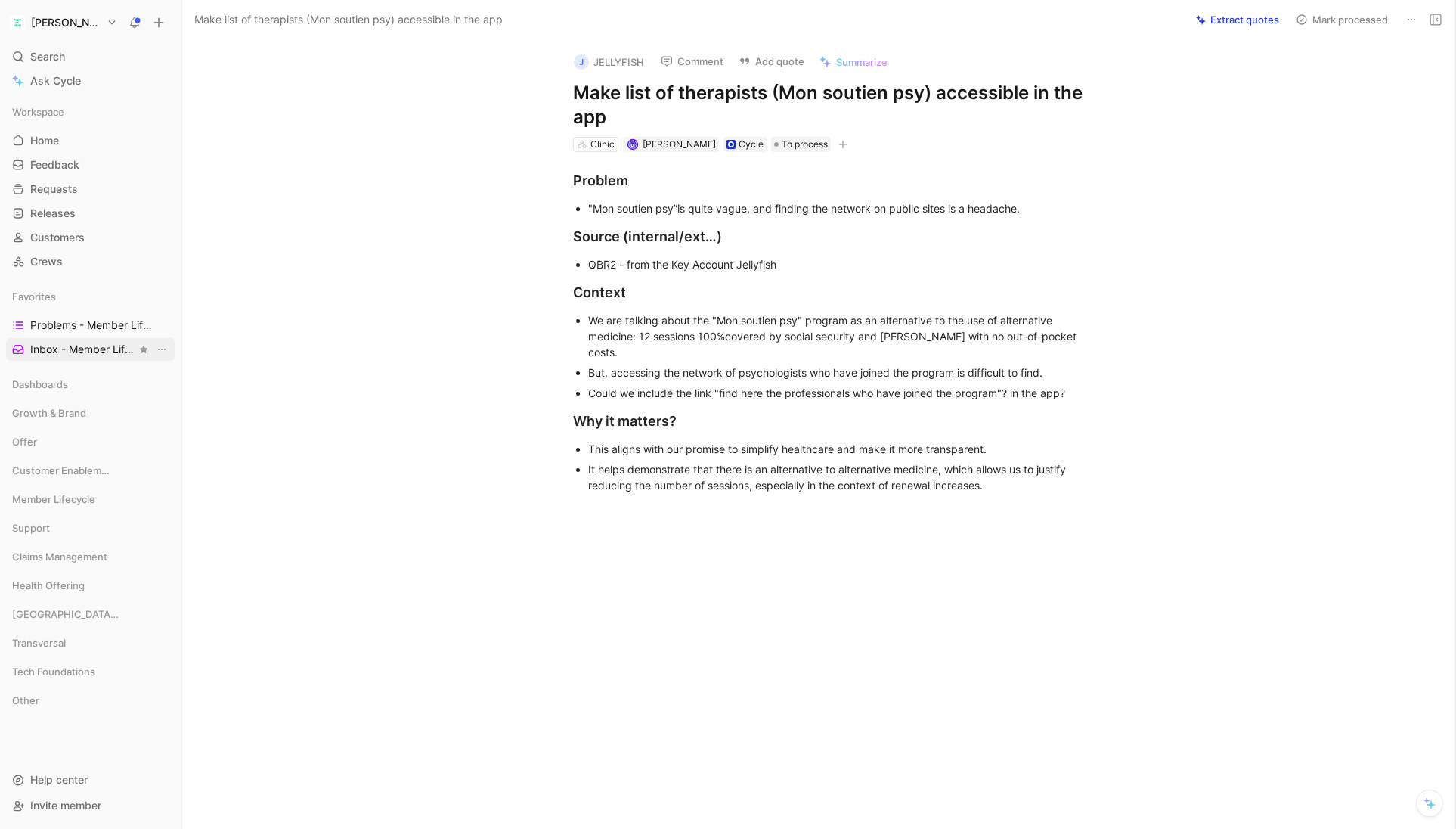 click on "Inbox - Member Lifecycle XP  Member Lifecycle" at bounding box center [83, 349] 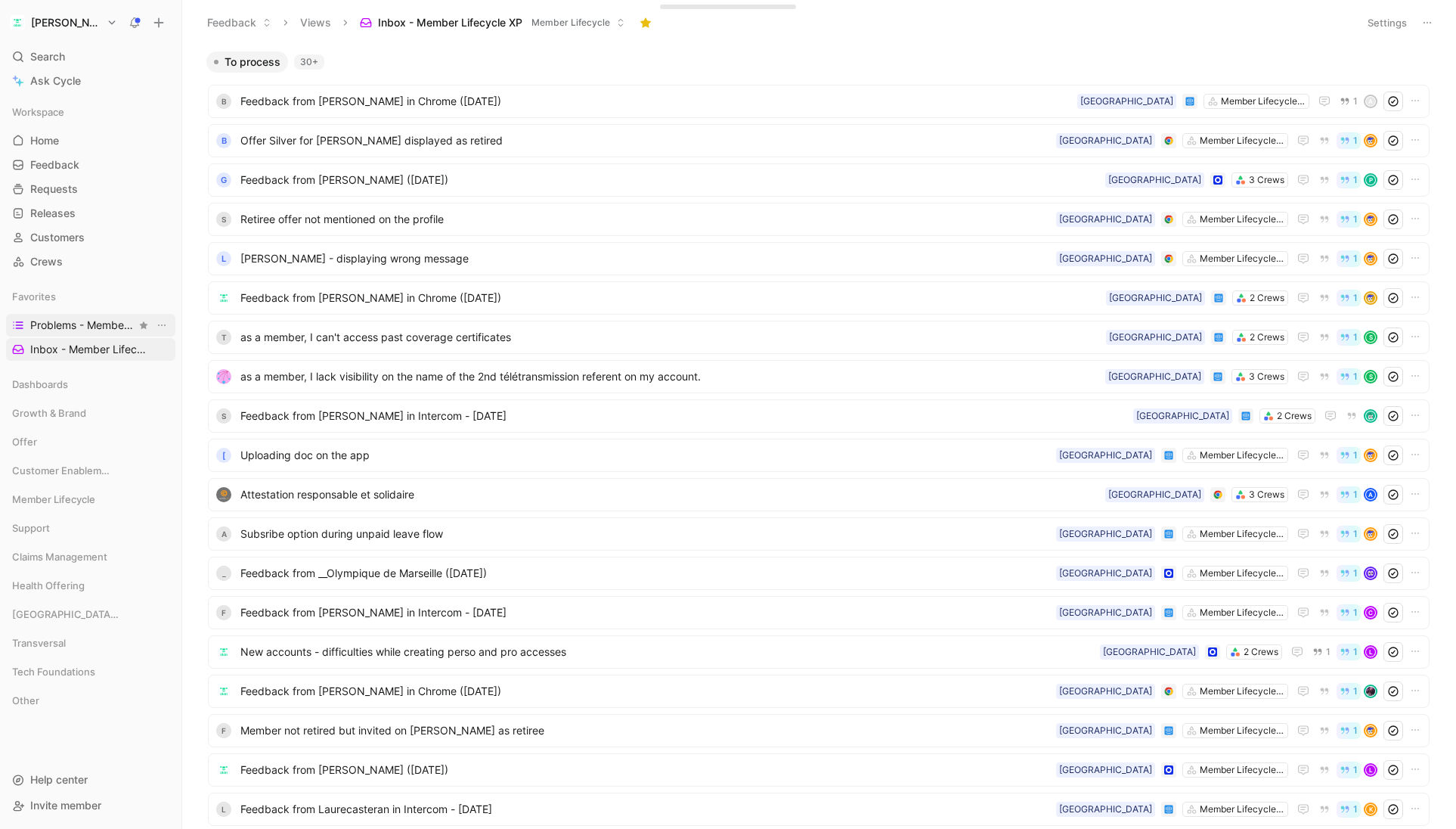 click on "Problems - Member Lifecycle XP Member Lifecycle" at bounding box center [83, 325] 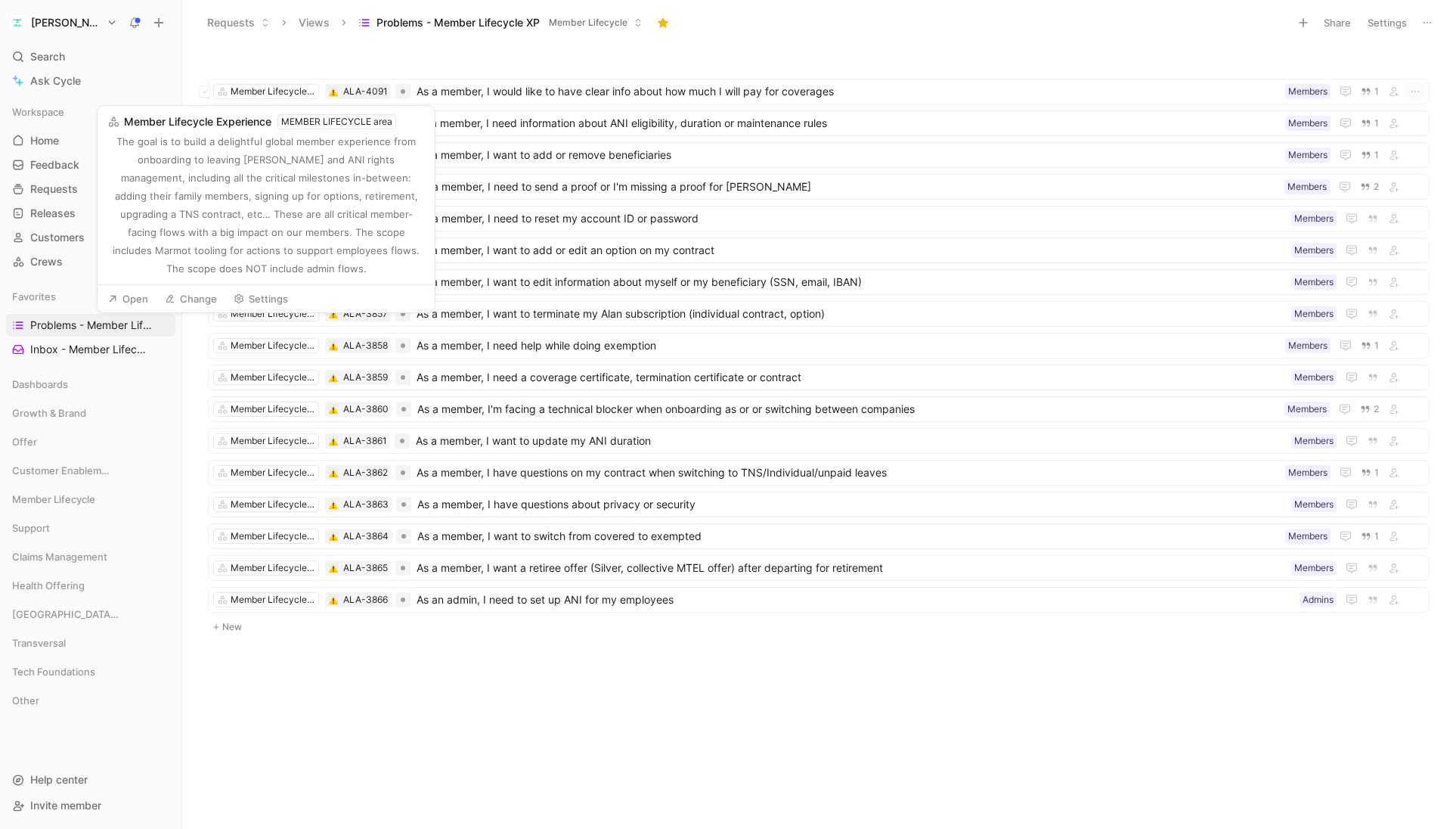 click on "Change" at bounding box center (191, 299) 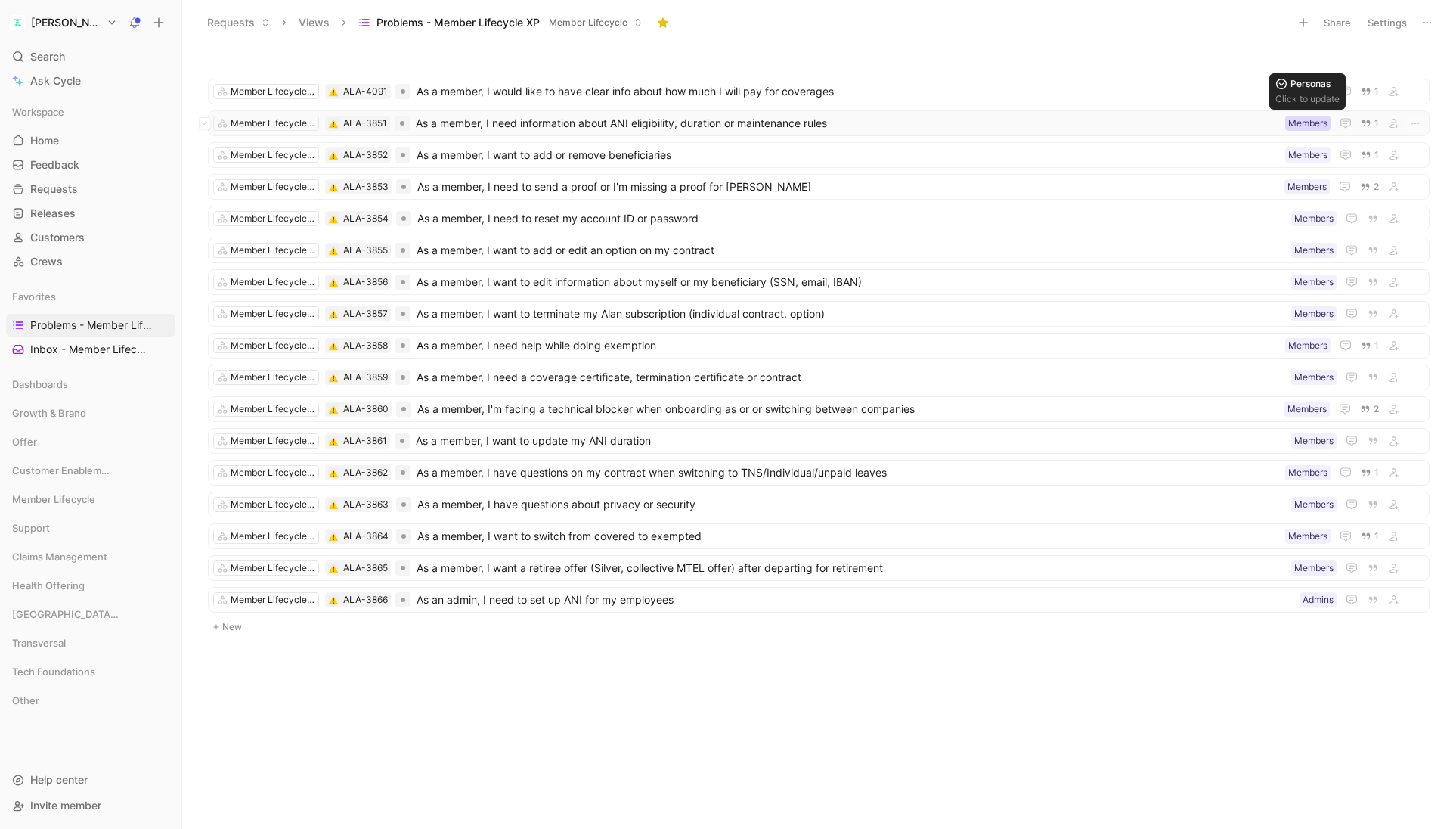 click on "Members" at bounding box center (1308, 123) 